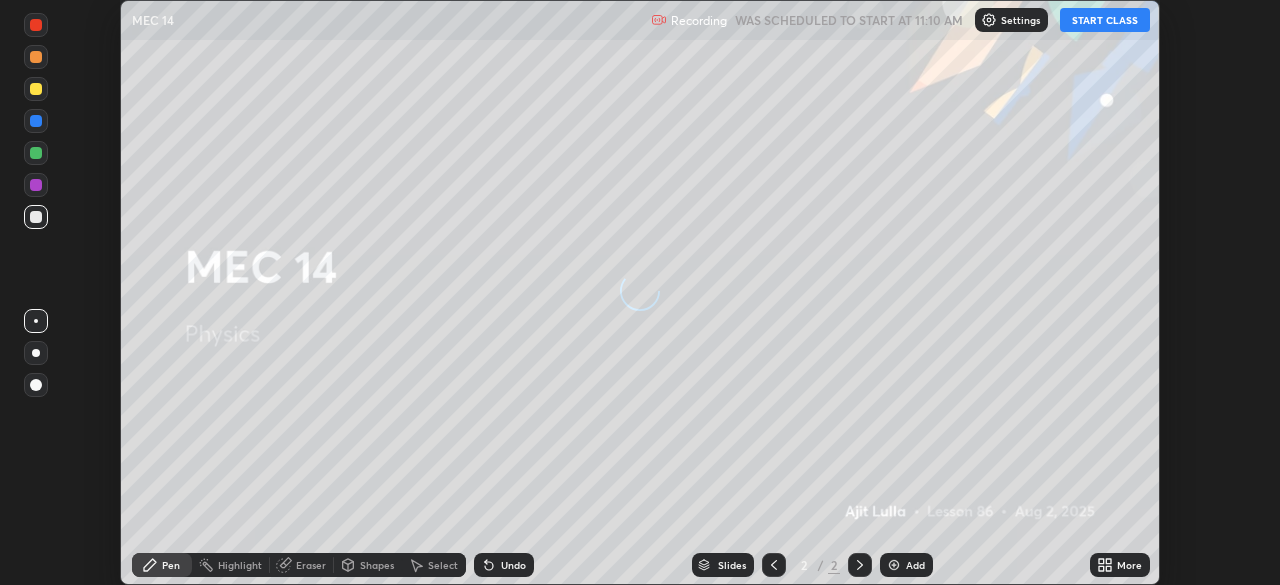 scroll, scrollTop: 0, scrollLeft: 0, axis: both 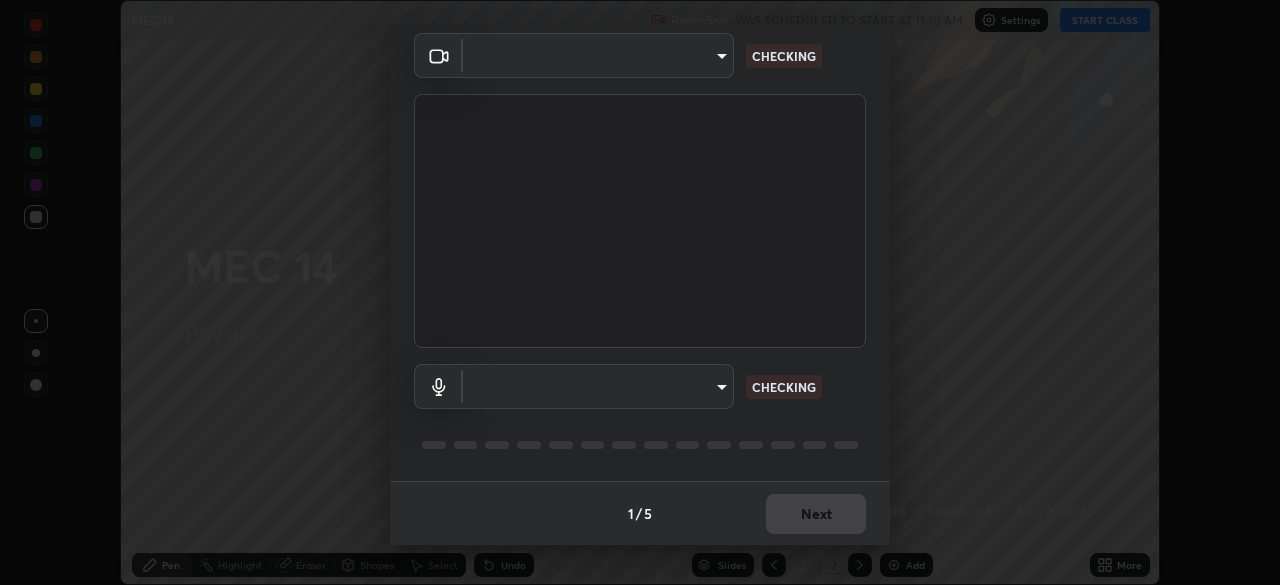type on "[HASH]" 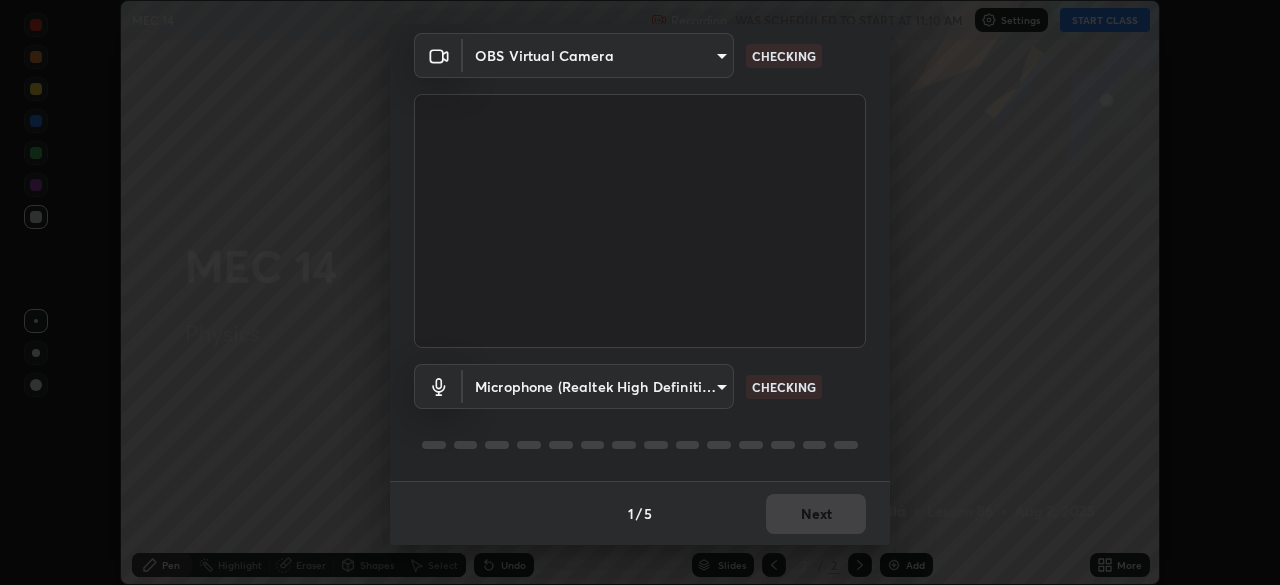 click on "Erase all MEC 14 Recording WAS SCHEDULED TO START AT  11:10 AM Settings START CLASS Setting up your live class MEC 14 • L86 of Physics [FIRST] [LAST] Pen Highlight Eraser Shapes Select Undo Slides 2 / 2 Add More No doubts shared Encourage your learners to ask a doubt for better clarity Report an issue Reason for reporting Buffering Chat not working Audio - Video sync issue Educator video quality low ​ Attach an image Report Media settings OBS Virtual Camera [HASH] CHECKING Microphone (Realtek High Definition Audio) [HASH] CHECKING 1 / 5 Next" at bounding box center [640, 292] 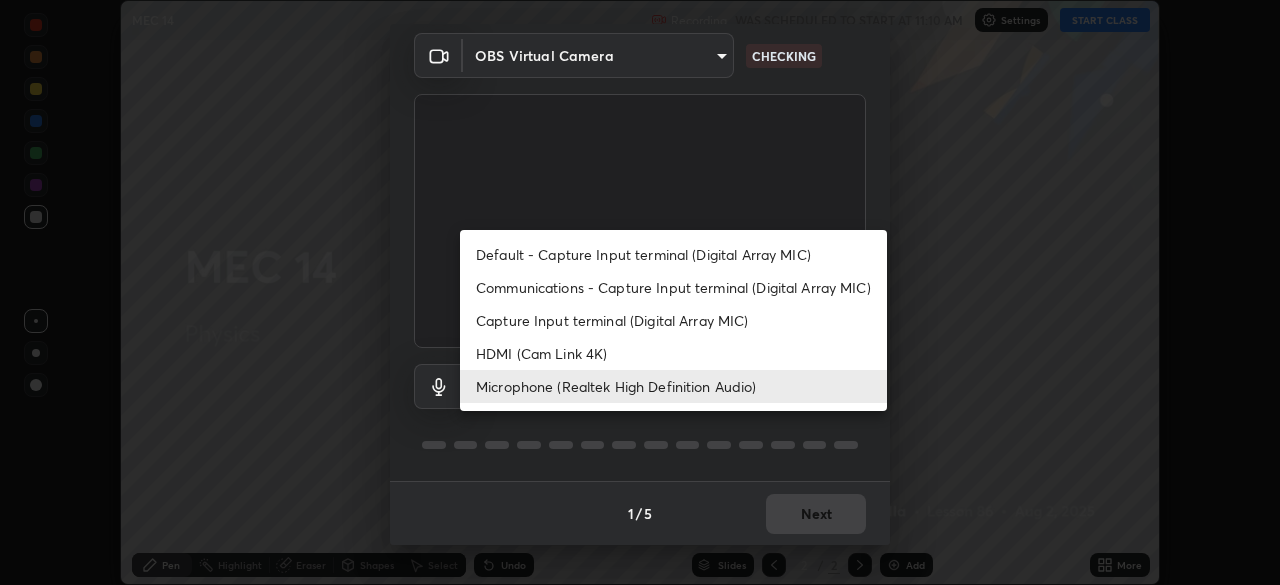 click on "Default - Capture Input terminal (Digital Array MIC)" at bounding box center [673, 254] 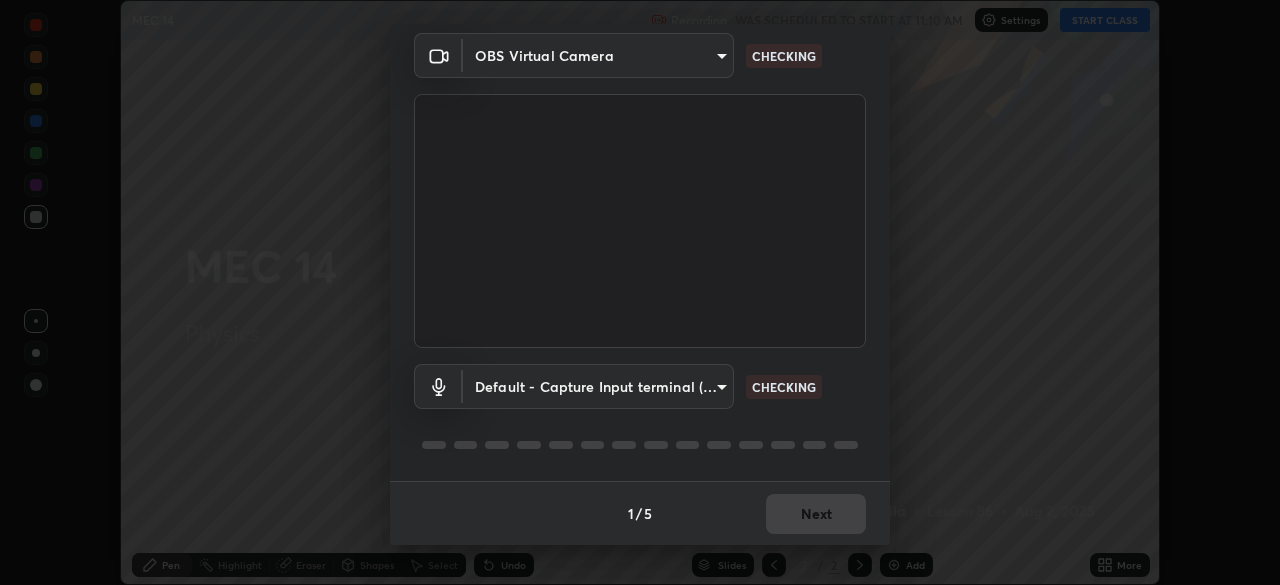 scroll, scrollTop: 0, scrollLeft: 0, axis: both 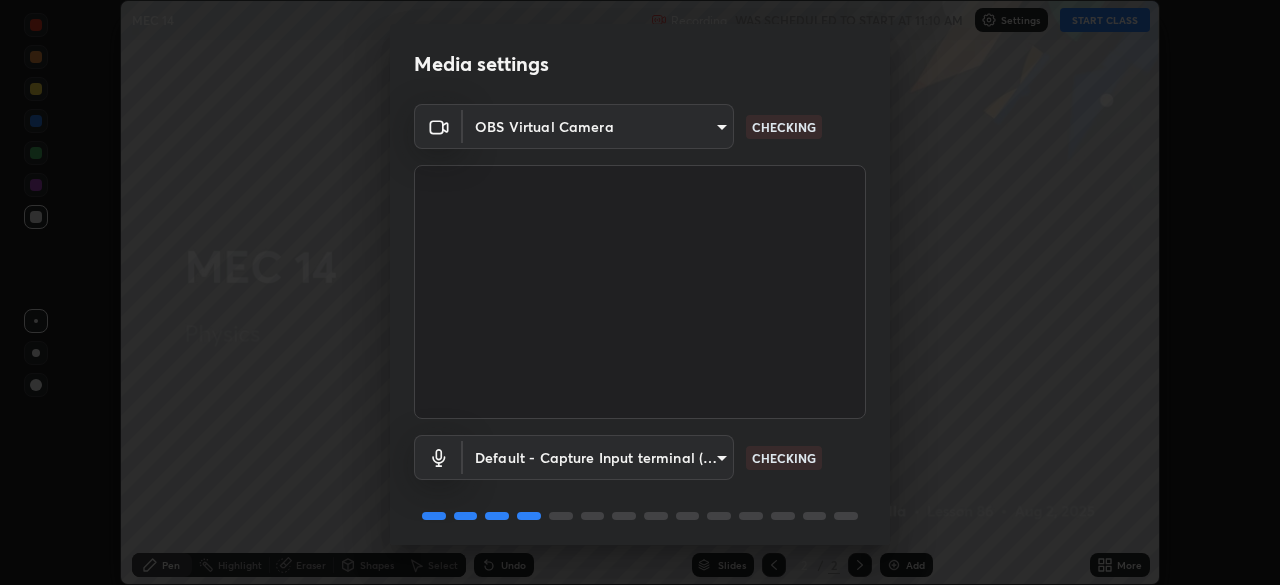 click on "Erase all MEC 14 Recording WAS SCHEDULED TO START AT  11:10 AM Settings START CLASS Setting up your live class MEC 14 • L86 of Physics [FIRST] [LAST] Pen Highlight Eraser Shapes Select Undo Slides 2 / 2 Add More No doubts shared Encourage your learners to ask a doubt for better clarity Report an issue Reason for reporting Buffering Chat not working Audio - Video sync issue Educator video quality low ​ Attach an image Report Media settings OBS Virtual Camera [HASH] CHECKING Default - Capture Input terminal (Digital Array MIC) default CHECKING 1 / 5 Next" at bounding box center [640, 292] 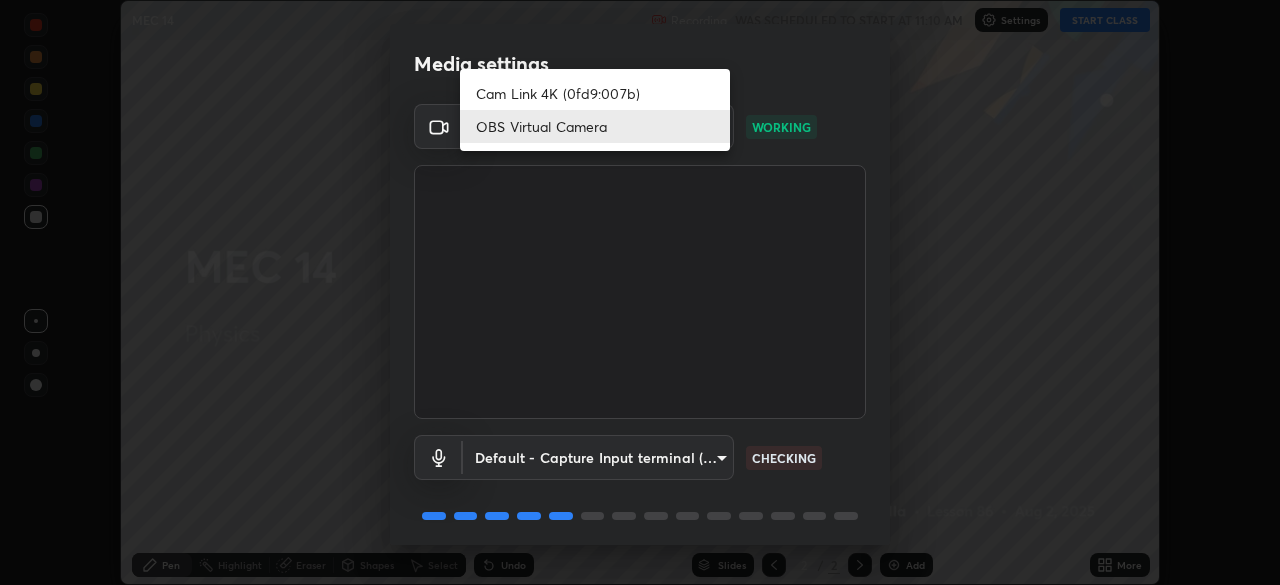 click on "Cam Link 4K (0fd9:007b)" at bounding box center (595, 93) 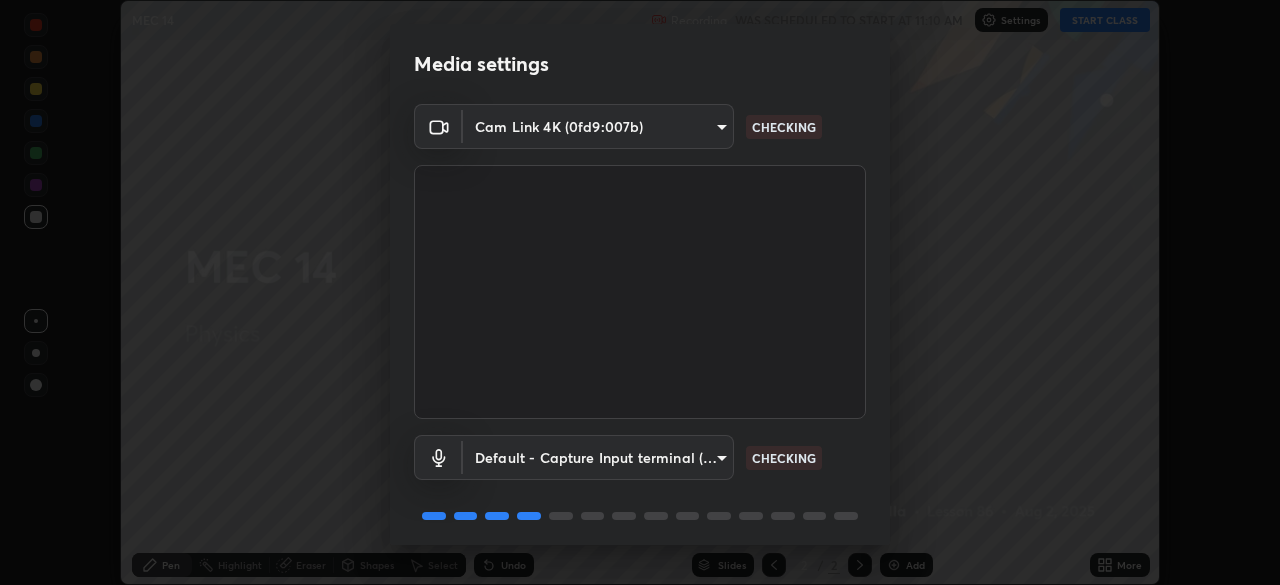 scroll, scrollTop: 71, scrollLeft: 0, axis: vertical 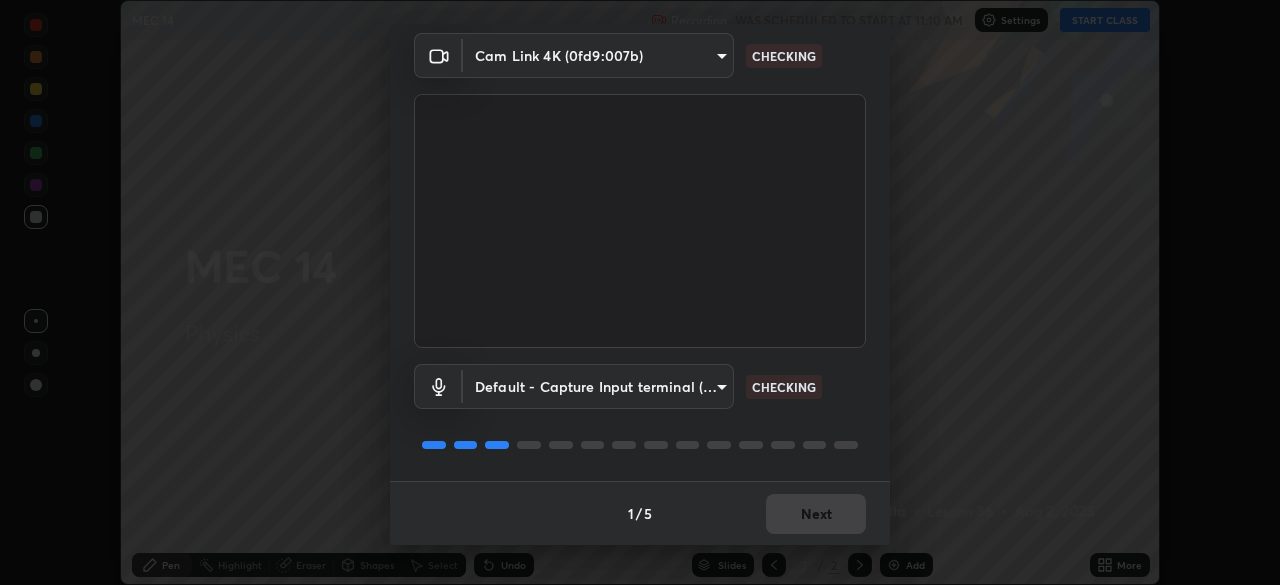 click on "Erase all MEC 14 Recording WAS SCHEDULED TO START AT  11:10 AM Settings START CLASS Setting up your live class MEC 14 • L86 of Physics [FIRST] [LAST] Pen Highlight Eraser Shapes Select Undo Slides 2 / 2 Add More No doubts shared Encourage your learners to ask a doubt for better clarity Report an issue Reason for reporting Buffering Chat not working Audio - Video sync issue Educator video quality low ​ Attach an image Report Media settings Cam Link 4K (0fd9:007b) [HASH] CHECKING Default - Capture Input terminal (Digital Array MIC) default CHECKING 1 / 5 Next" at bounding box center [640, 292] 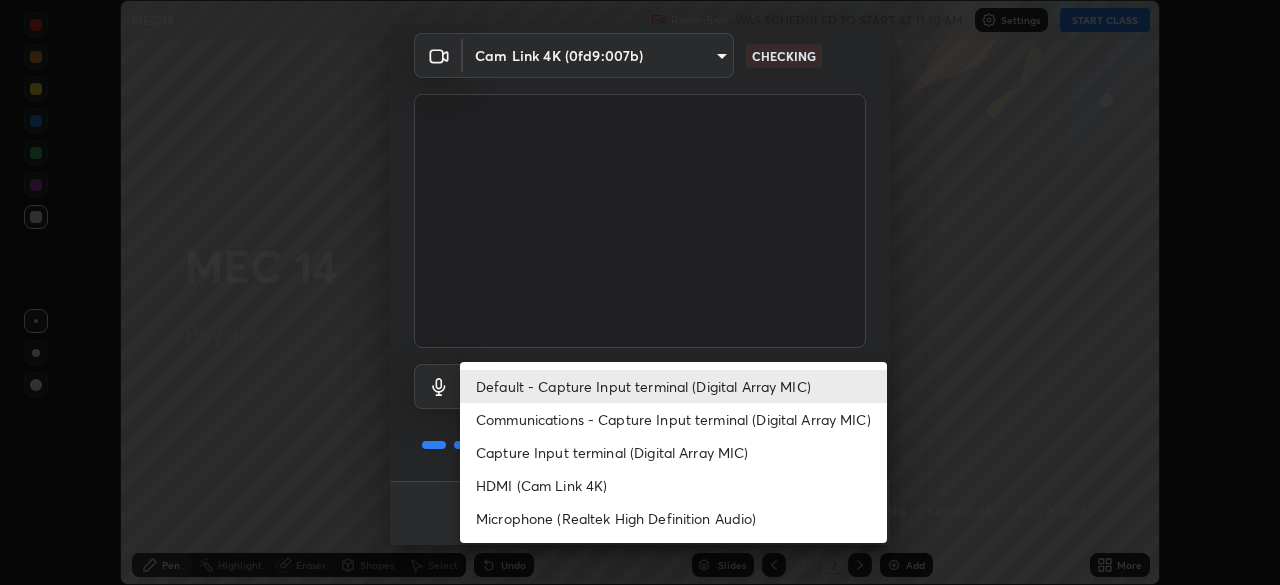 click on "Microphone (Realtek High Definition Audio)" at bounding box center (673, 518) 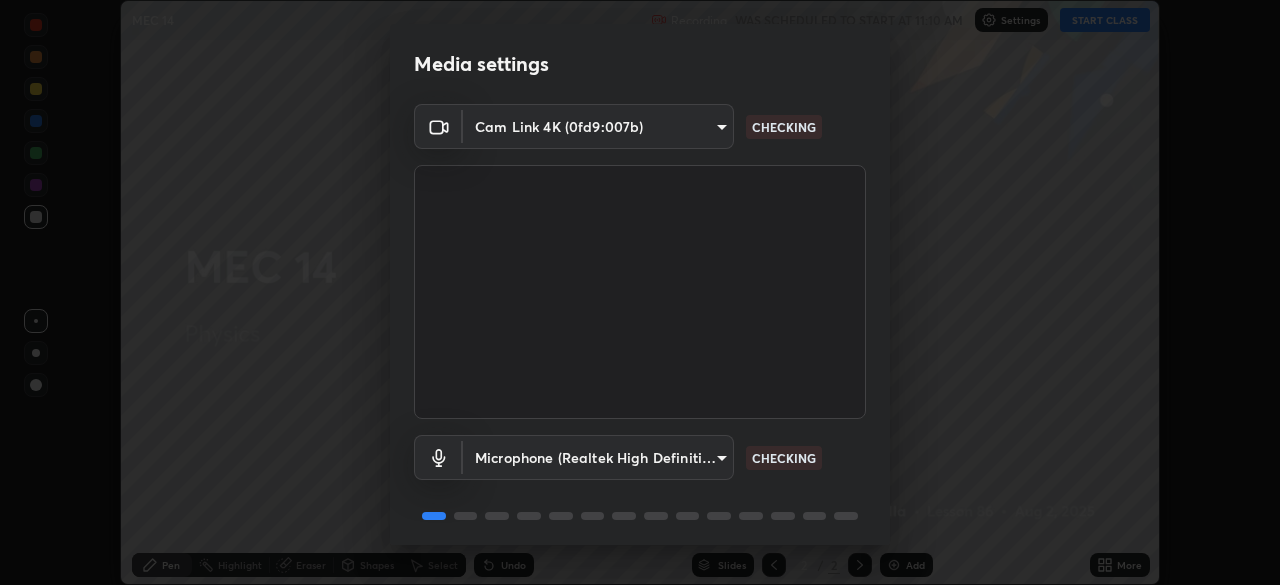 scroll, scrollTop: 71, scrollLeft: 0, axis: vertical 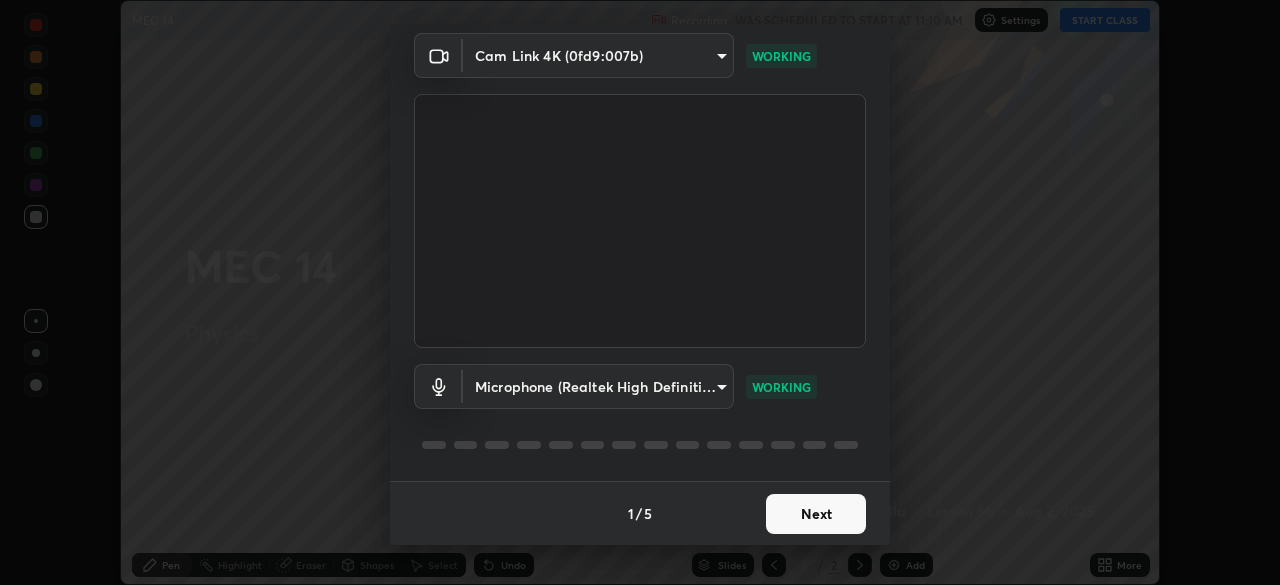 click on "Next" at bounding box center (816, 514) 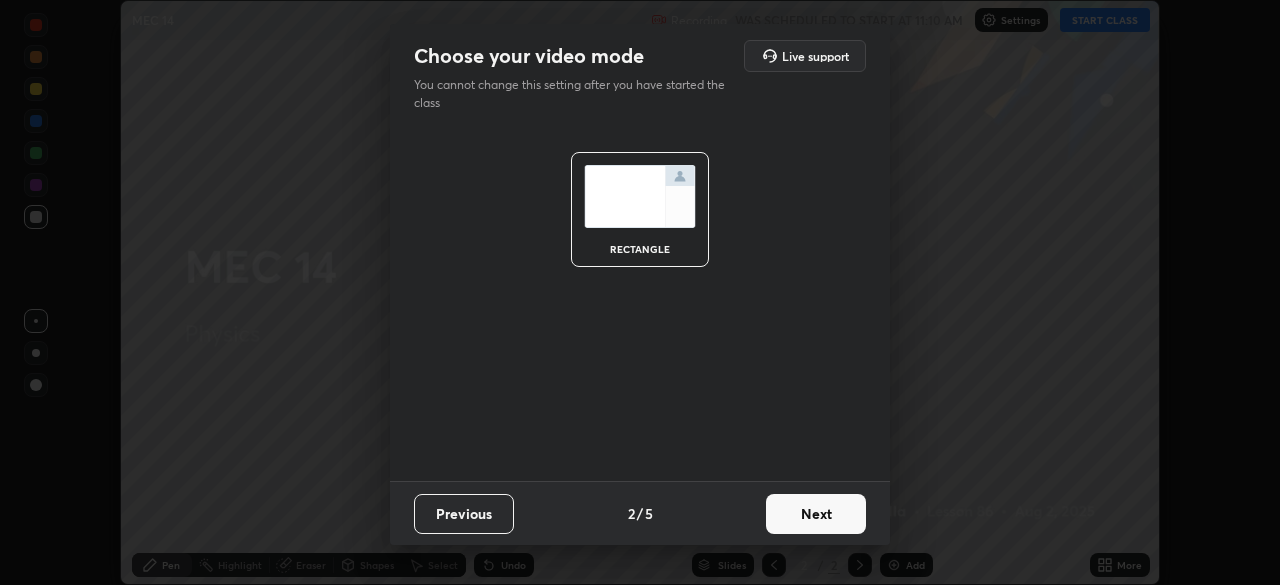 scroll, scrollTop: 0, scrollLeft: 0, axis: both 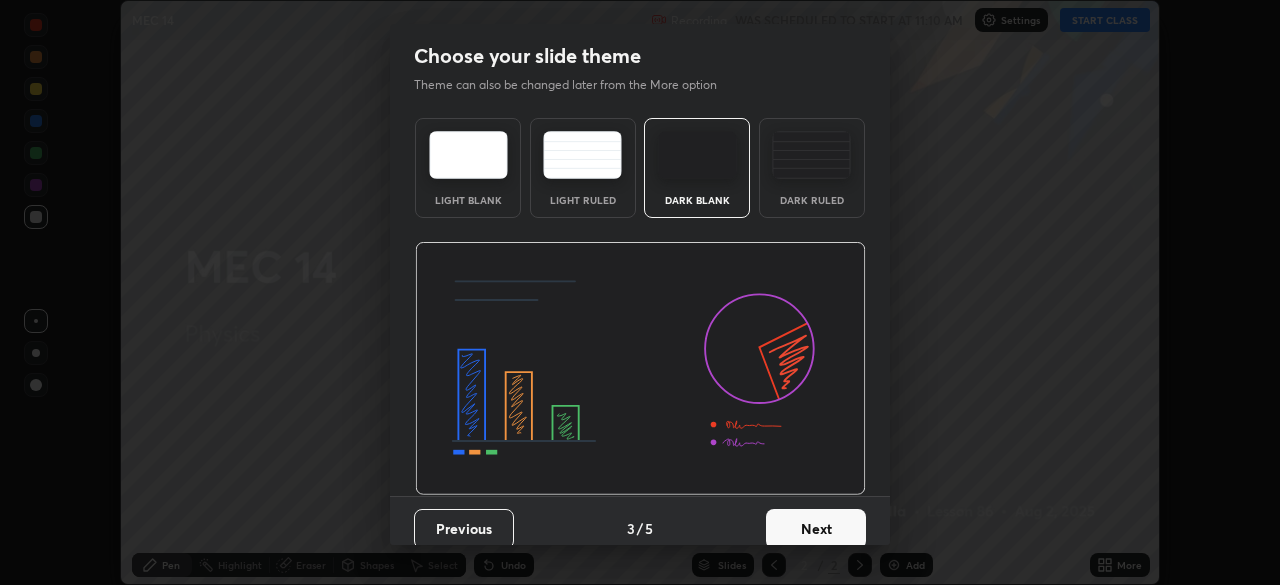 click on "Next" at bounding box center [816, 529] 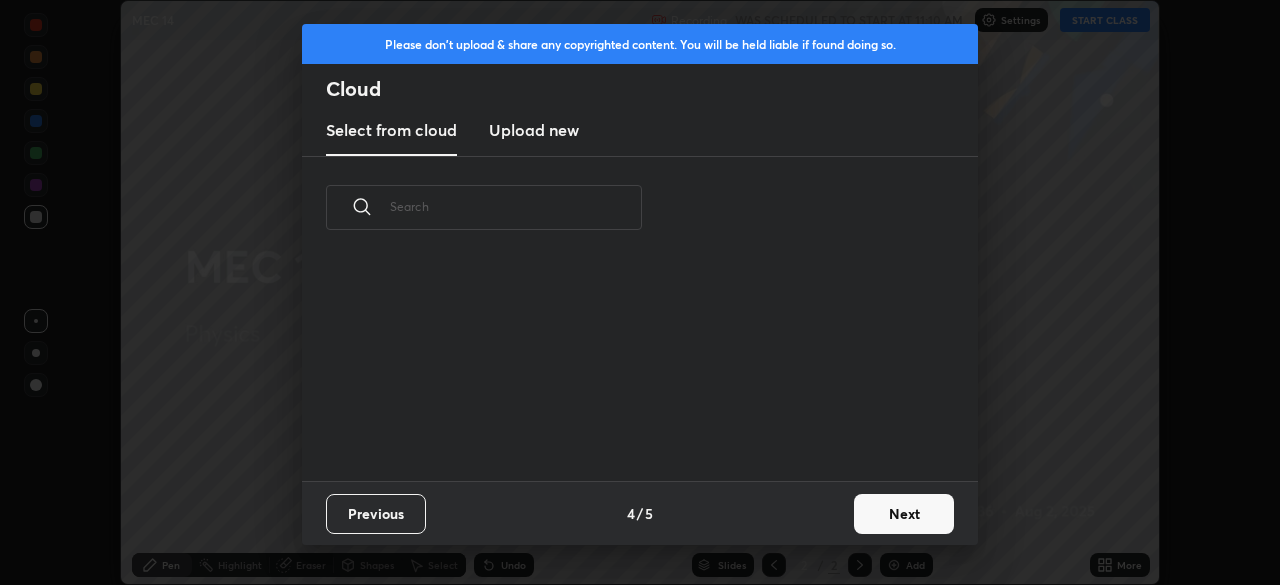 click on "Next" at bounding box center (904, 514) 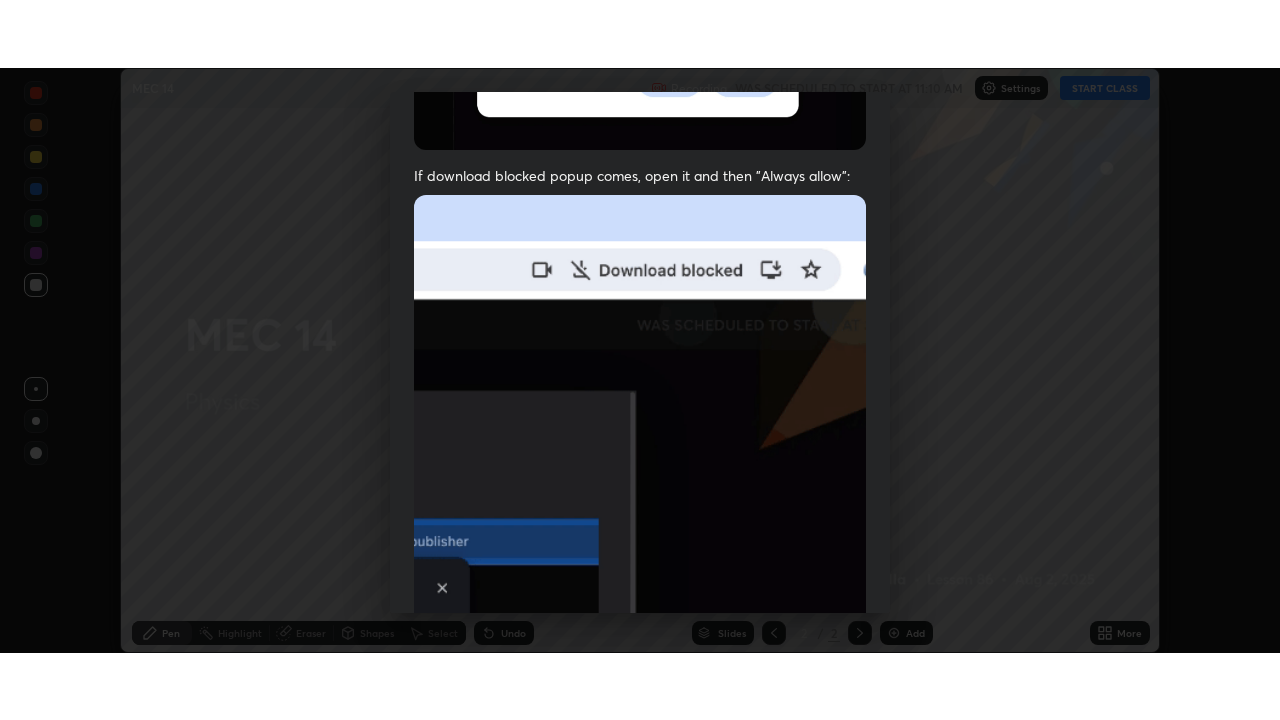 scroll, scrollTop: 479, scrollLeft: 0, axis: vertical 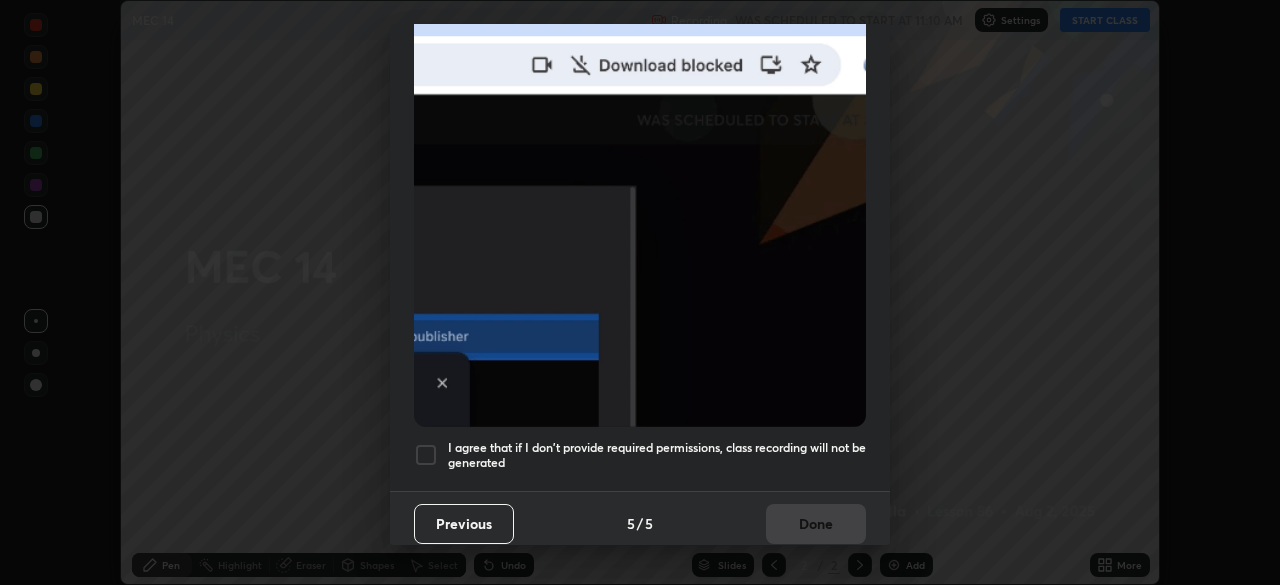 click on "I agree that if I don't provide required permissions, class recording will not be generated" at bounding box center (657, 455) 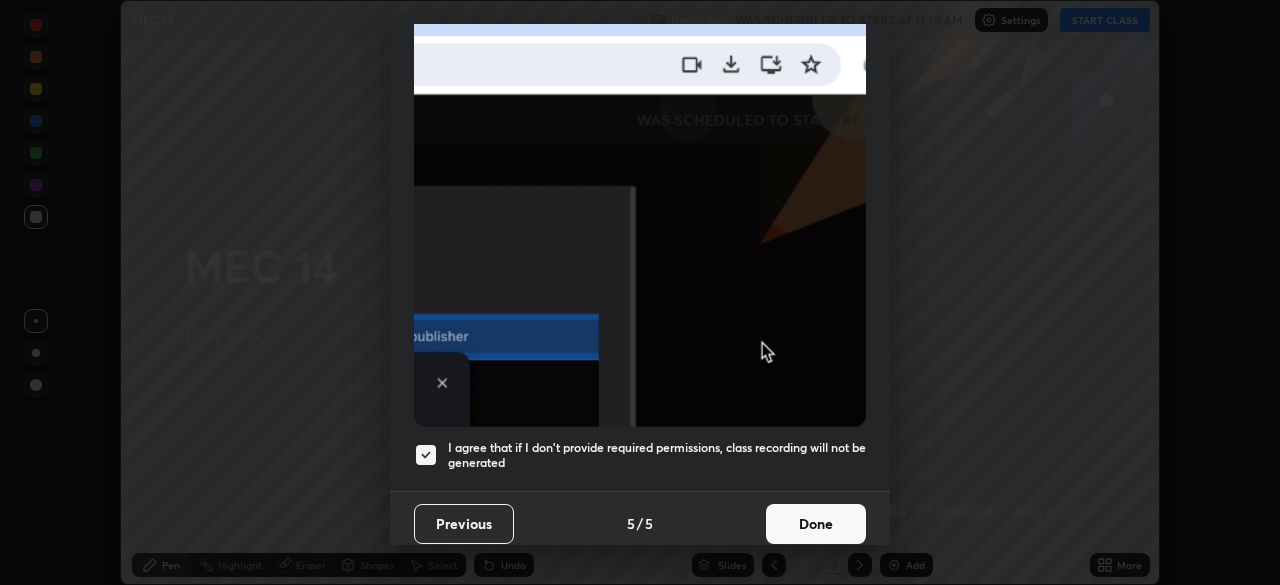 click on "Done" at bounding box center [816, 524] 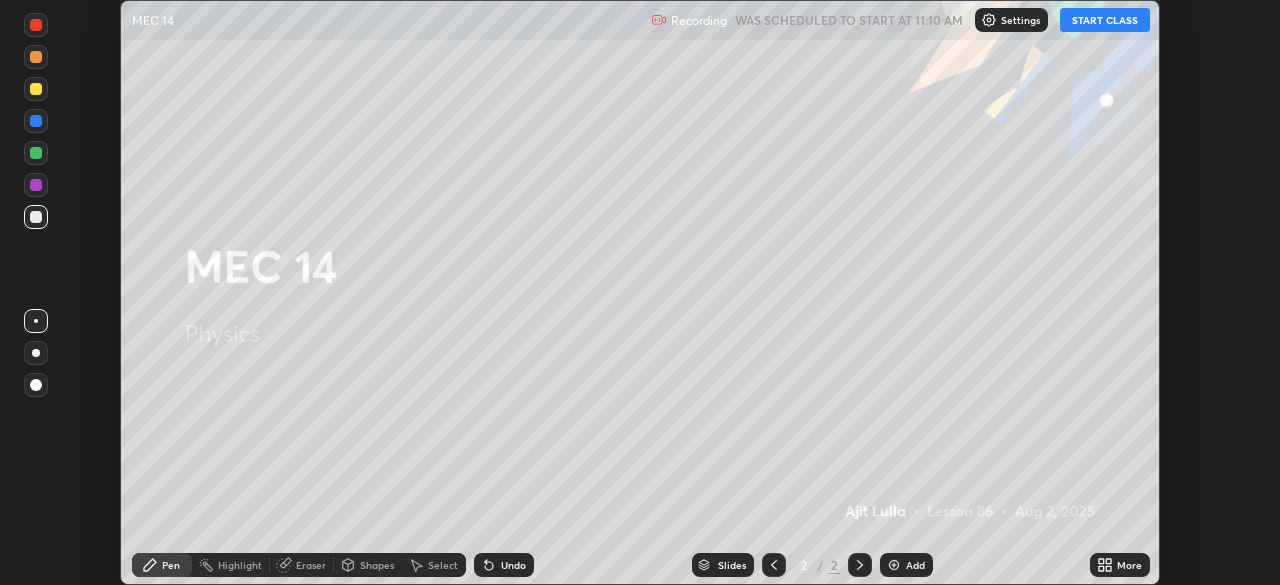 click on "START CLASS" at bounding box center (1105, 20) 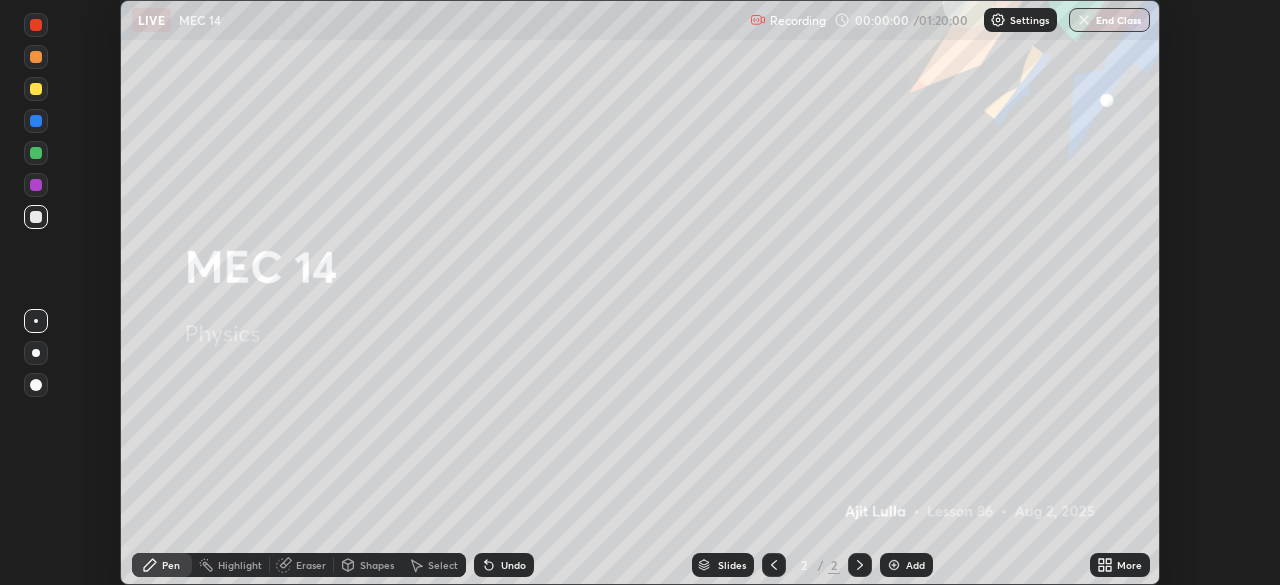 click 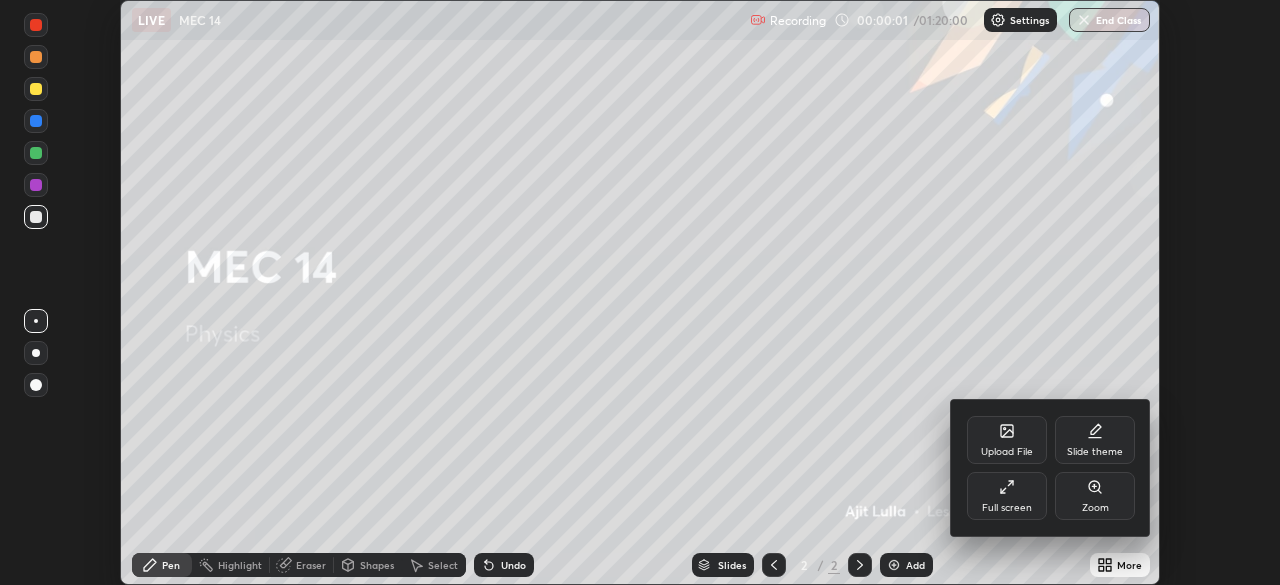 click on "Full screen" at bounding box center [1007, 496] 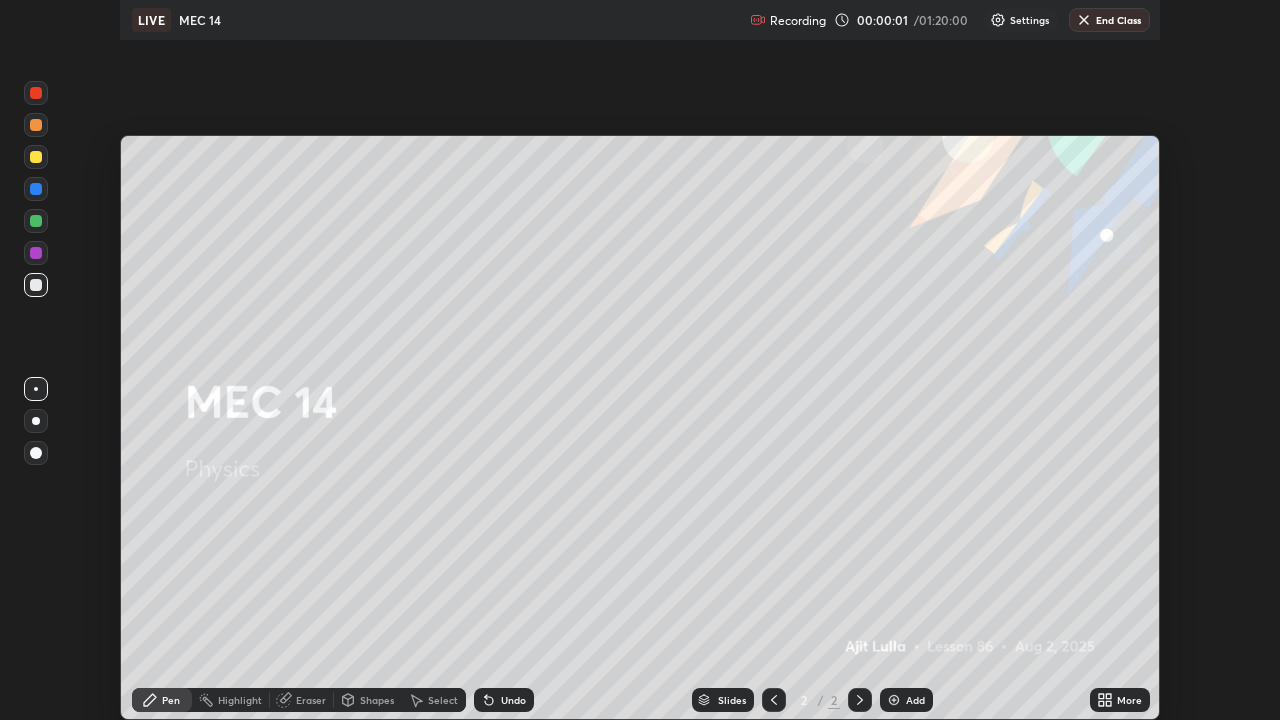 scroll, scrollTop: 99280, scrollLeft: 98720, axis: both 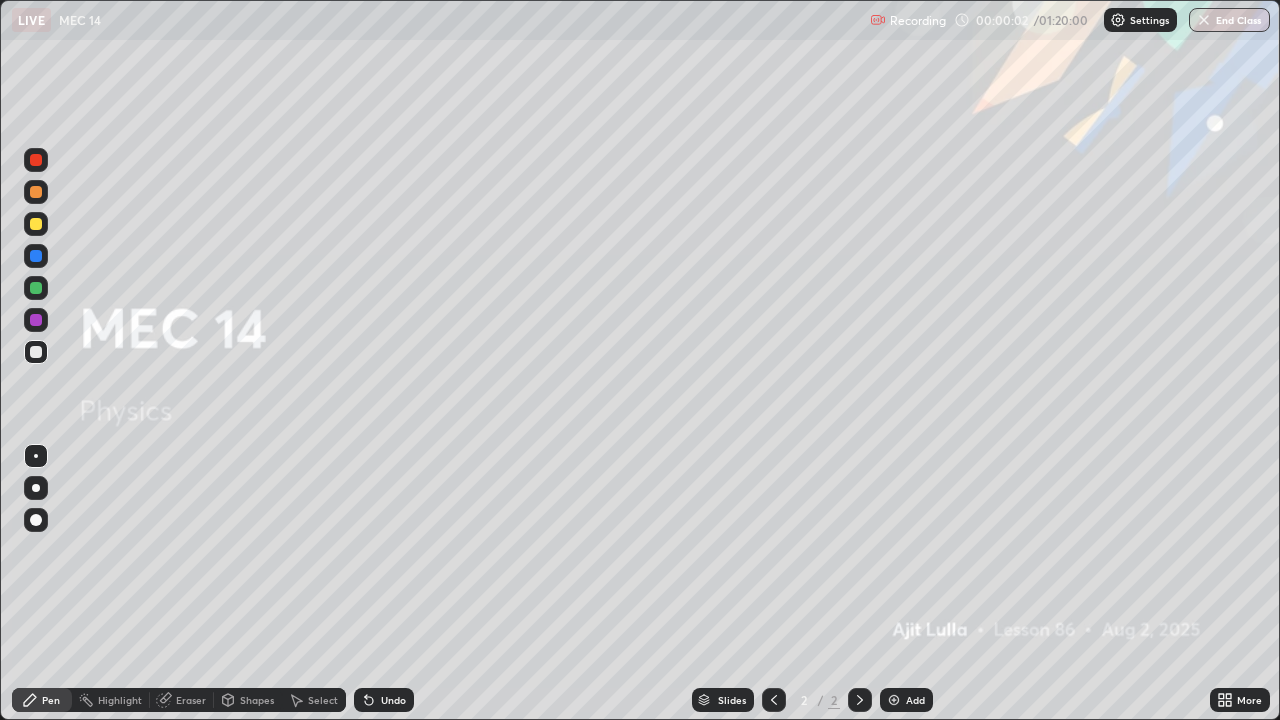 click on "Add" at bounding box center [915, 700] 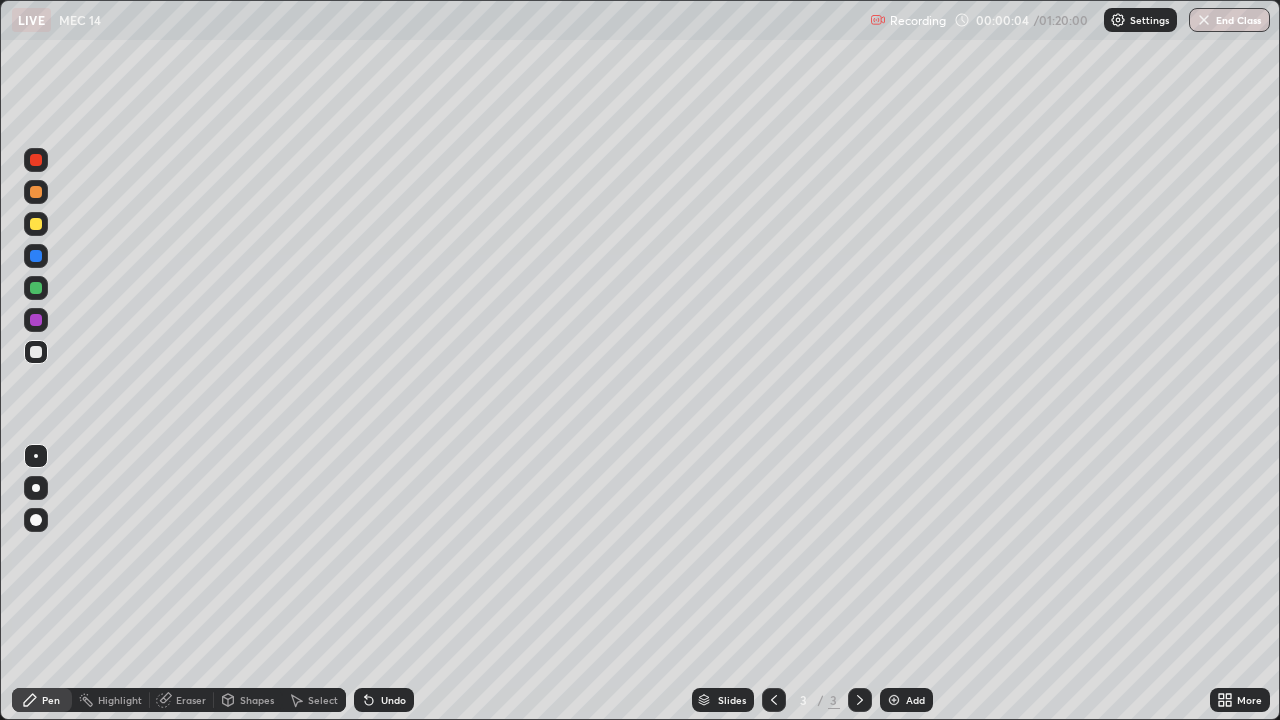 click at bounding box center (36, 224) 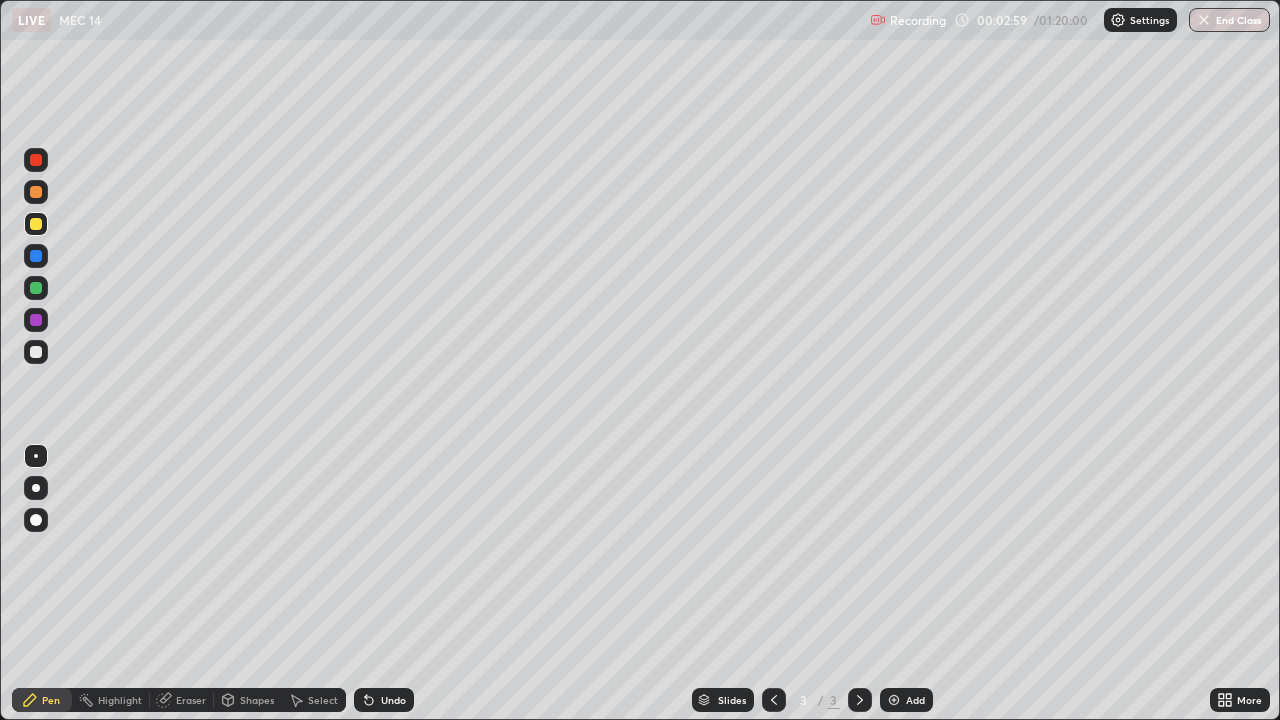 click at bounding box center (36, 352) 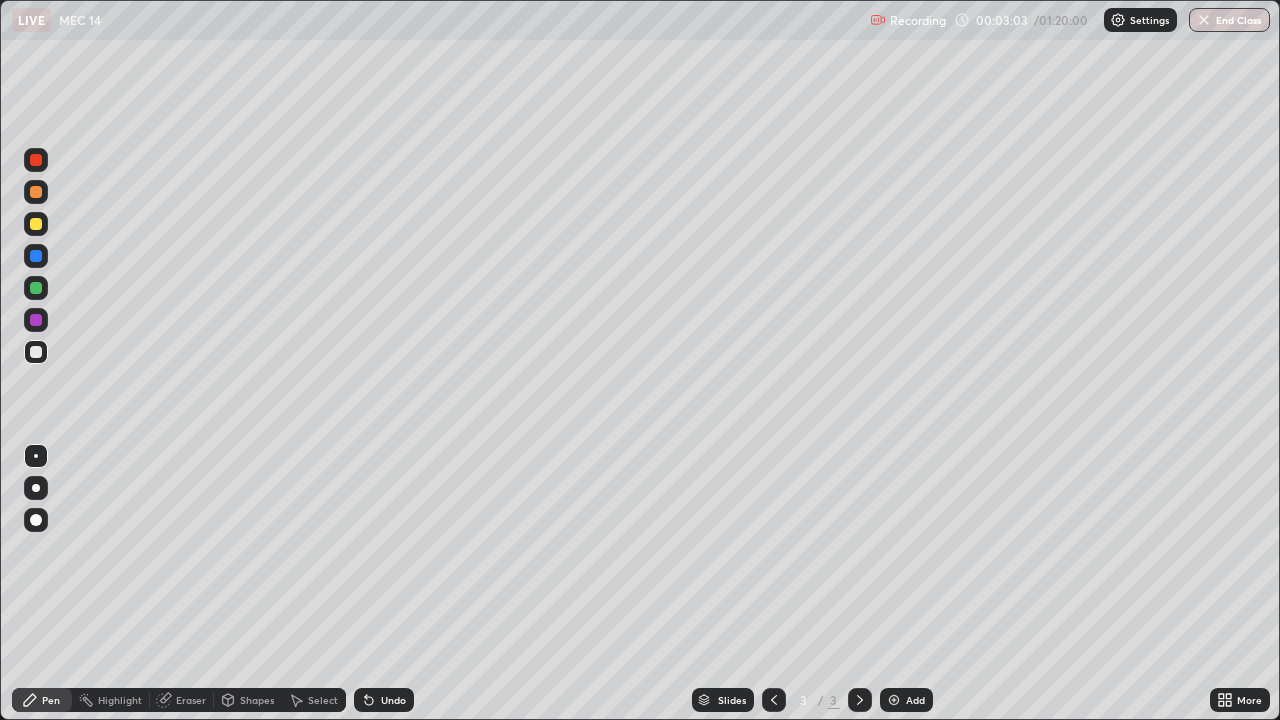 click at bounding box center [36, 224] 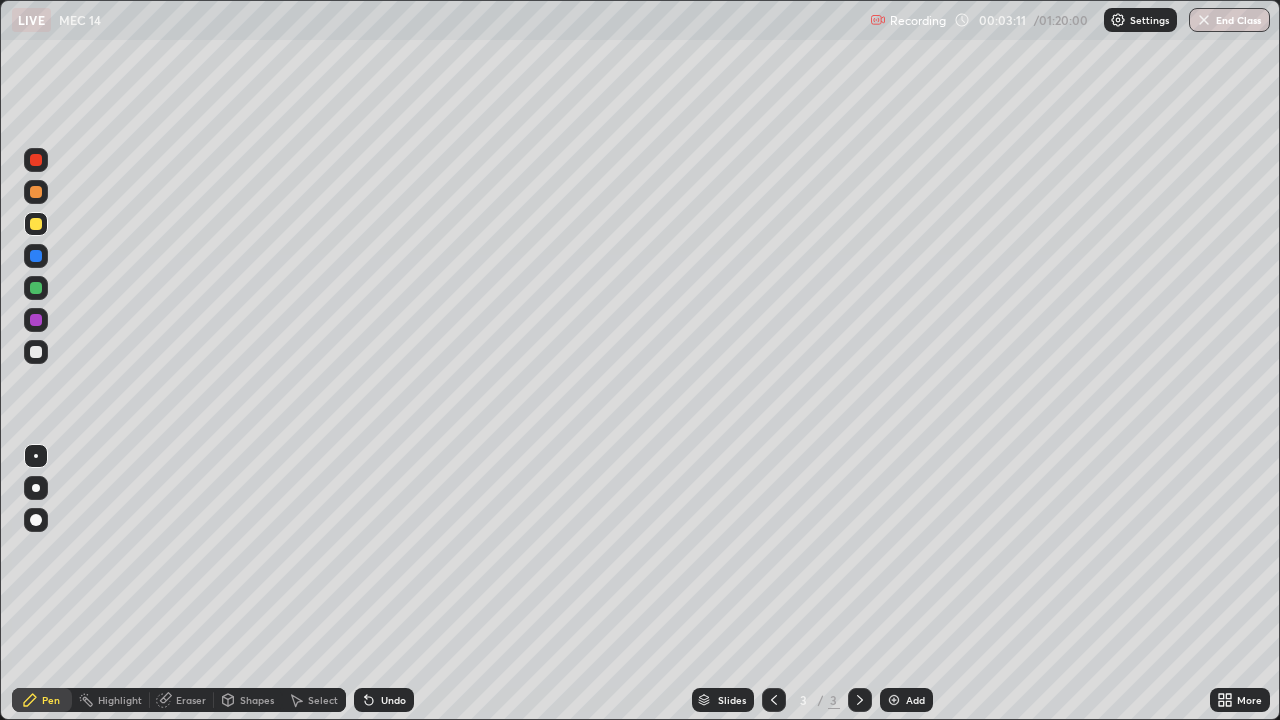 click at bounding box center [36, 352] 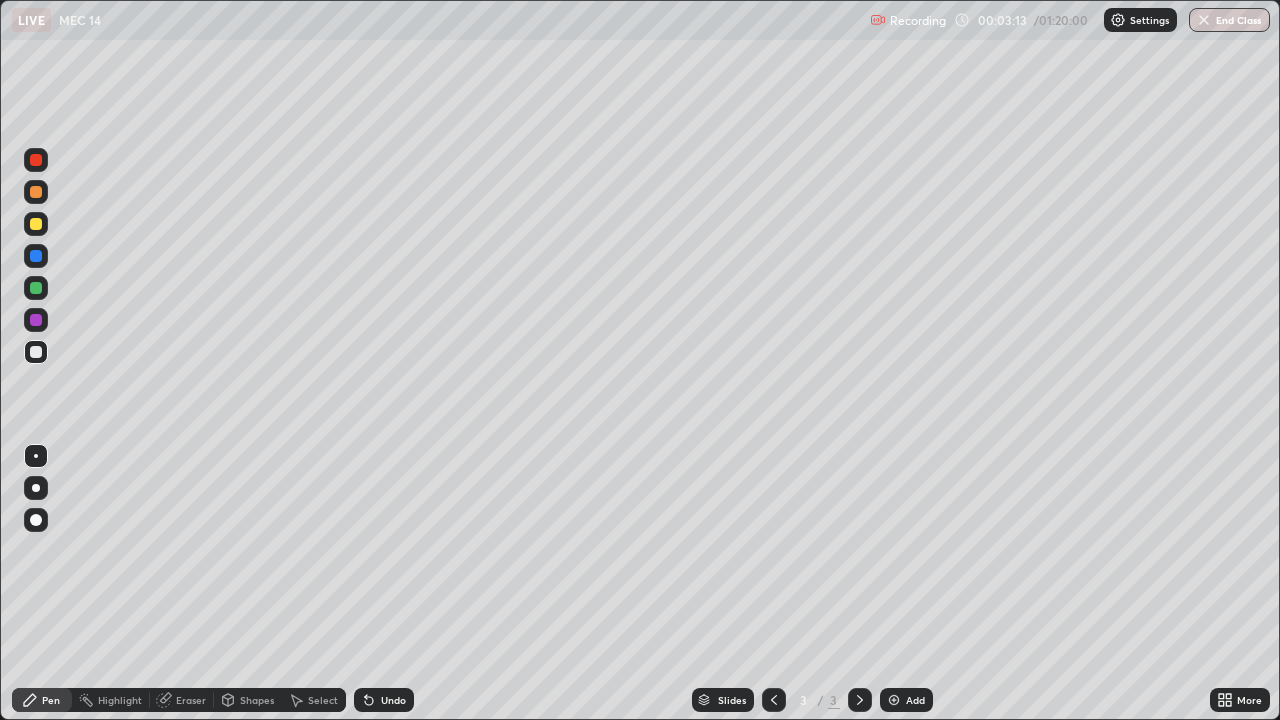 click at bounding box center (36, 224) 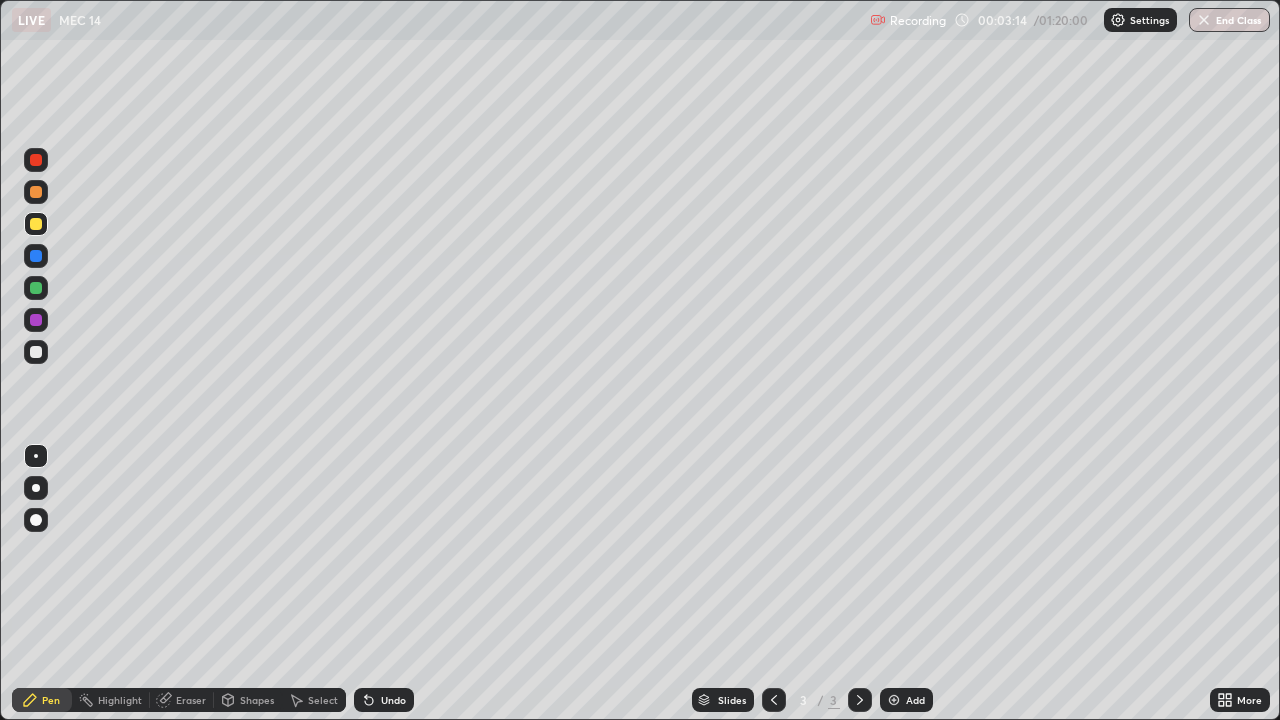 click at bounding box center (36, 288) 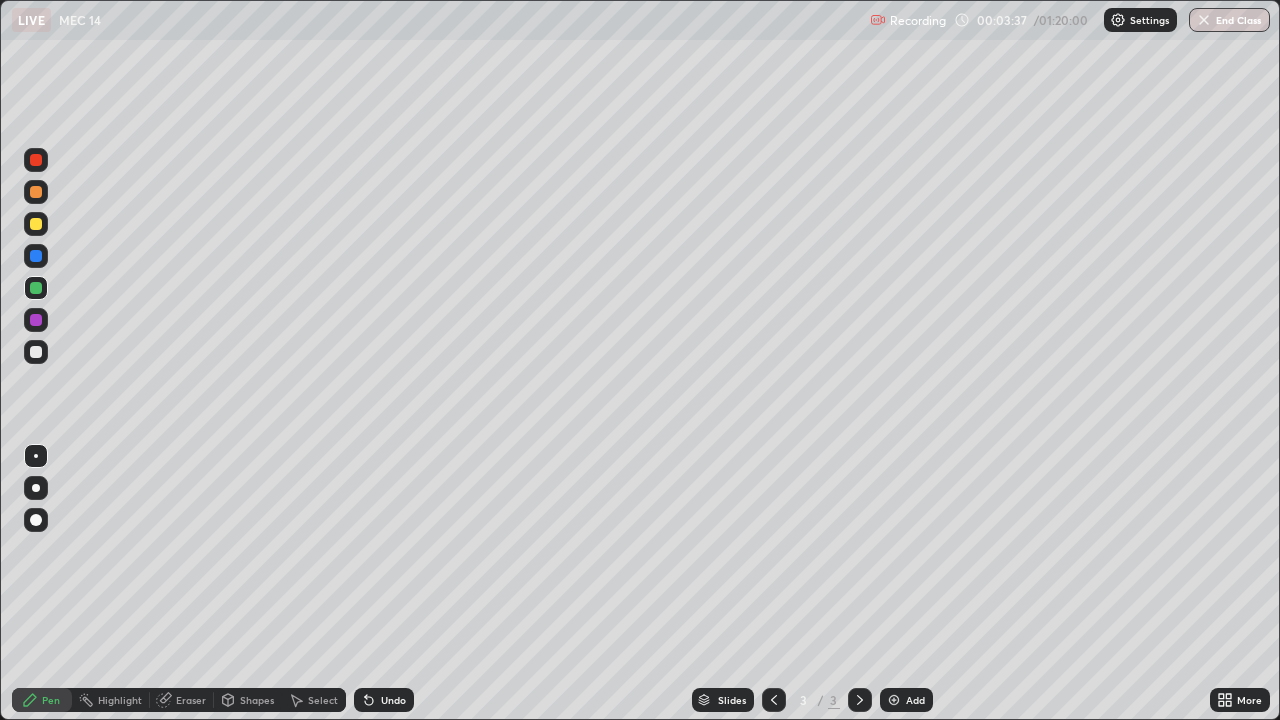 click at bounding box center (36, 352) 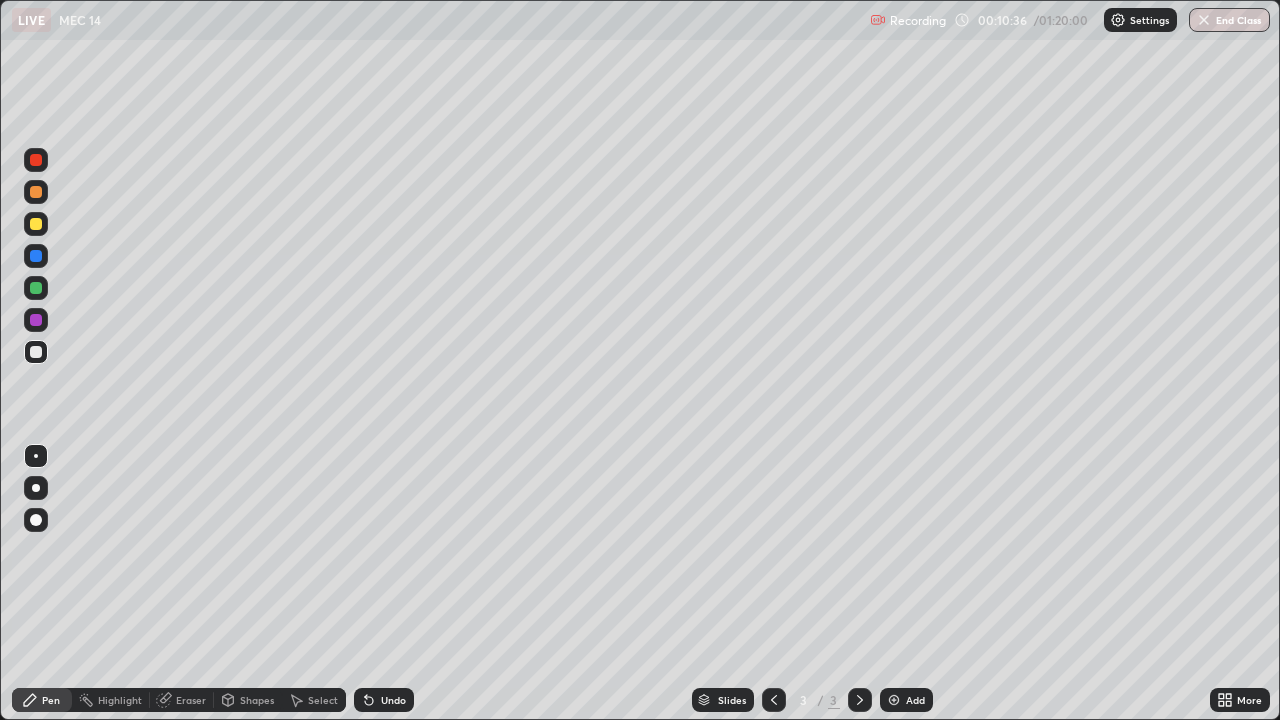 click at bounding box center (36, 288) 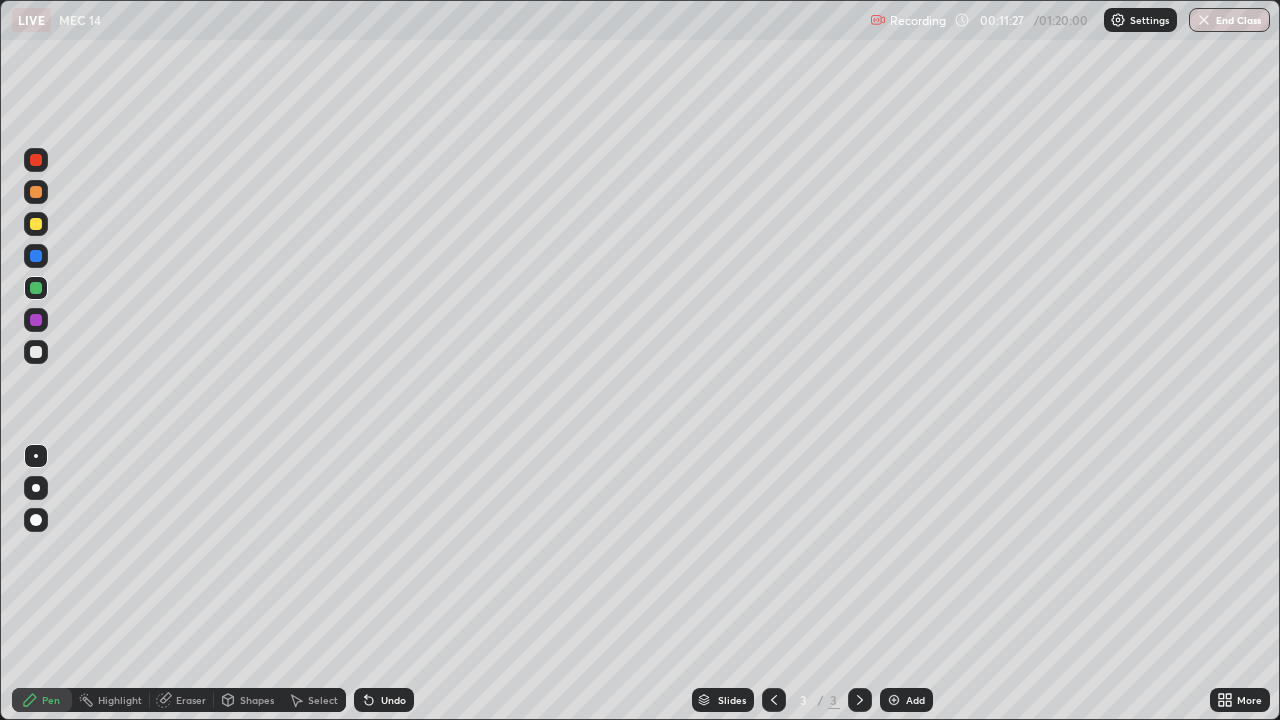click on "Add" at bounding box center [906, 700] 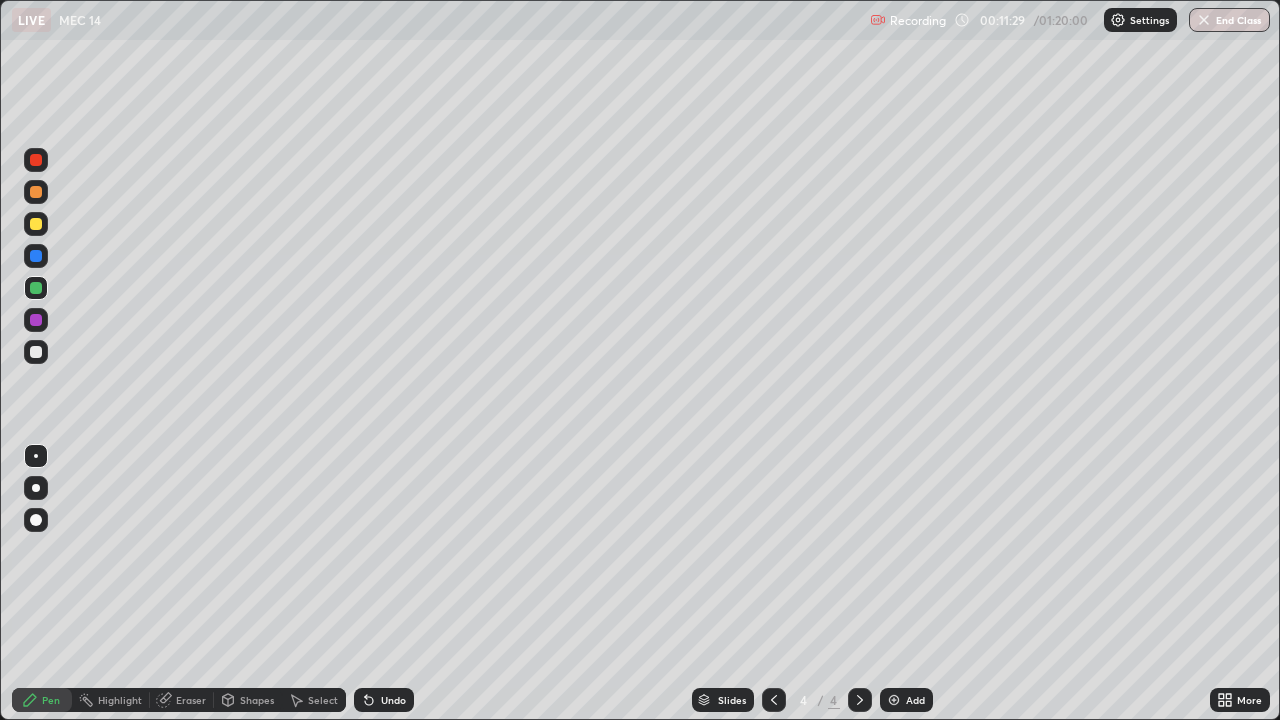 click at bounding box center [36, 224] 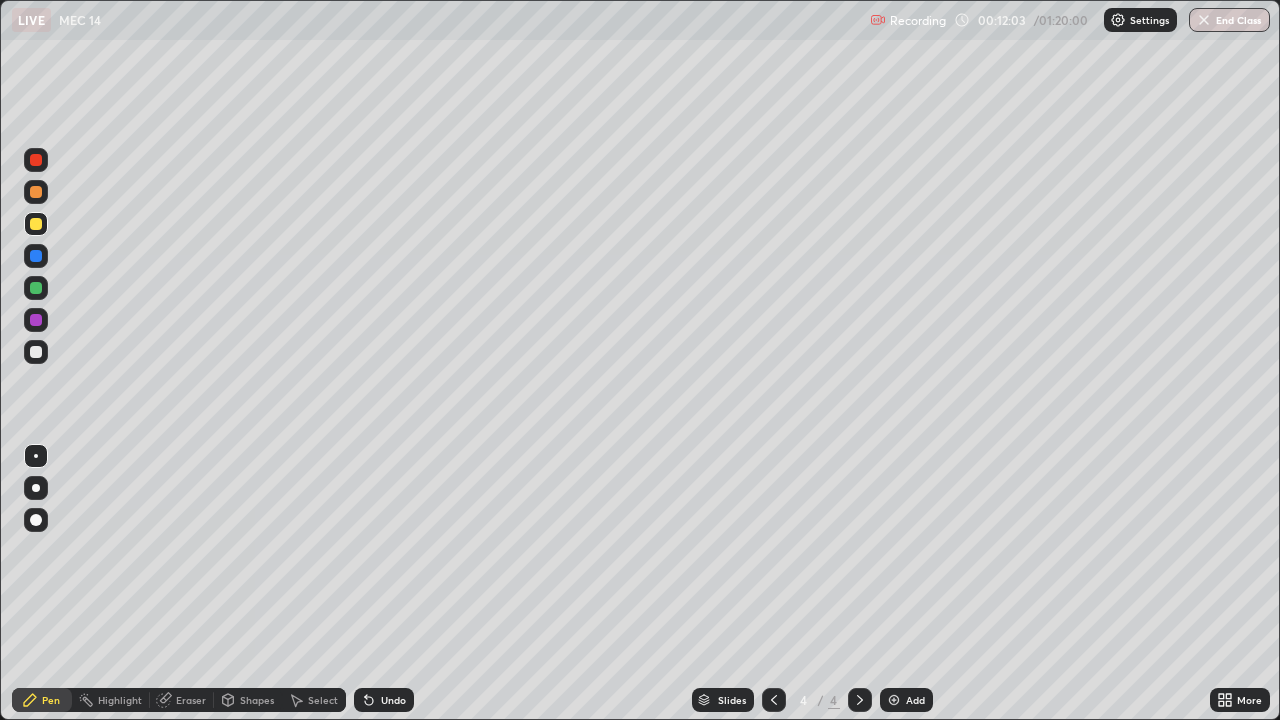 click at bounding box center [36, 352] 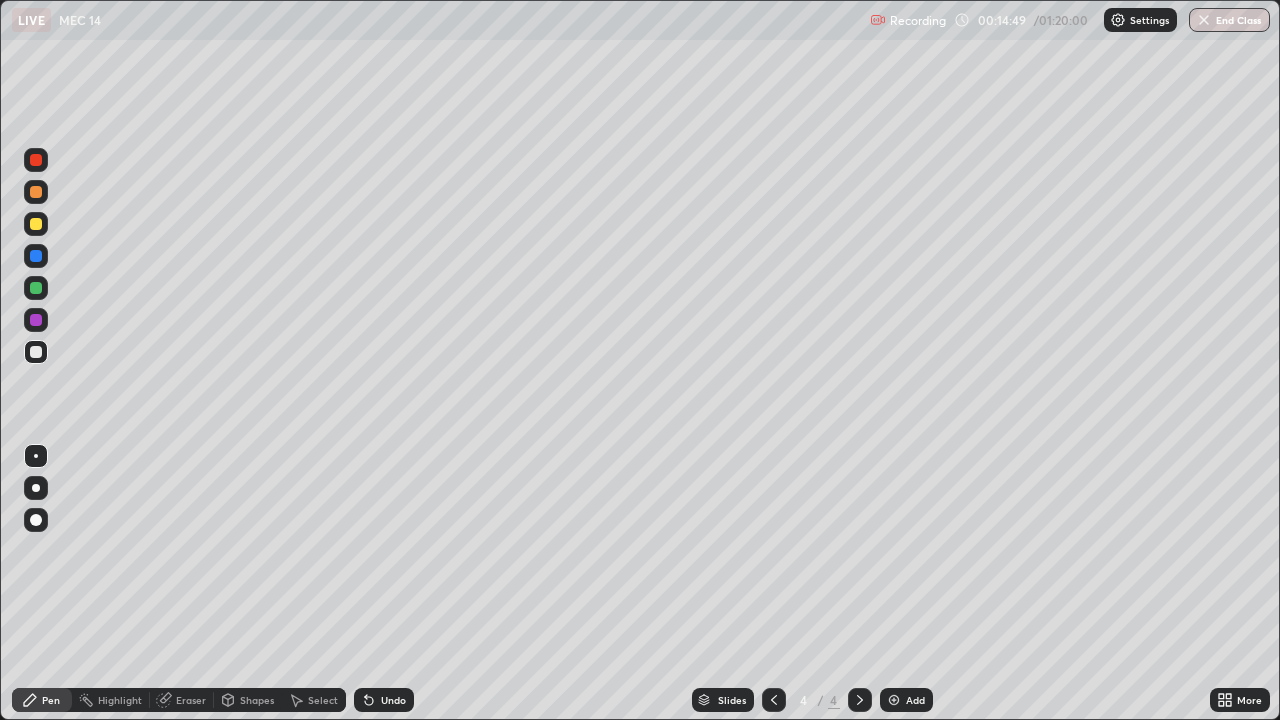 click at bounding box center [36, 288] 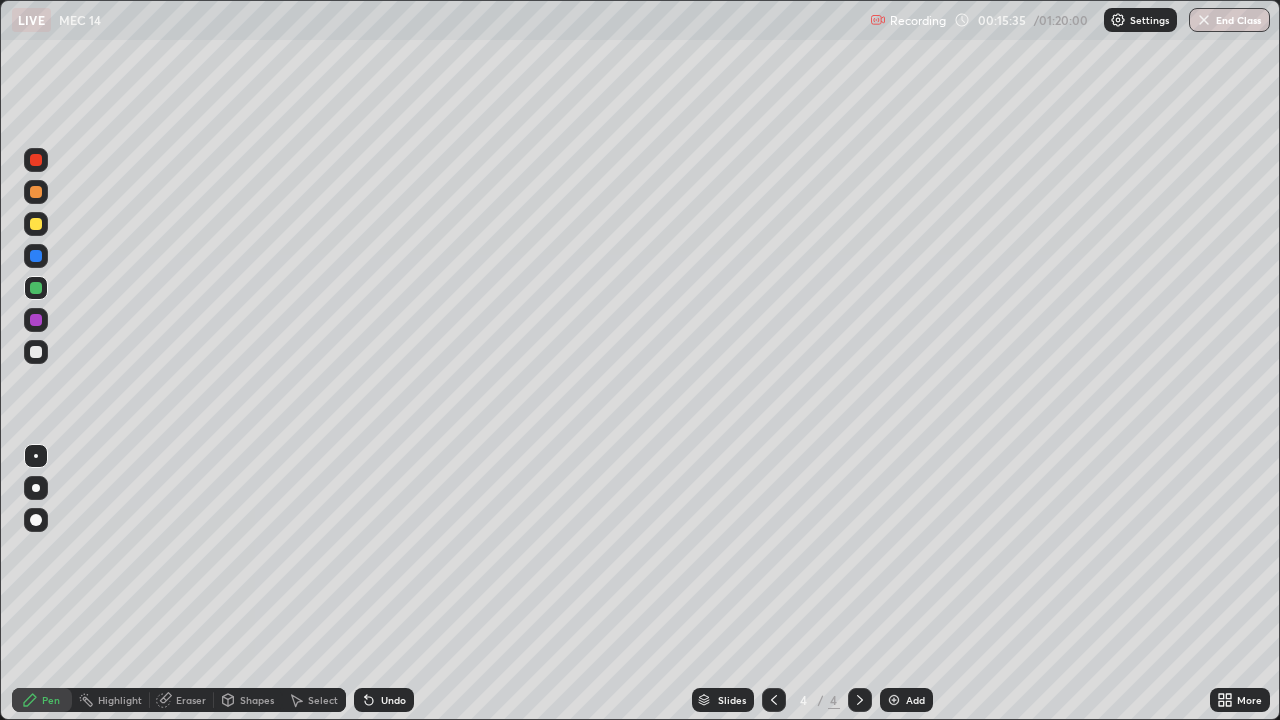 click on "Add" at bounding box center (915, 700) 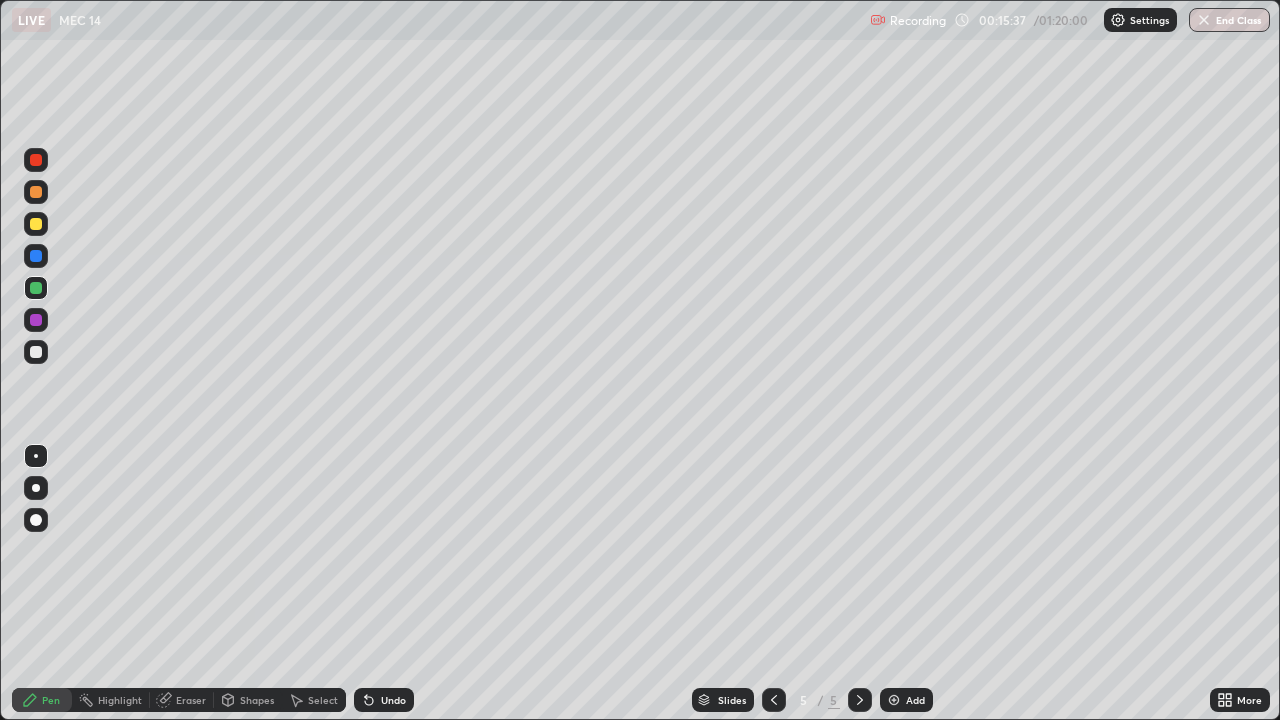 click at bounding box center [36, 352] 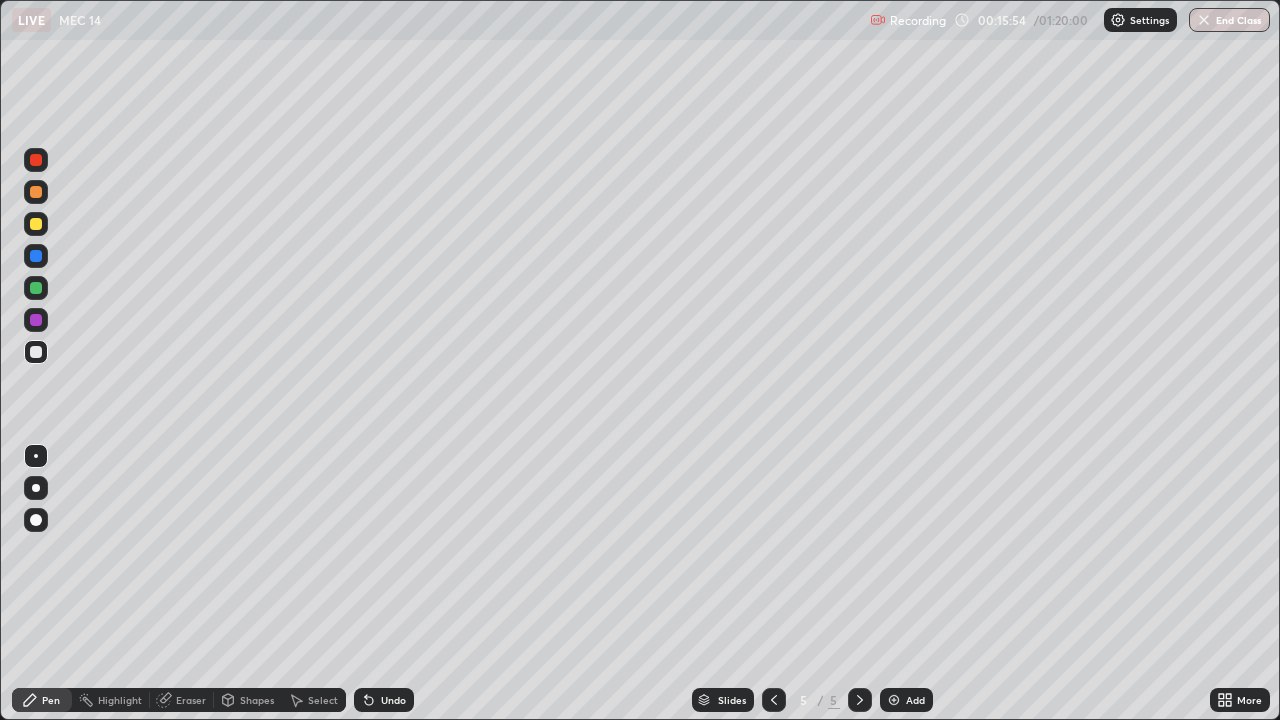 click on "Undo" at bounding box center (393, 700) 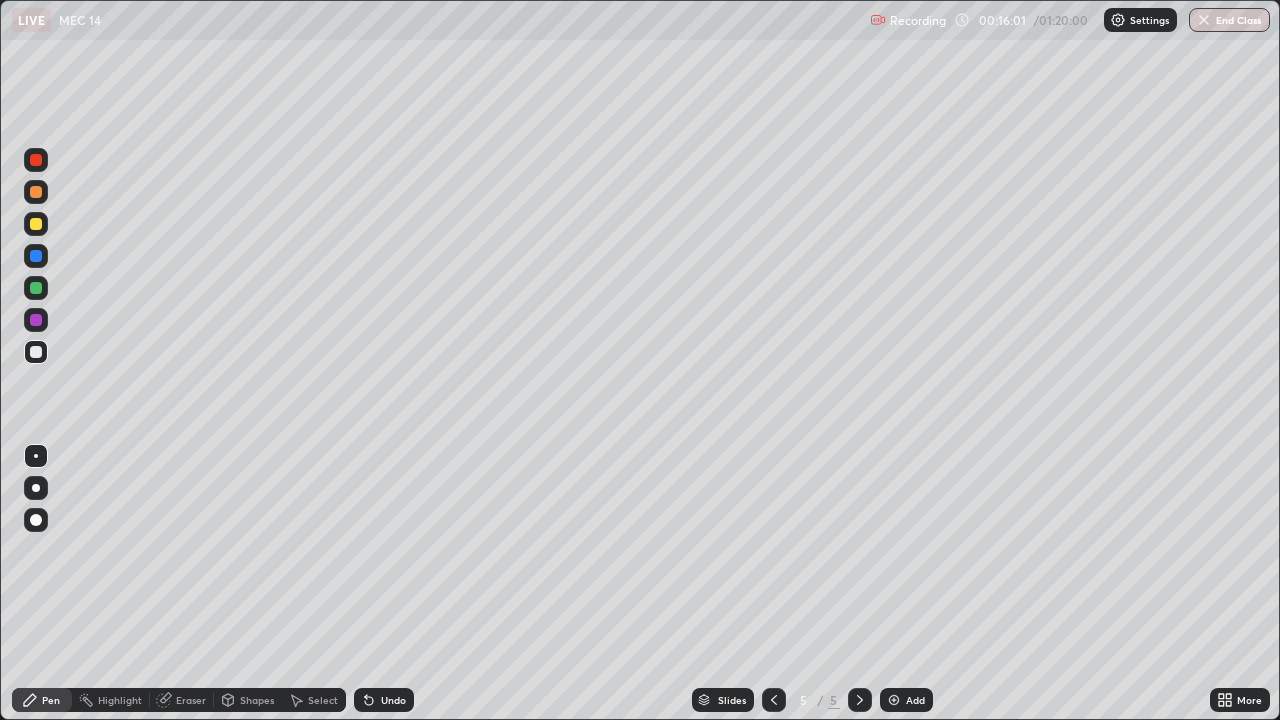 click on "Undo" at bounding box center (384, 700) 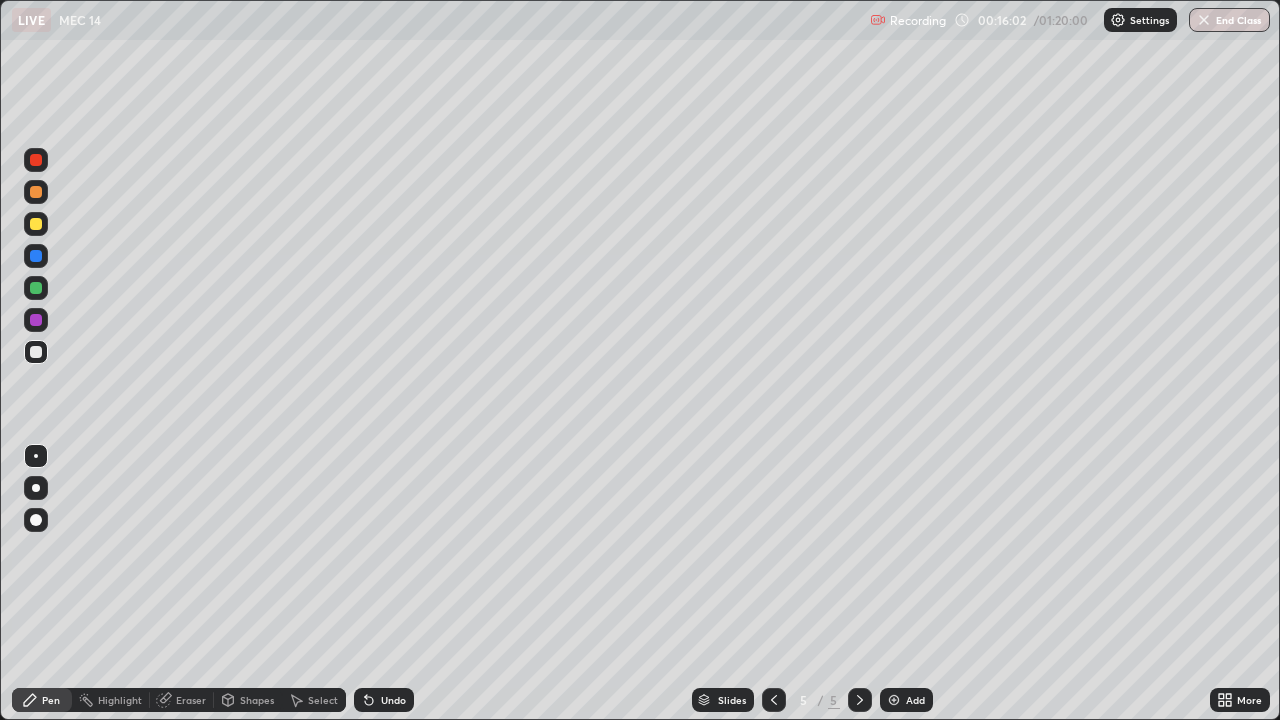 click on "Undo" at bounding box center [384, 700] 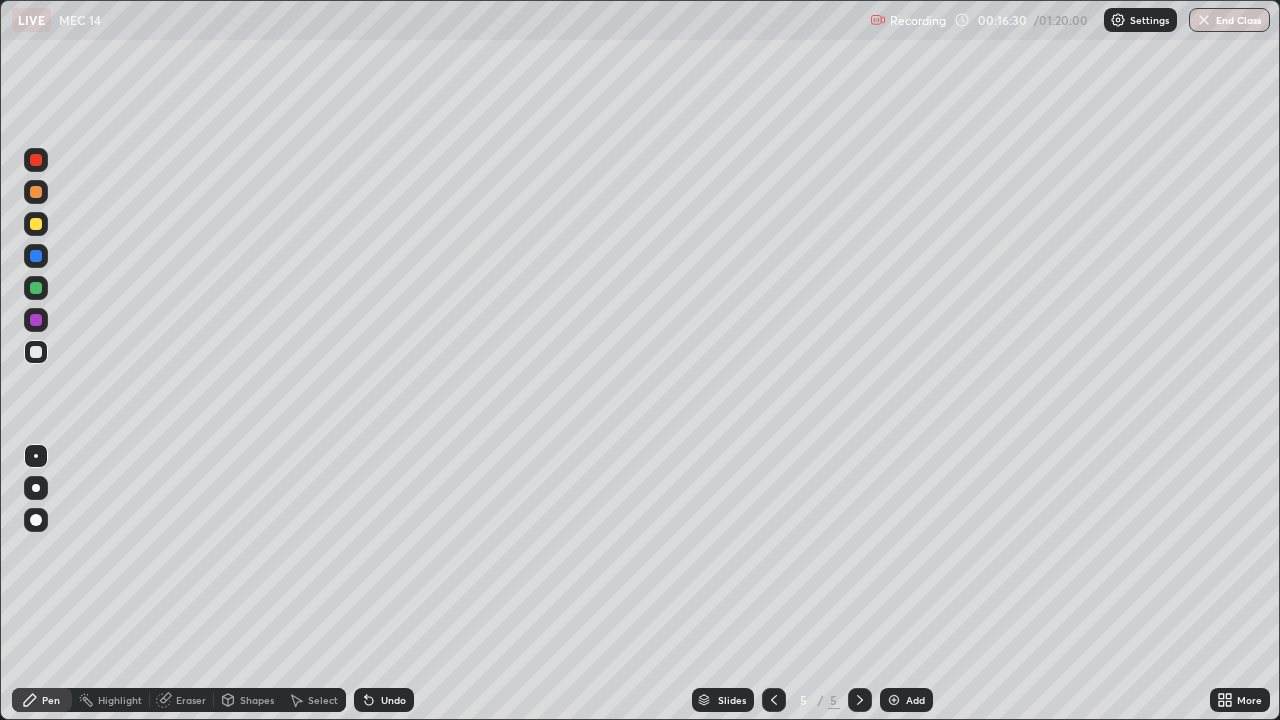 click 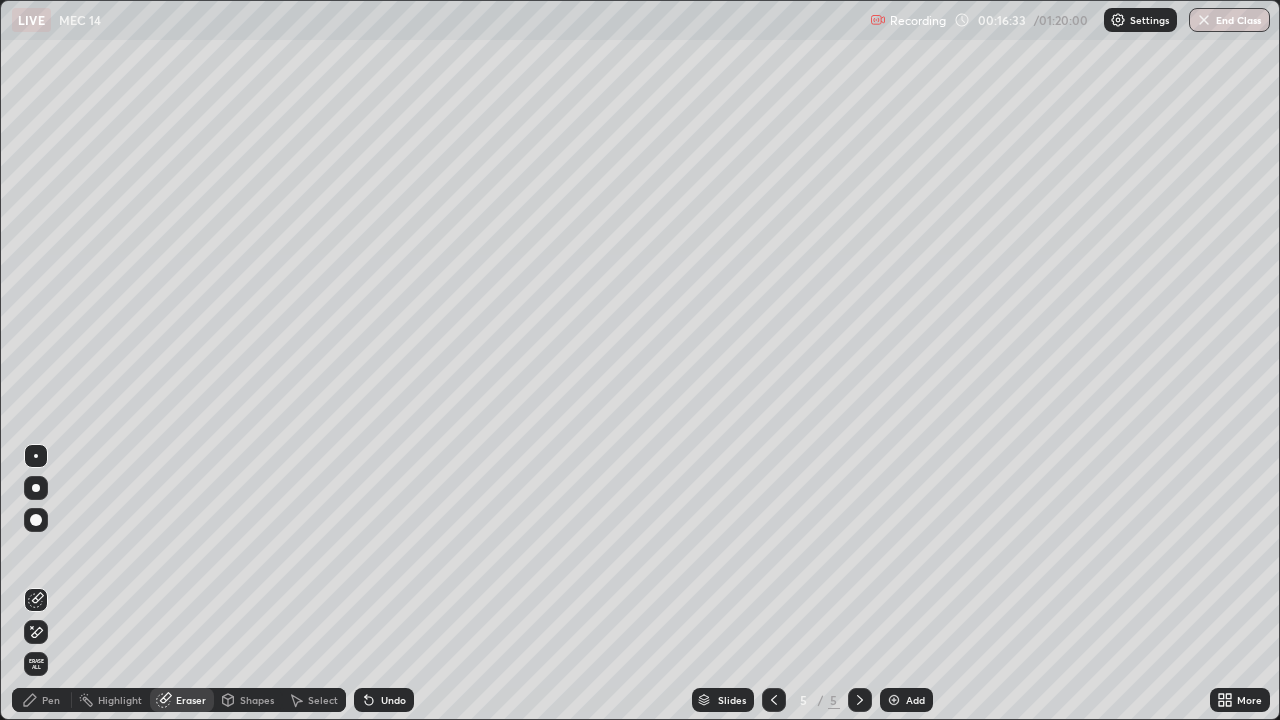 click 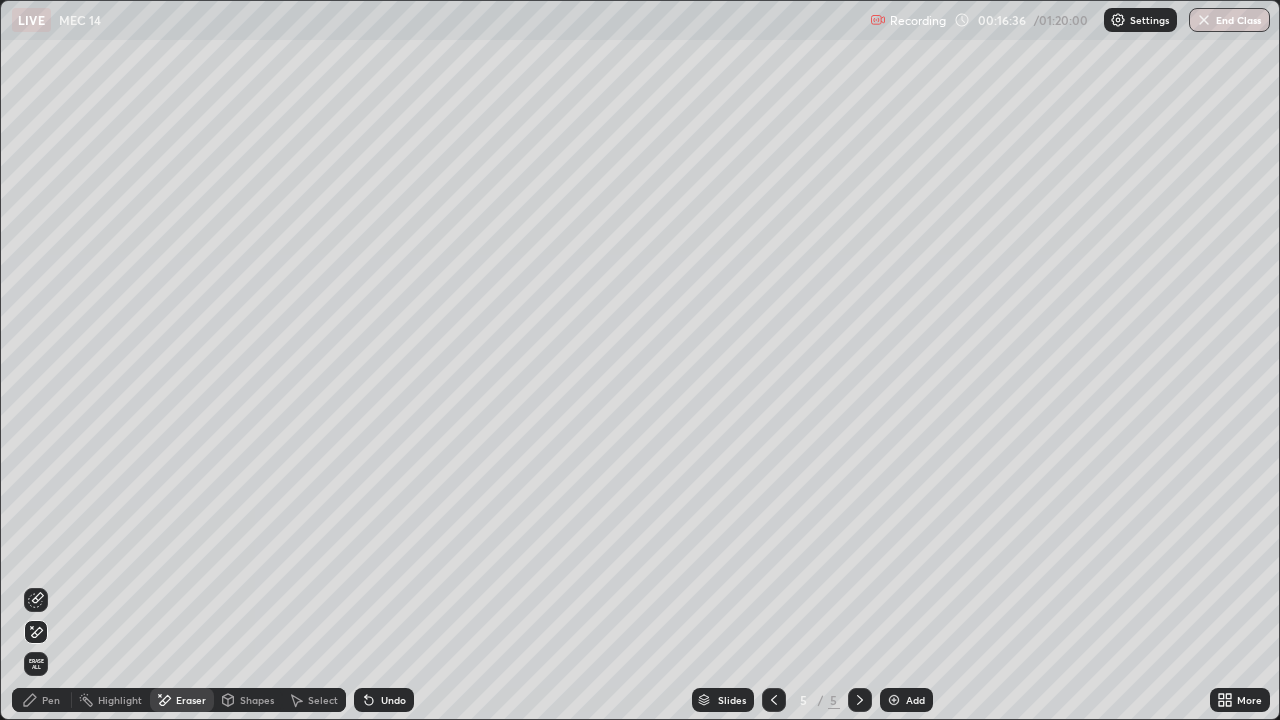 click on "Pen" at bounding box center [51, 700] 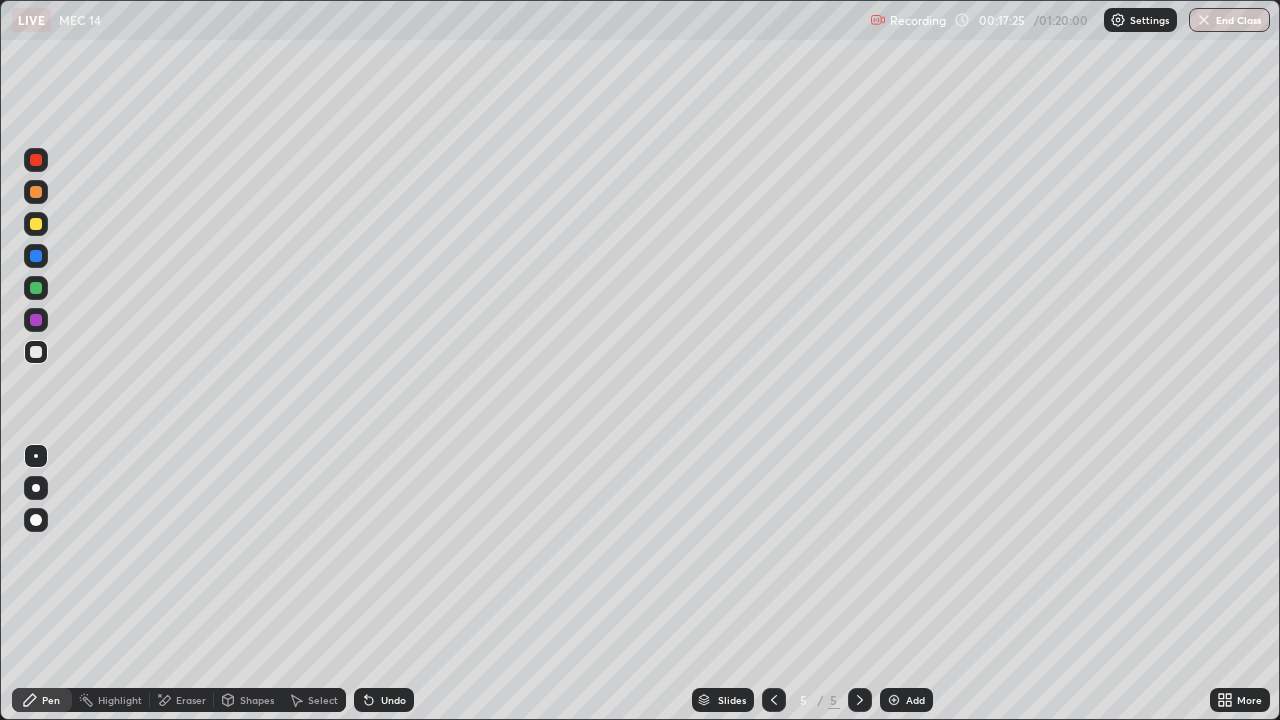 click at bounding box center (36, 224) 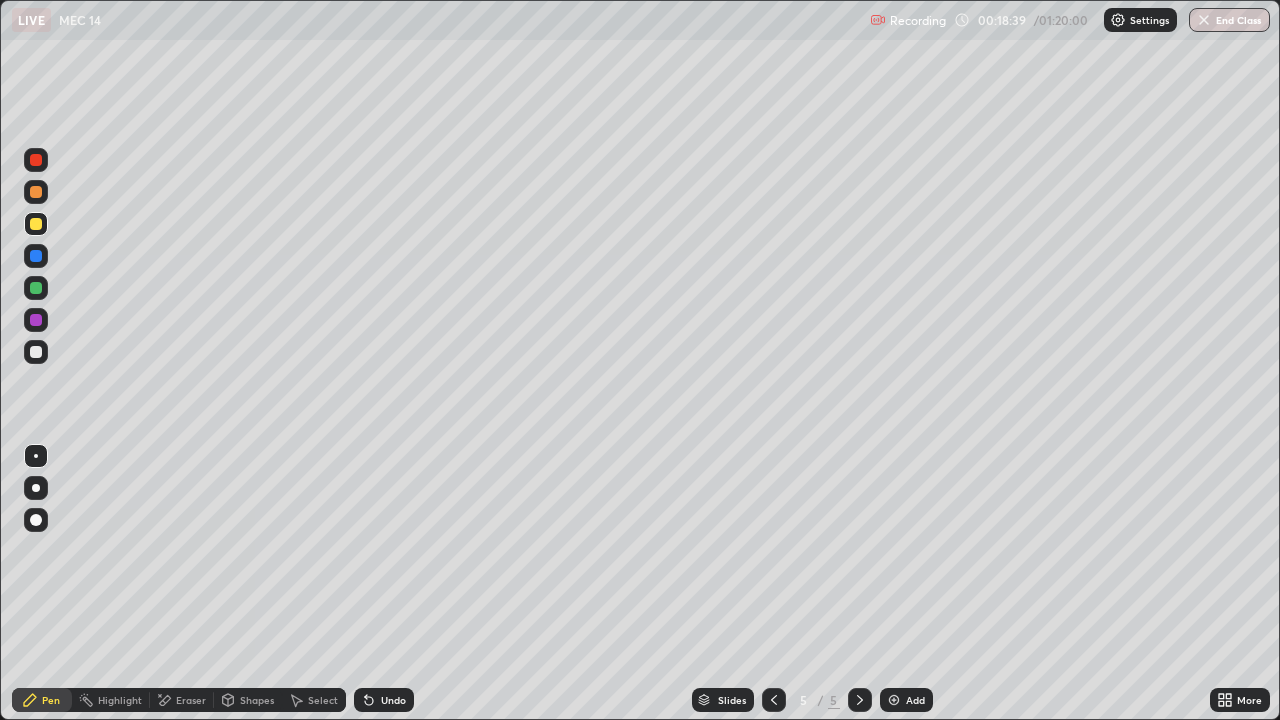 click at bounding box center (36, 352) 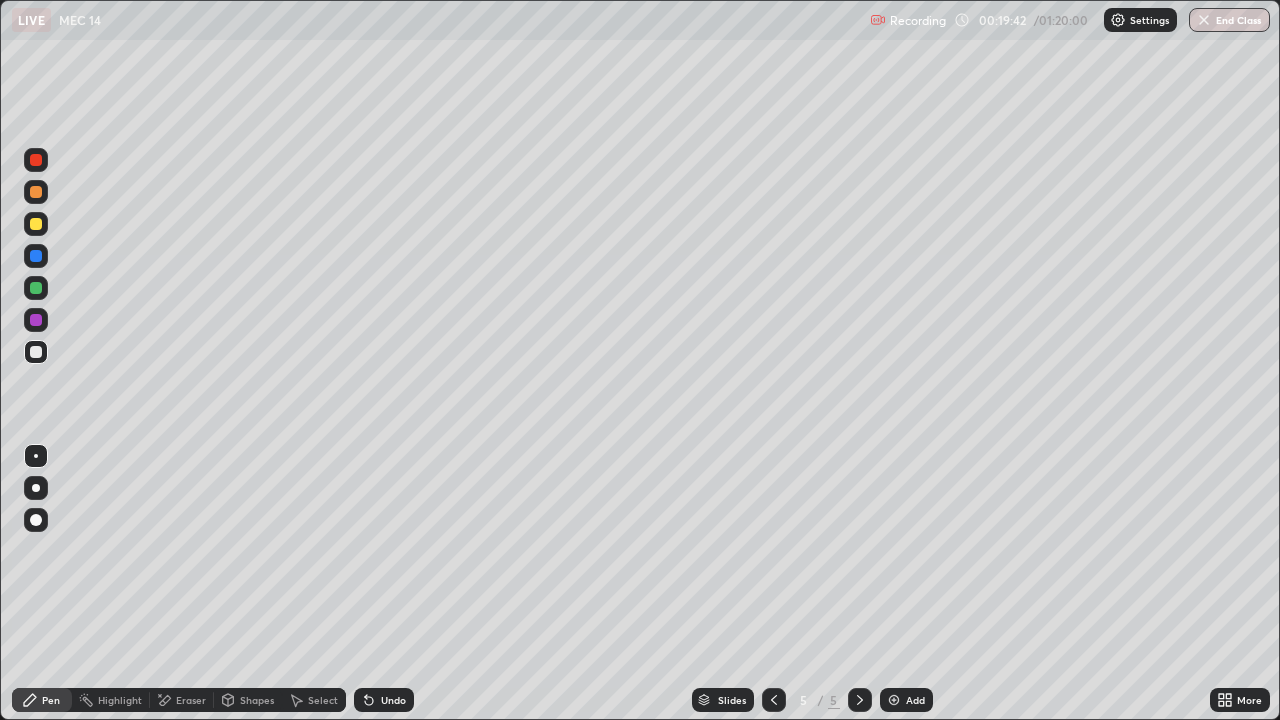 click on "Add" at bounding box center [906, 700] 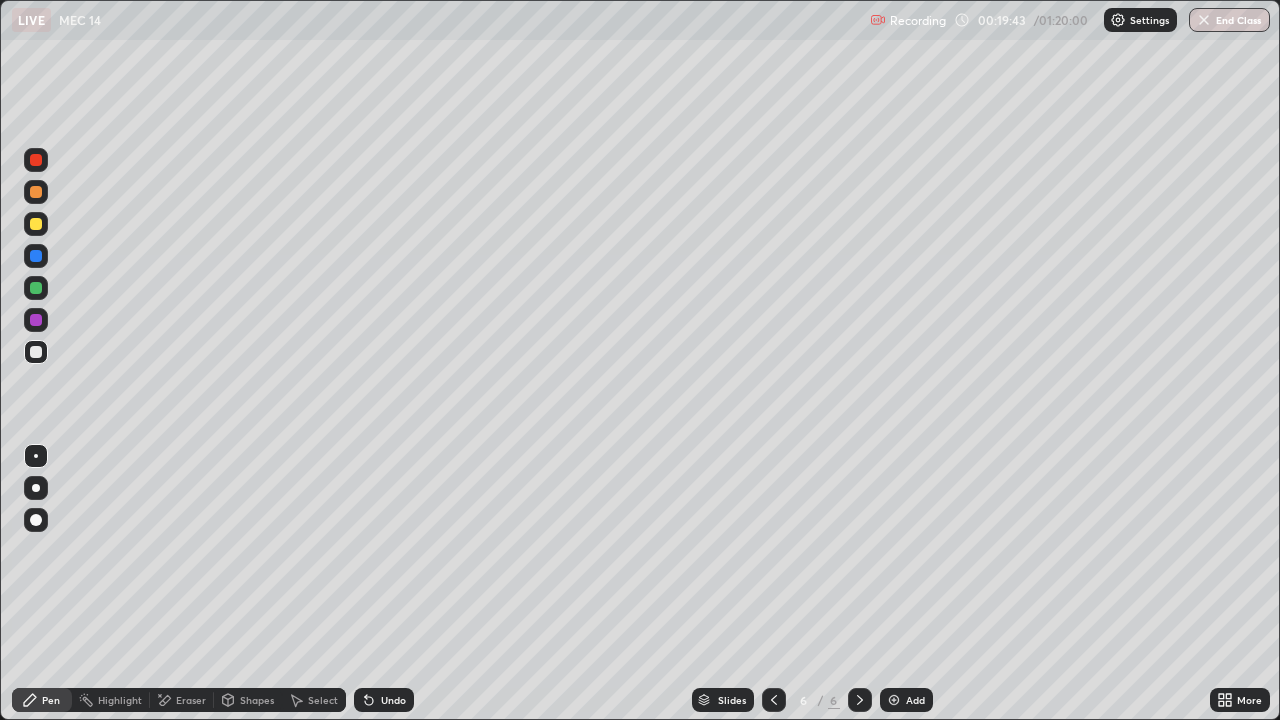 click at bounding box center (36, 224) 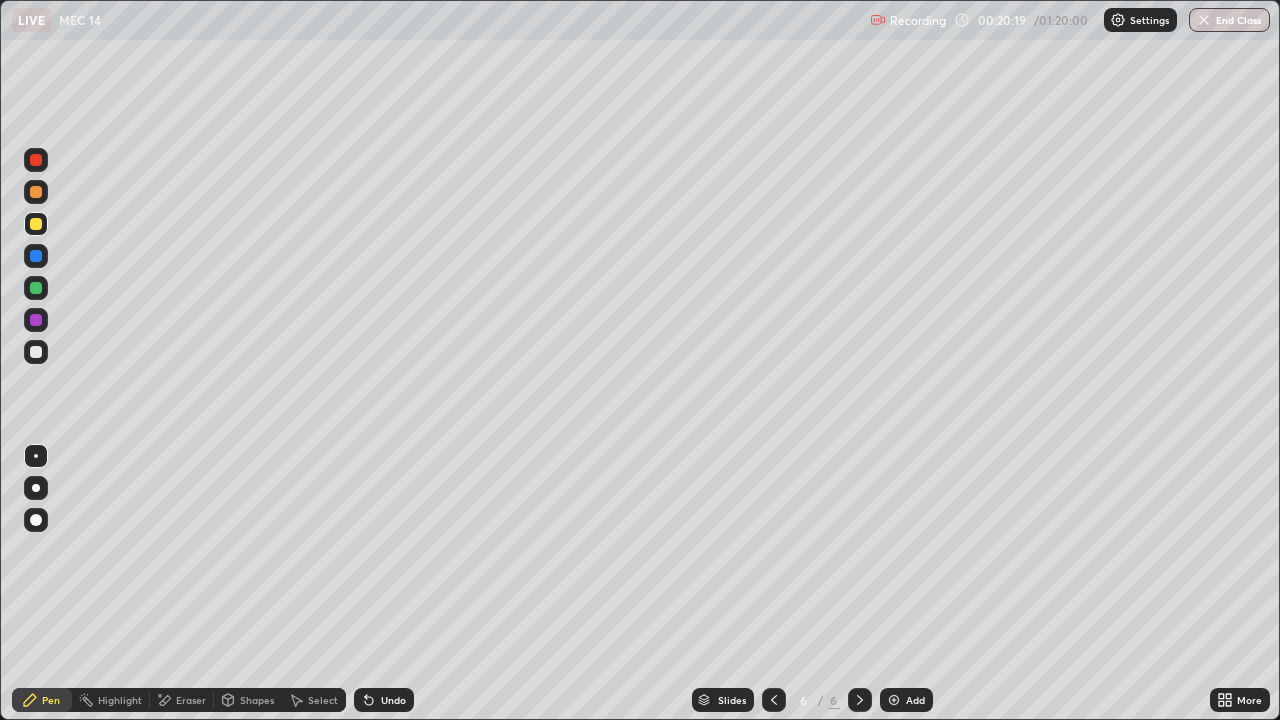 click at bounding box center [36, 352] 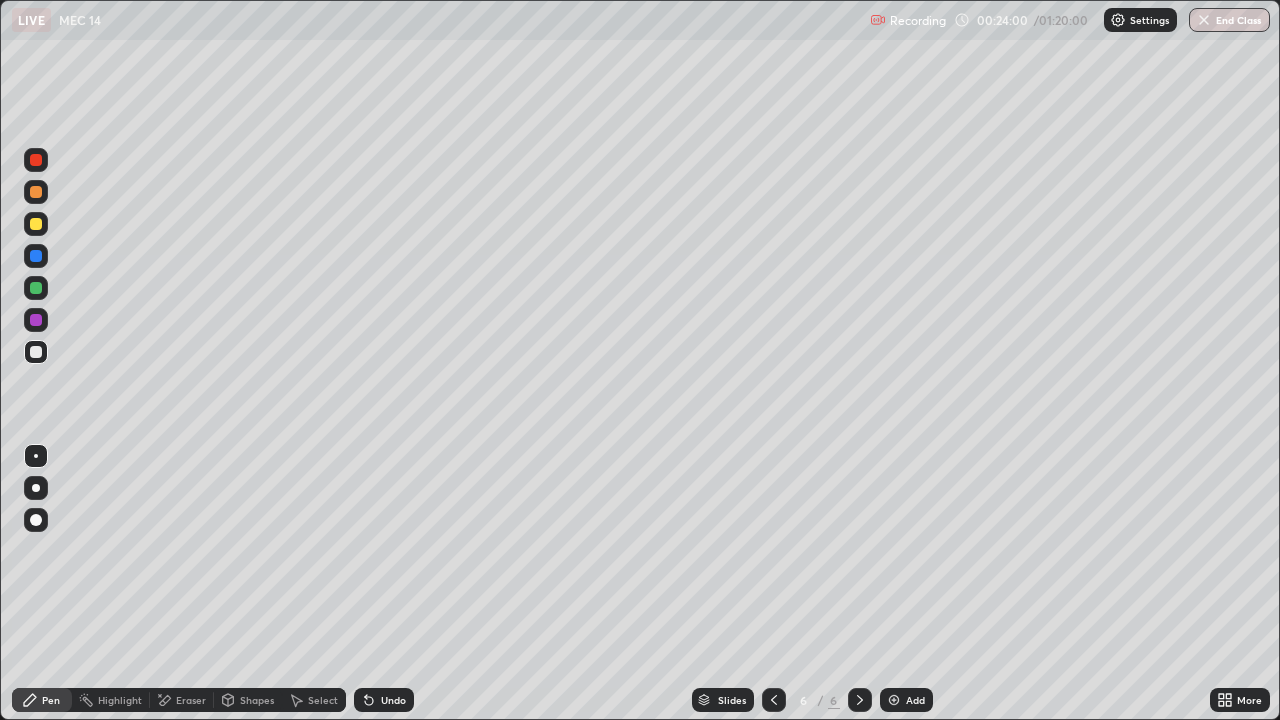 click on "Add" at bounding box center [915, 700] 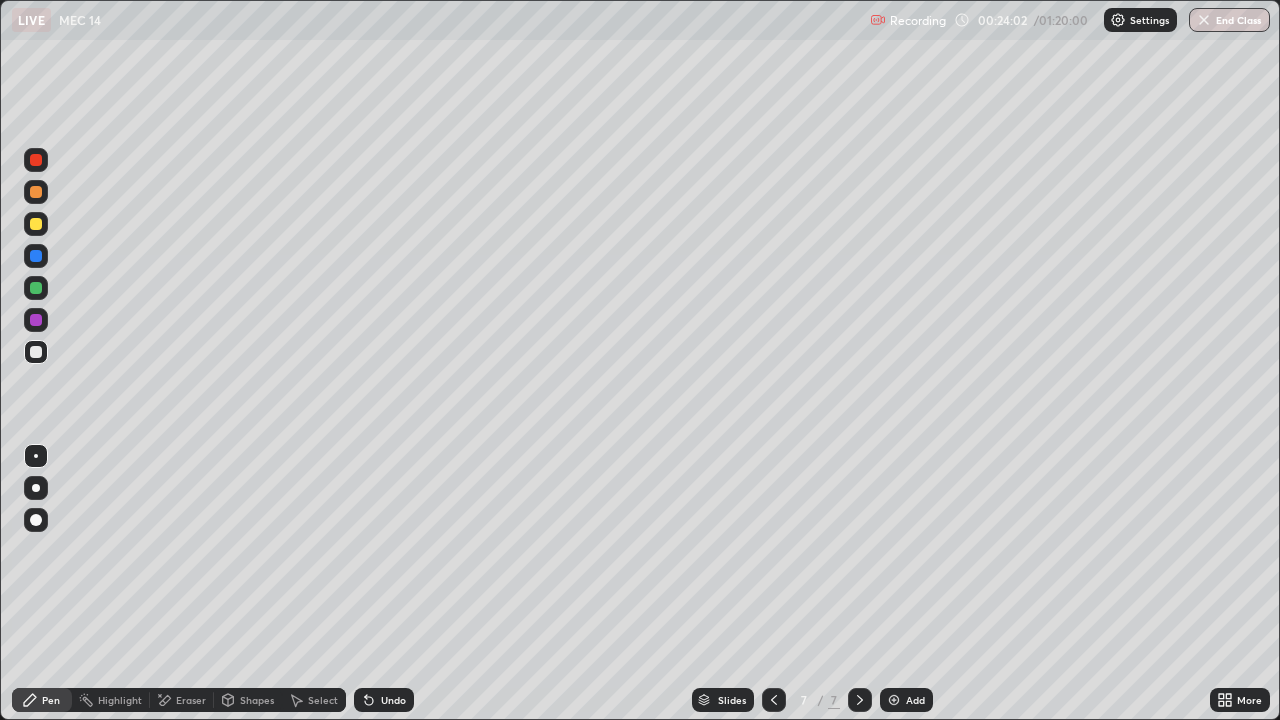 click at bounding box center [36, 224] 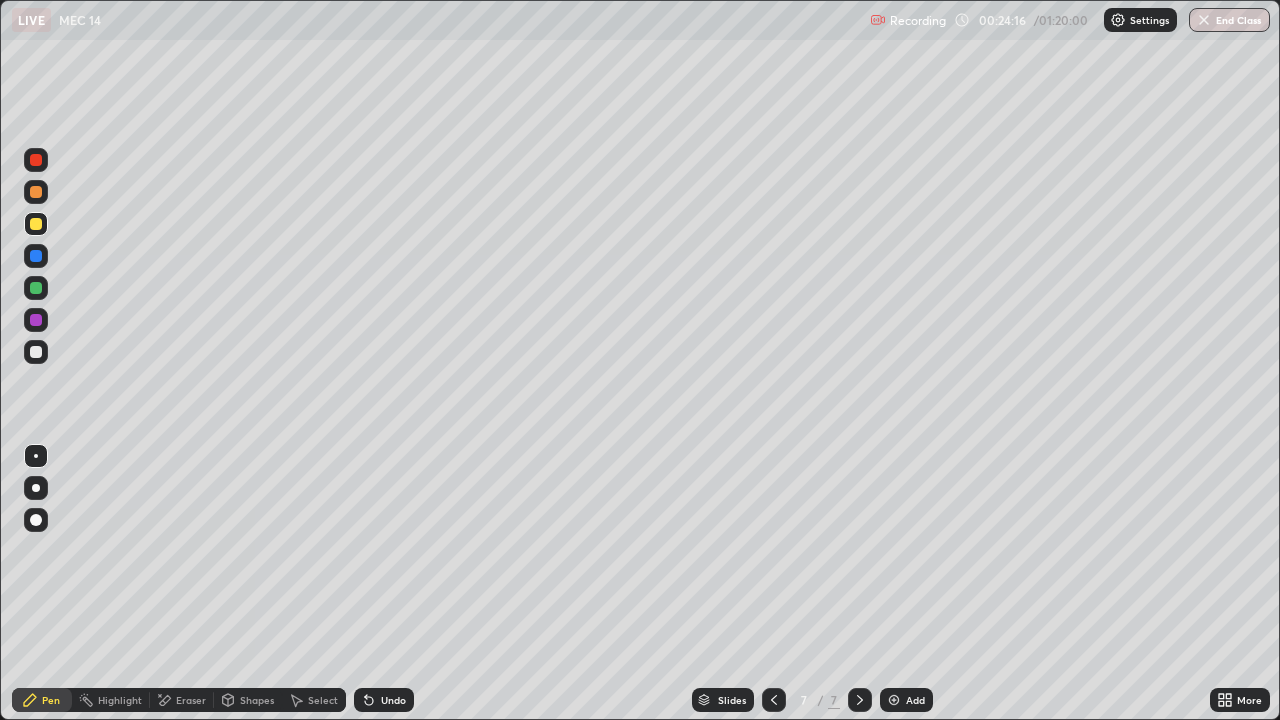 click at bounding box center [36, 352] 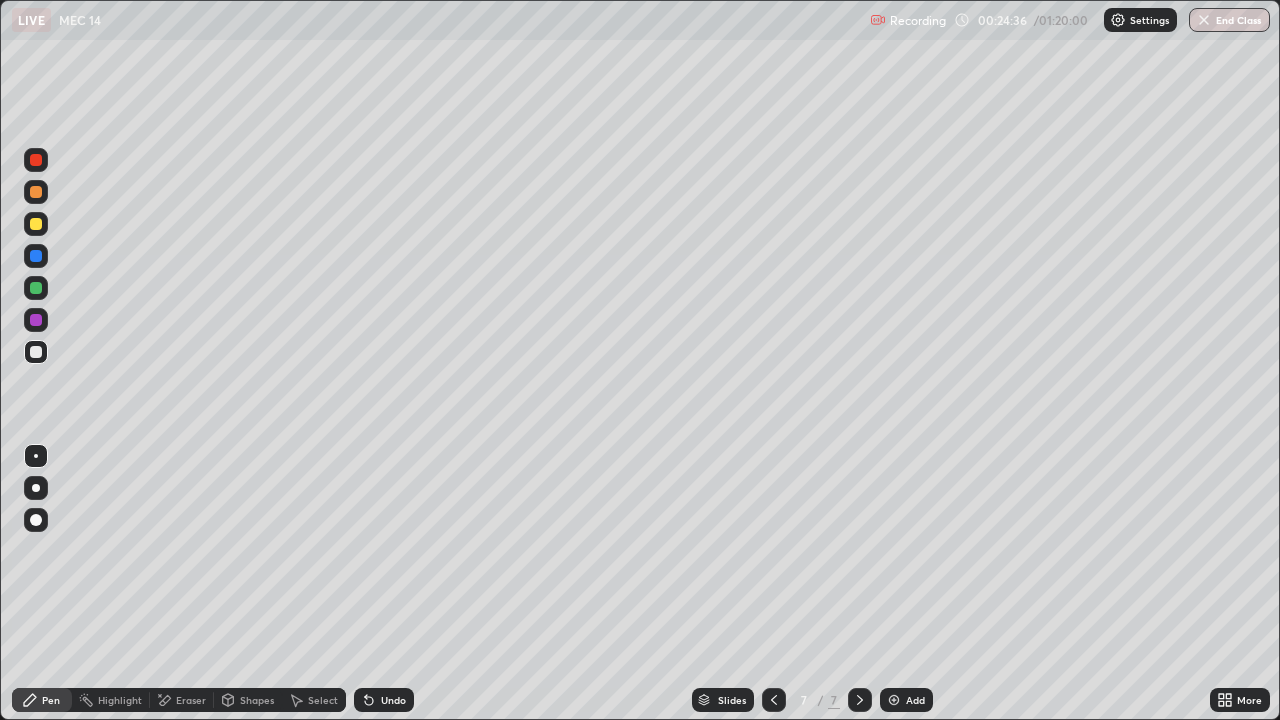 click on "Undo" at bounding box center (393, 700) 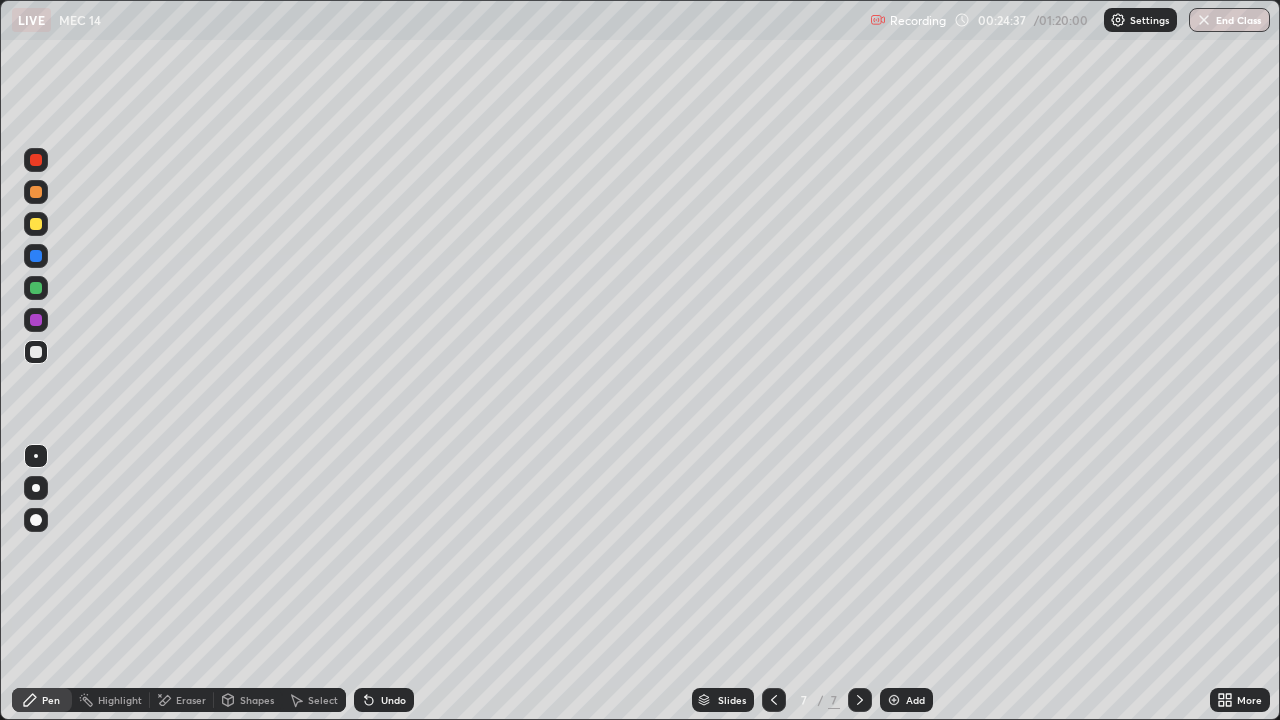 click on "Undo" at bounding box center (384, 700) 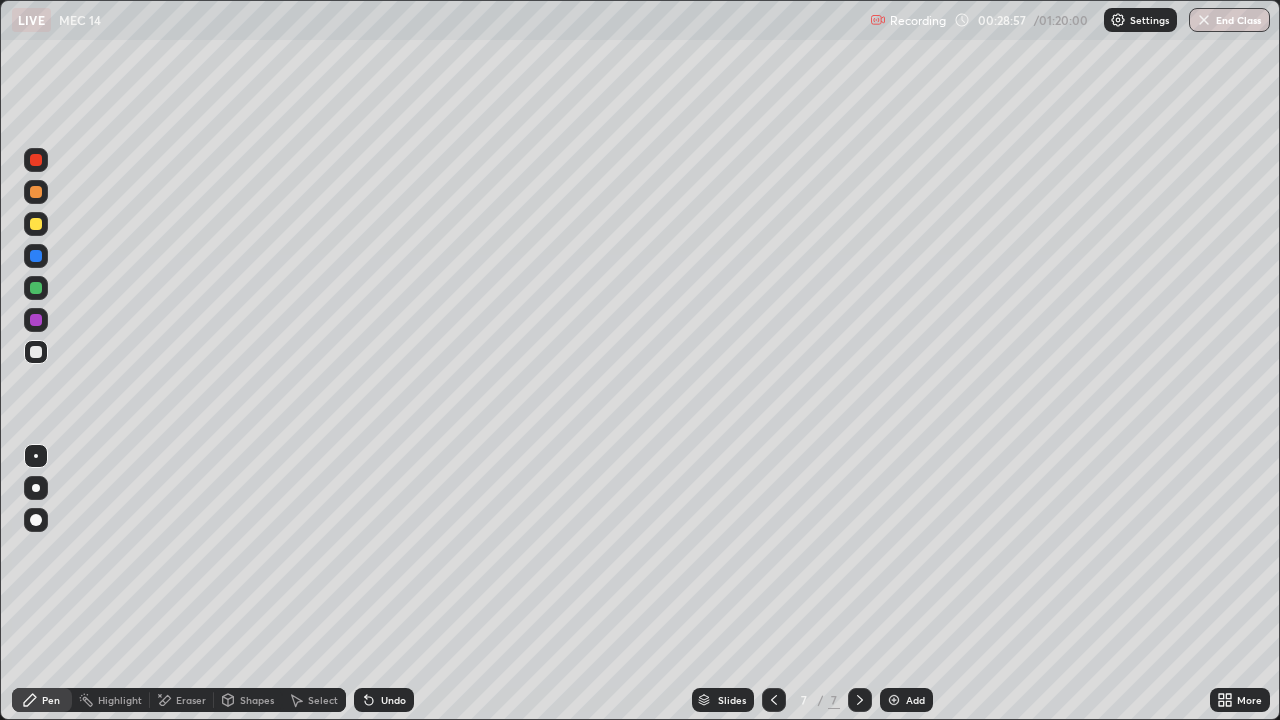 click at bounding box center (774, 700) 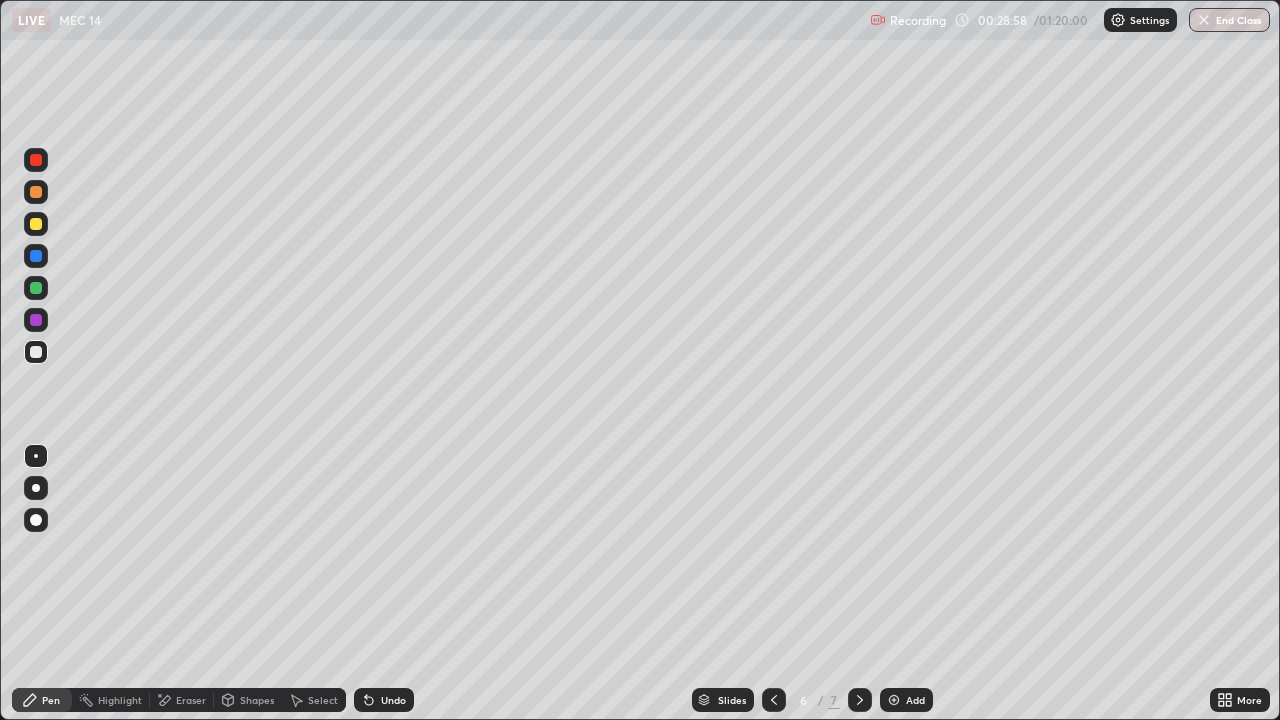click 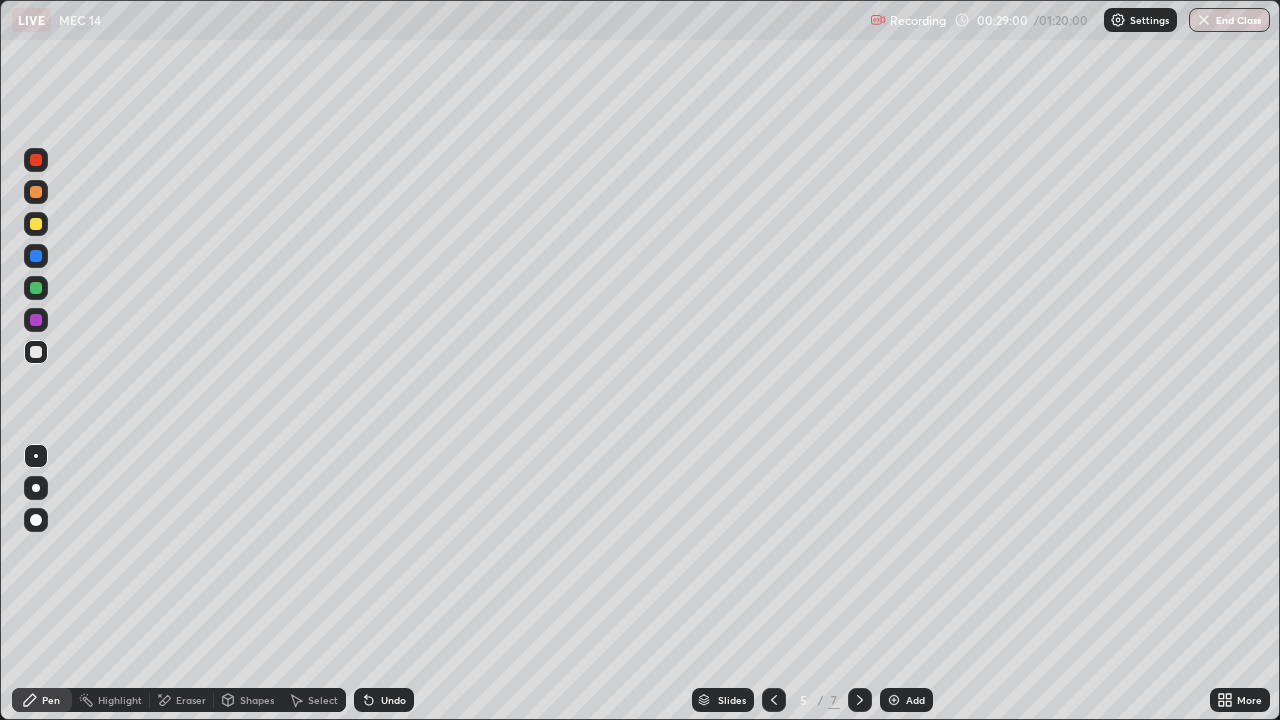 click at bounding box center (774, 700) 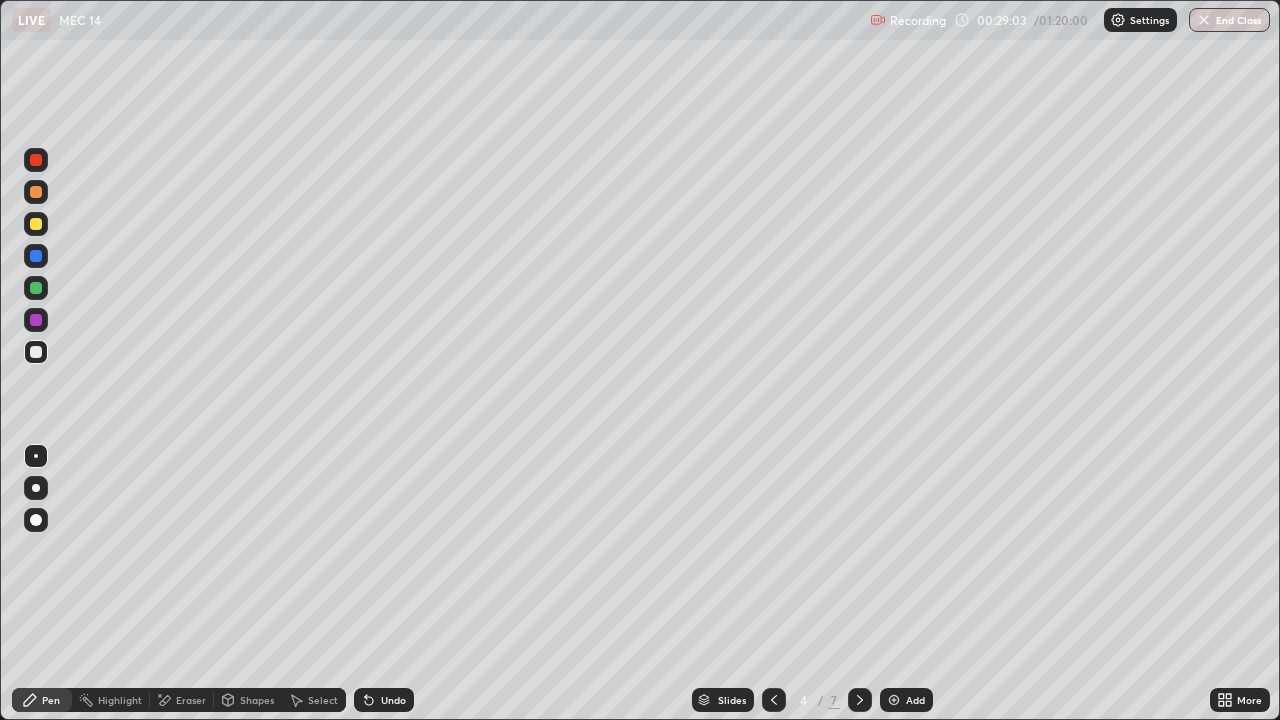 click 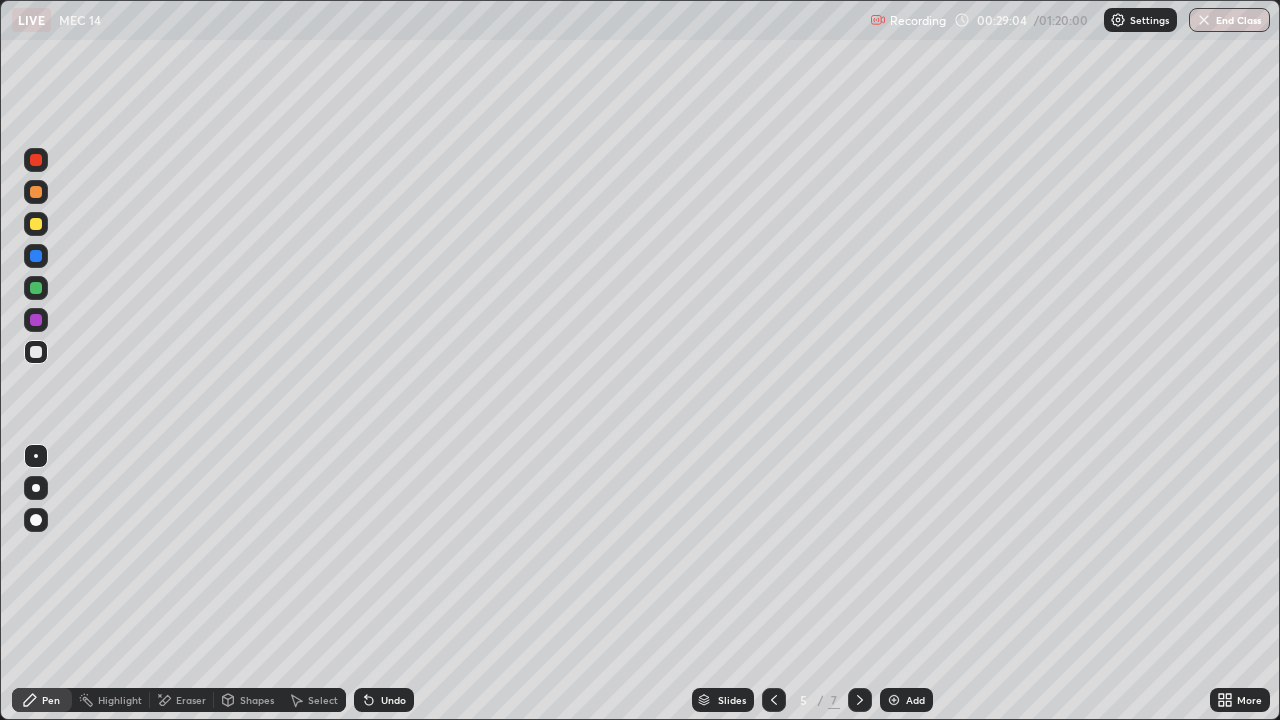 click 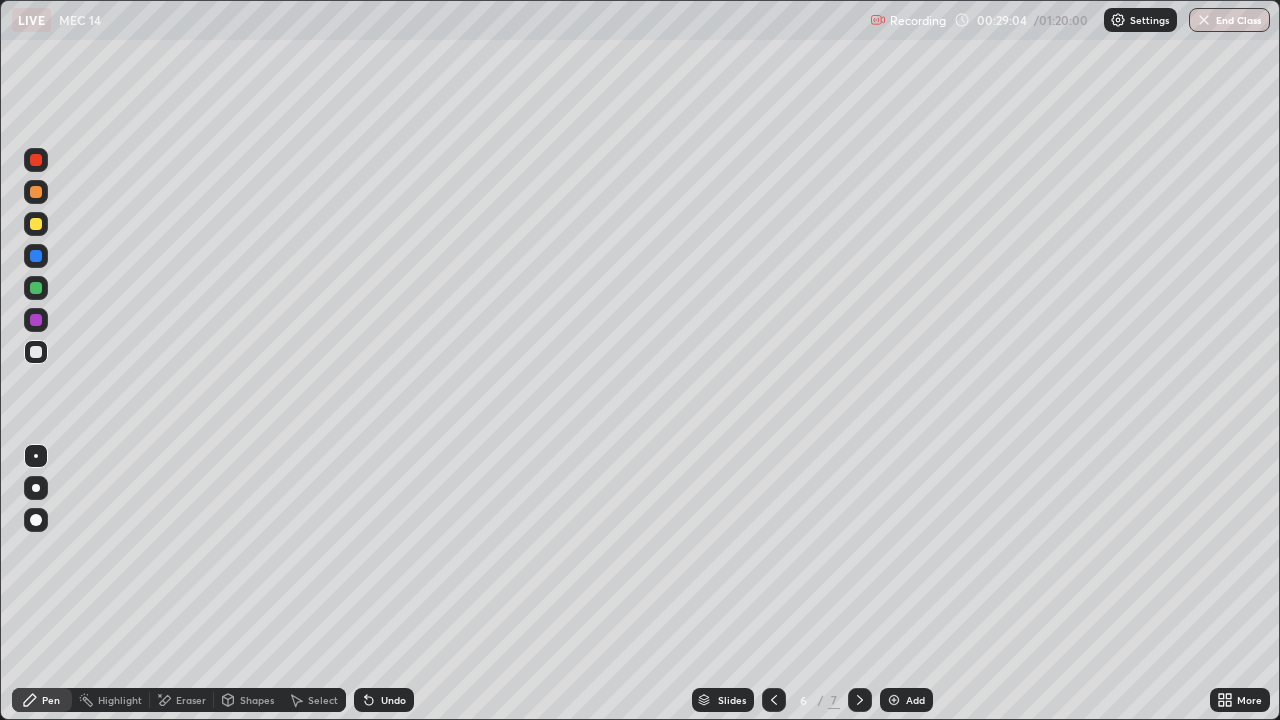 click 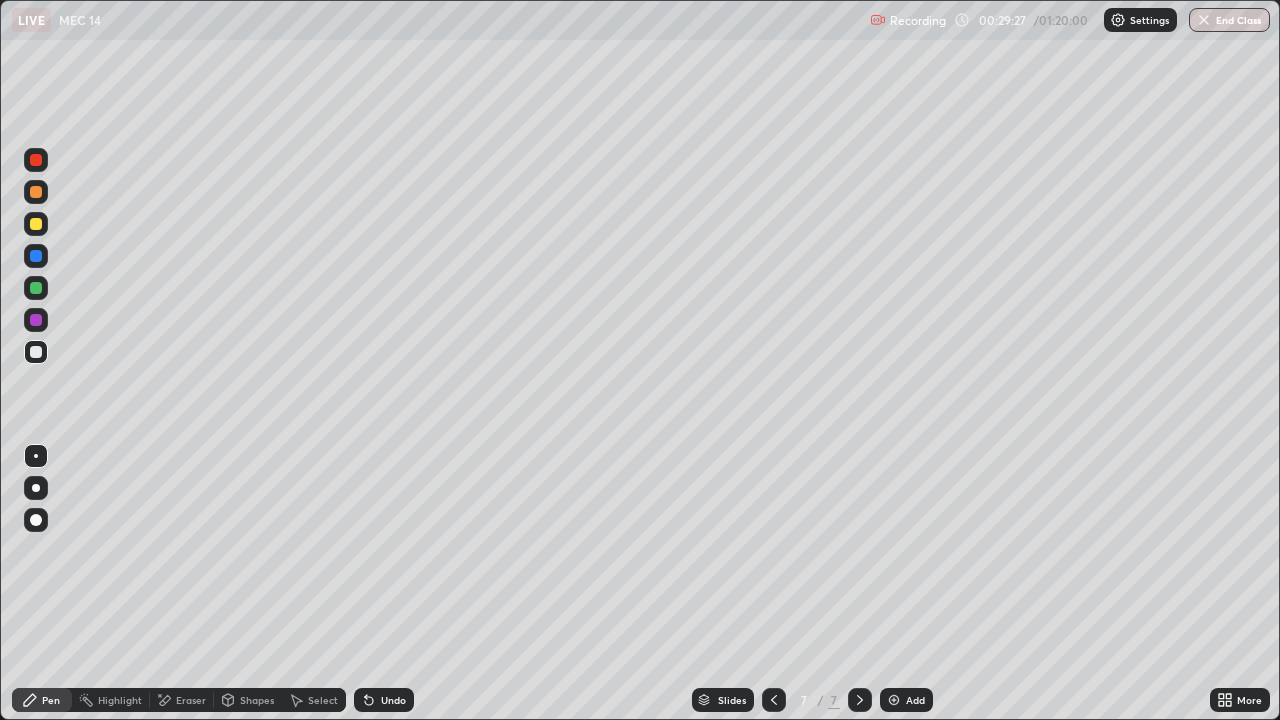 click on "Eraser" at bounding box center [191, 700] 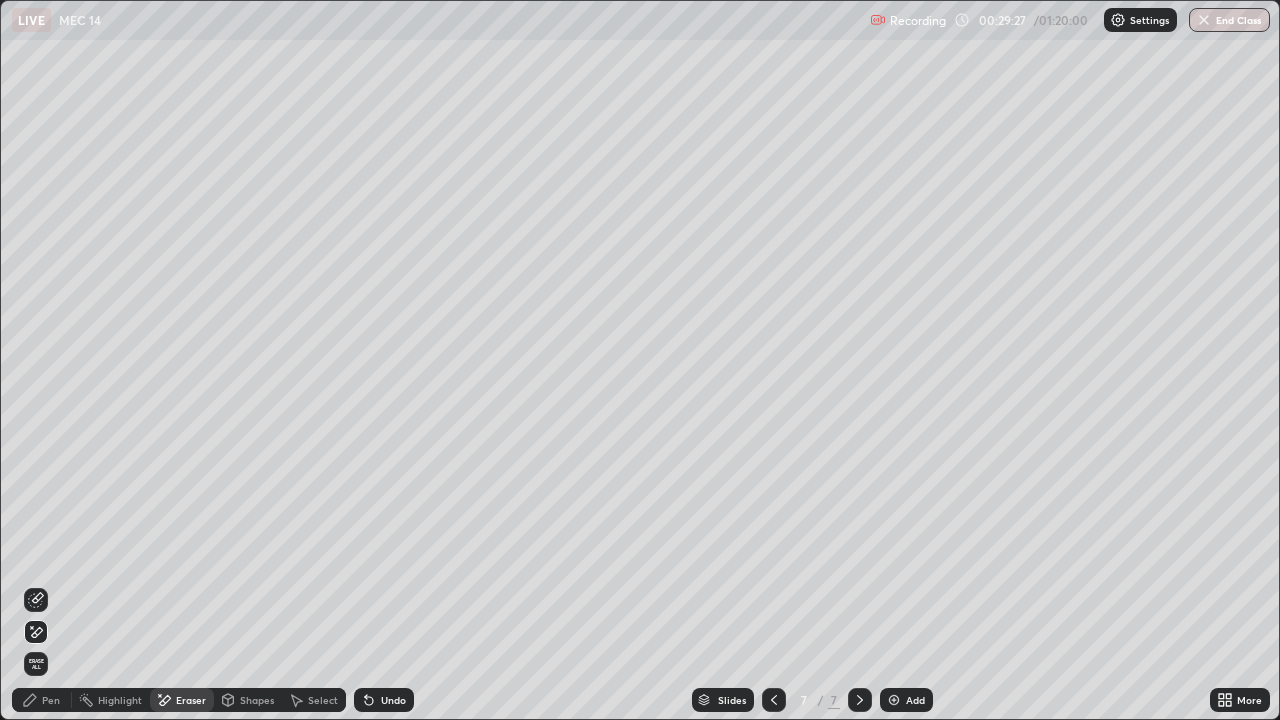 click 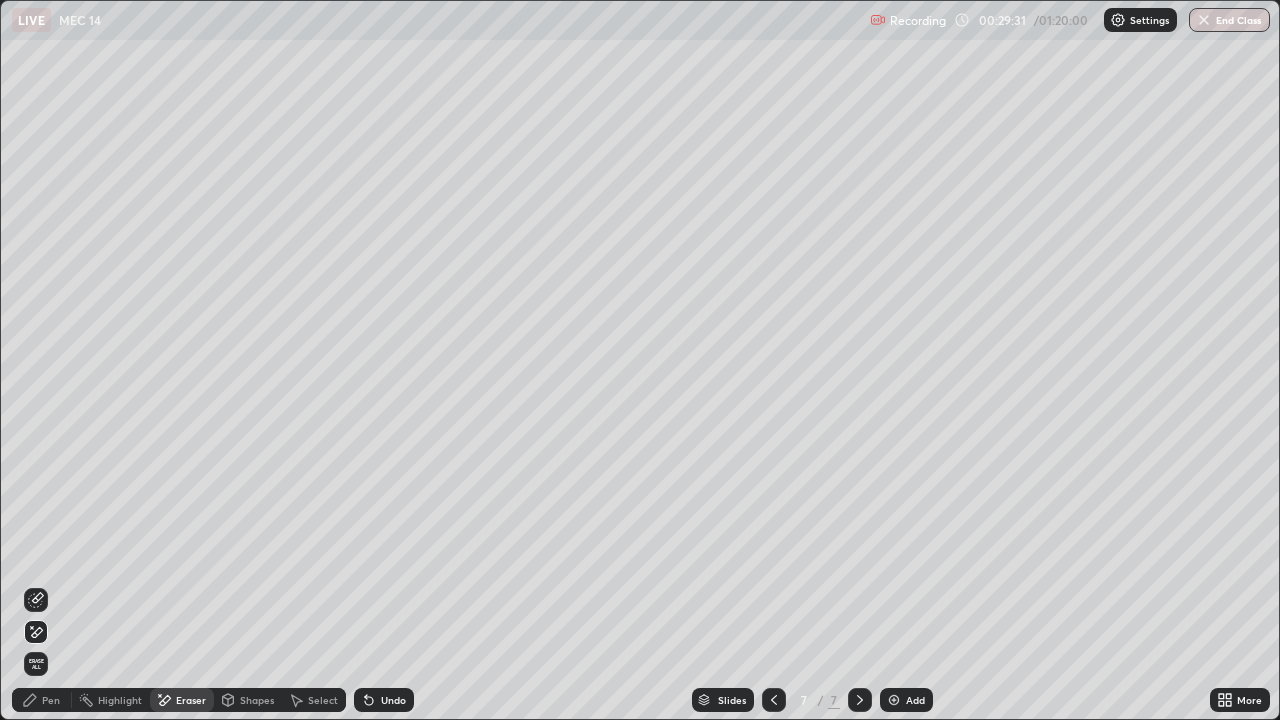 click on "Pen" at bounding box center [51, 700] 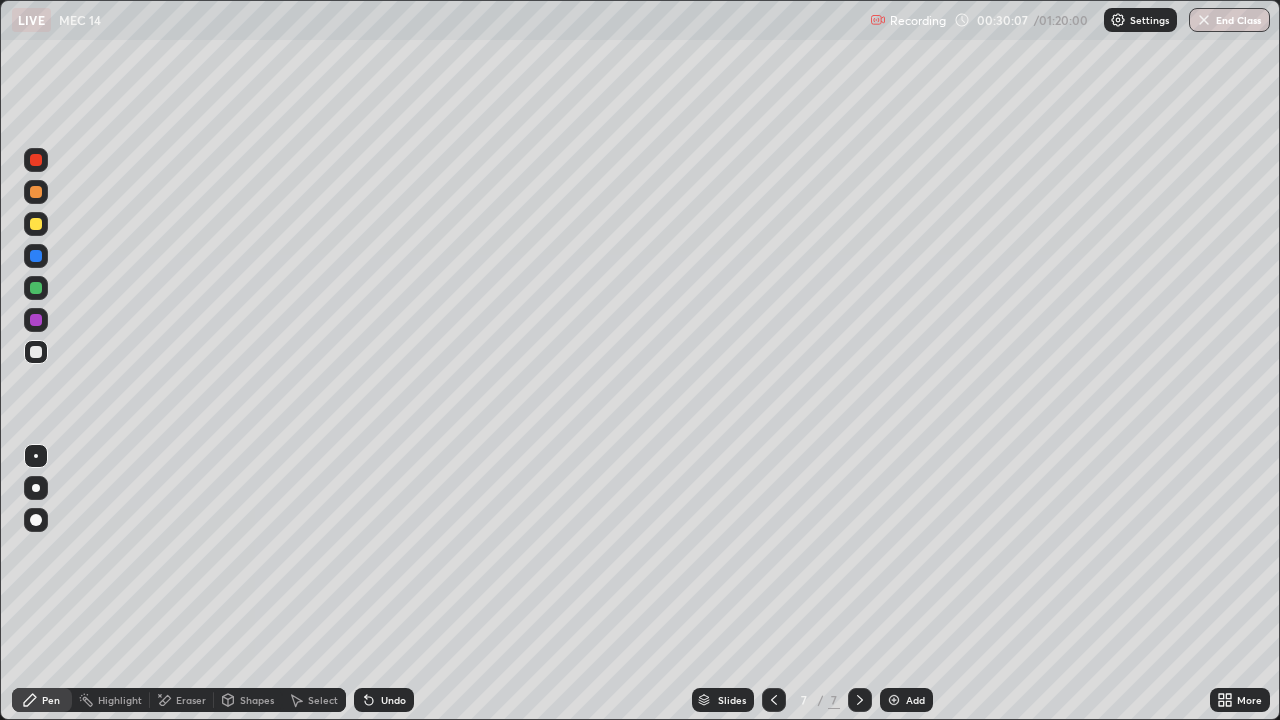 click on "Eraser" at bounding box center [182, 700] 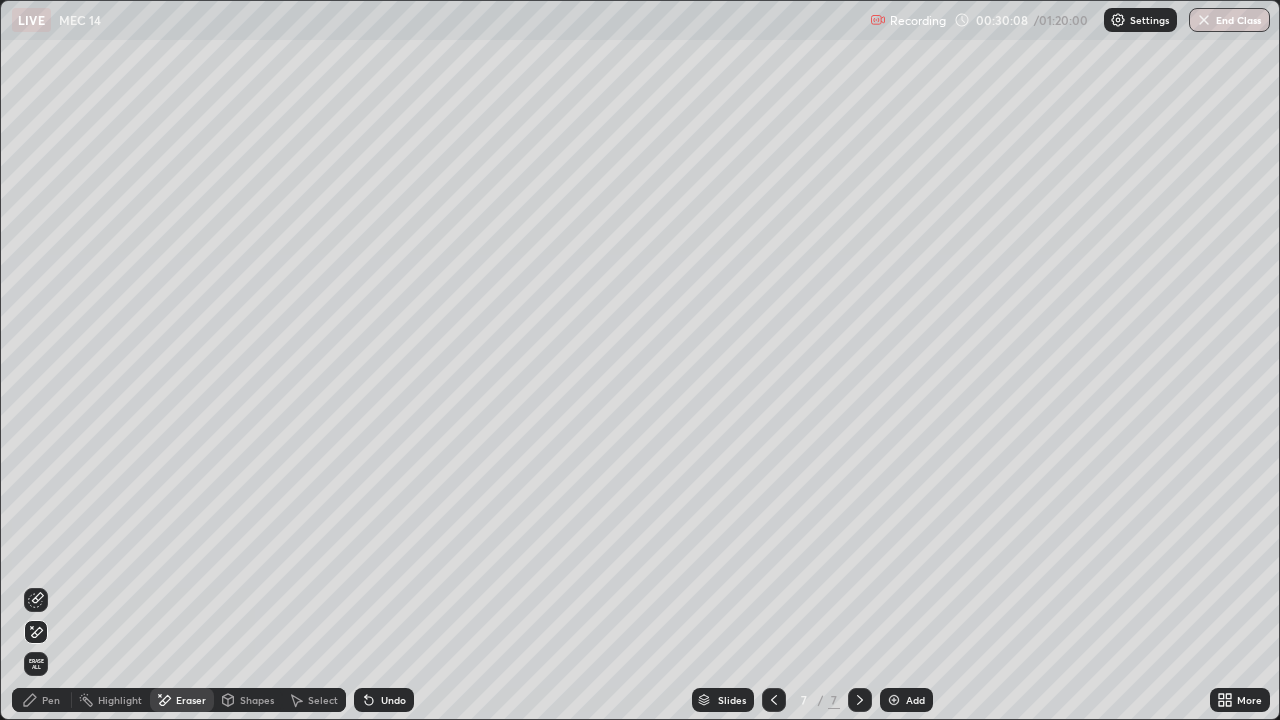 click 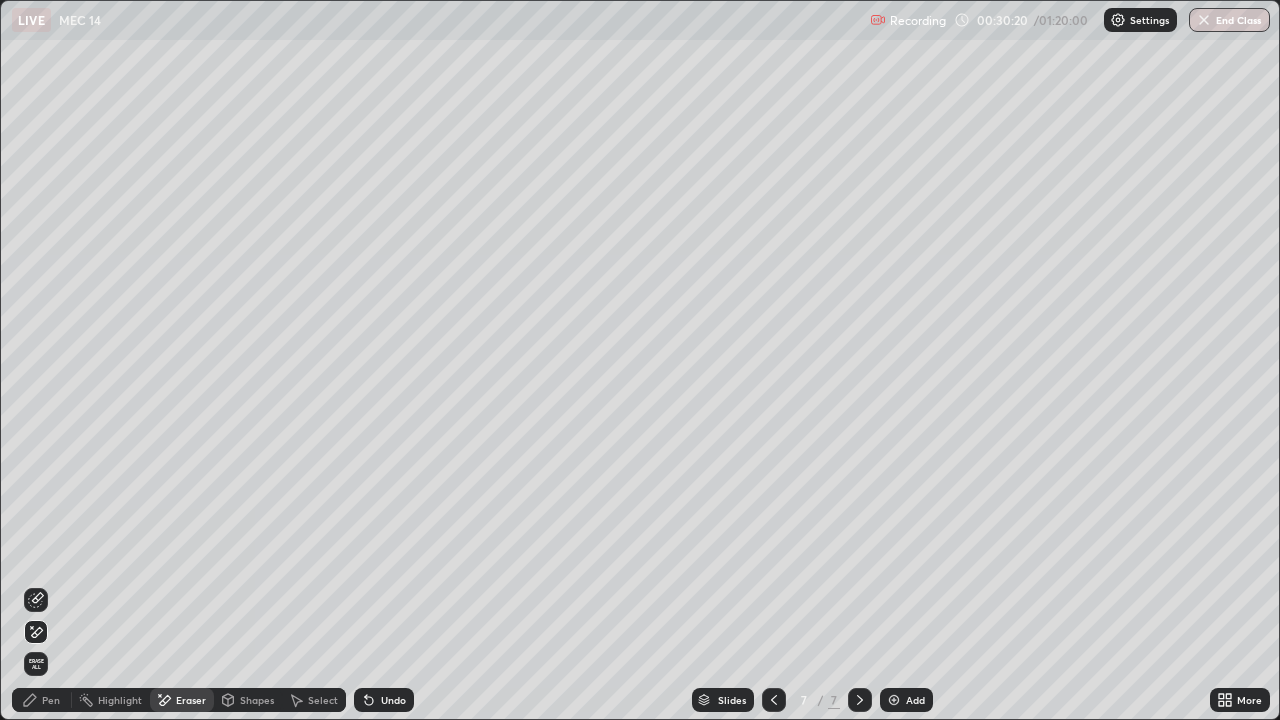 click on "Pen" at bounding box center [42, 700] 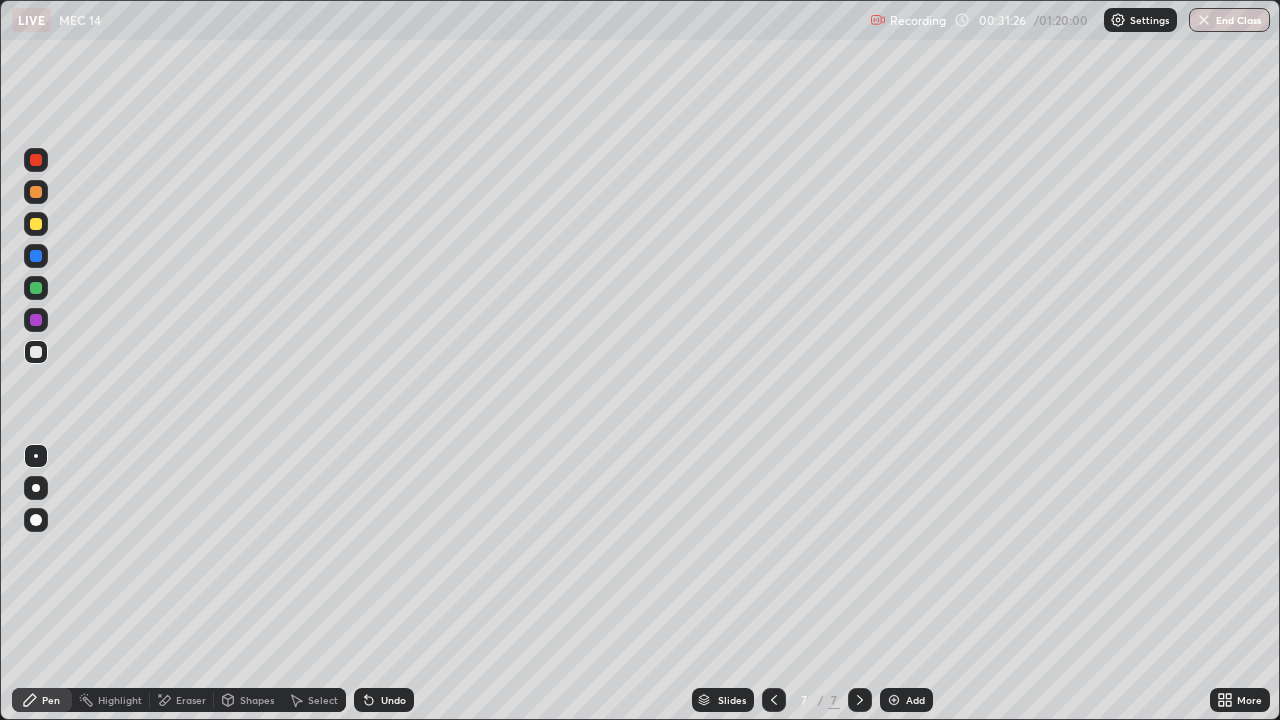 click on "Add" at bounding box center [906, 700] 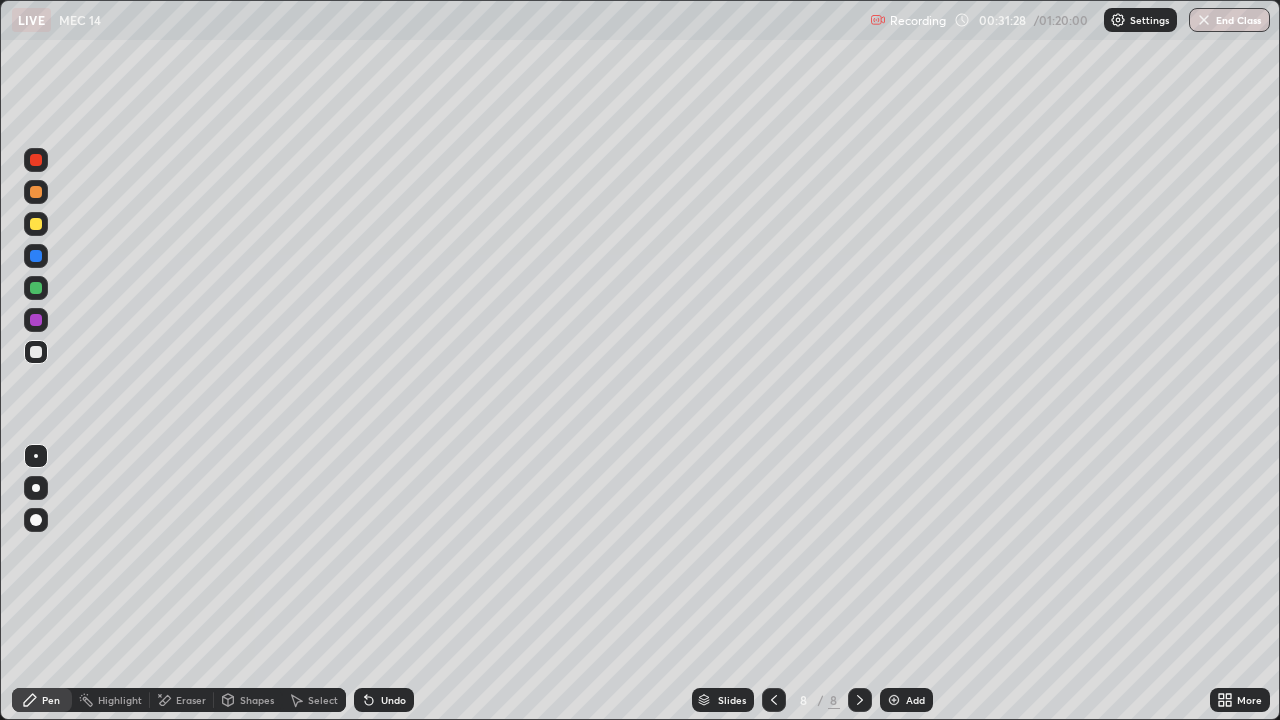 click at bounding box center (36, 224) 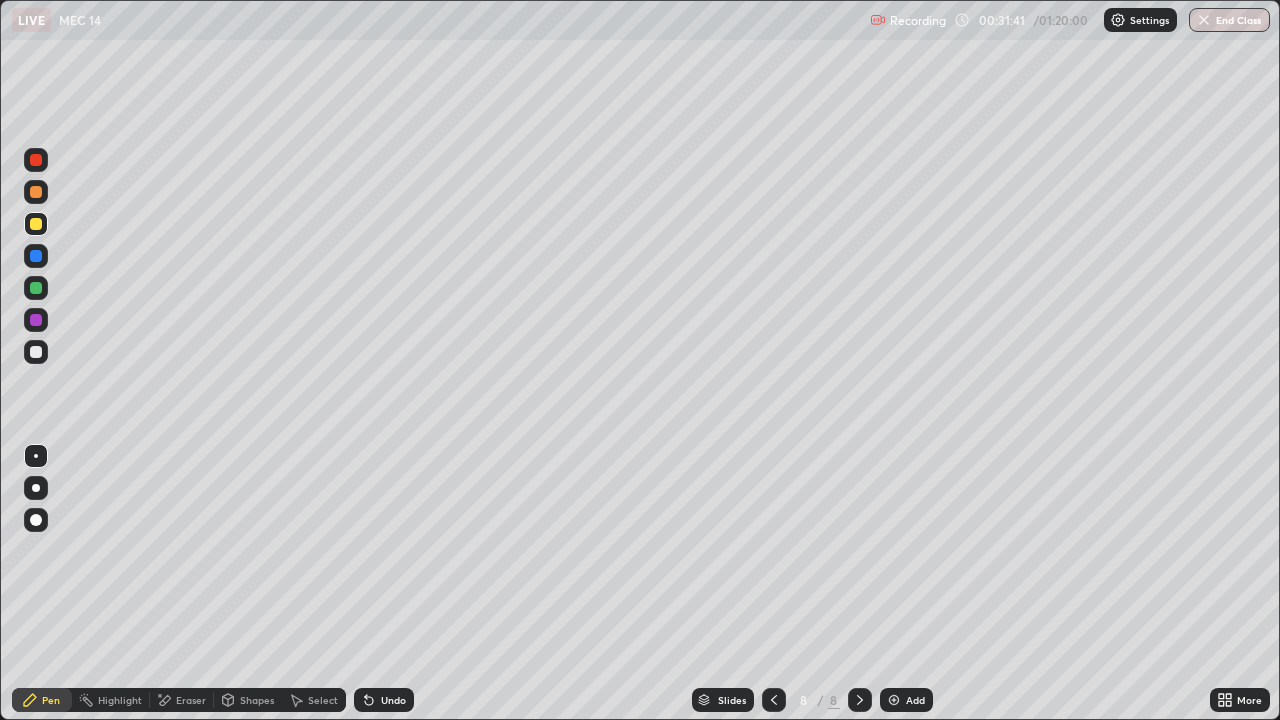click at bounding box center [36, 352] 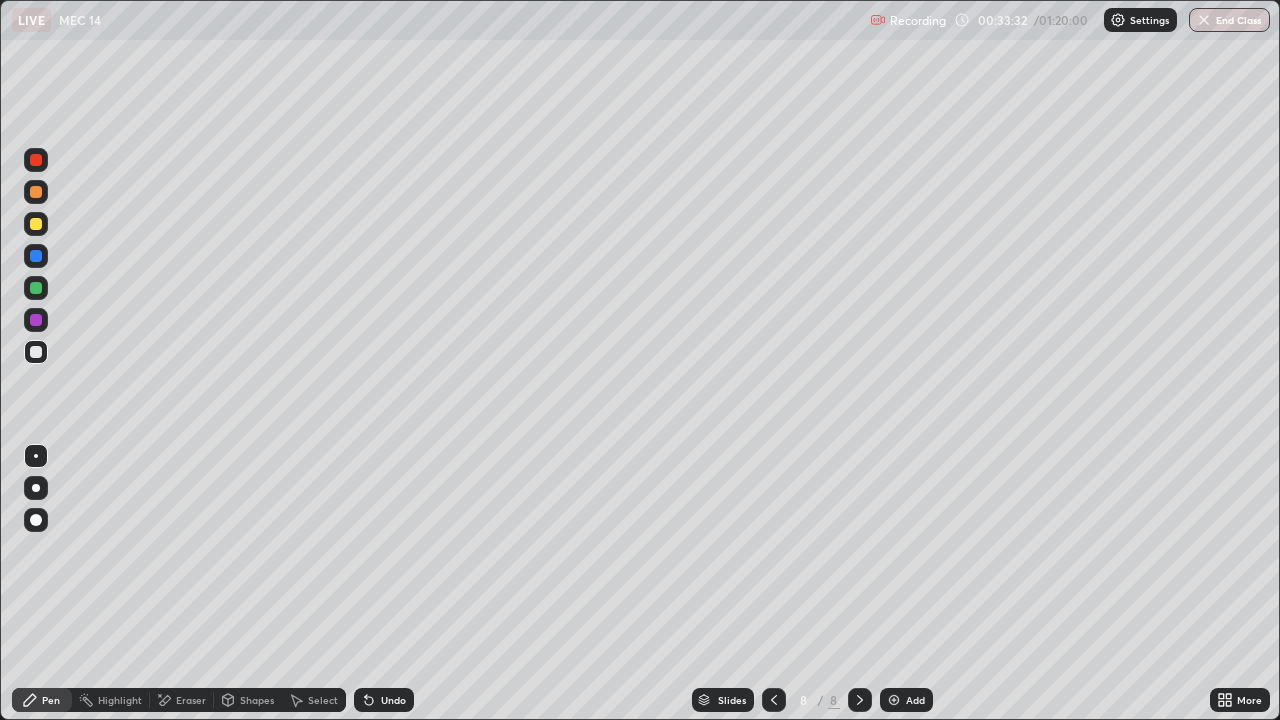 click at bounding box center [894, 700] 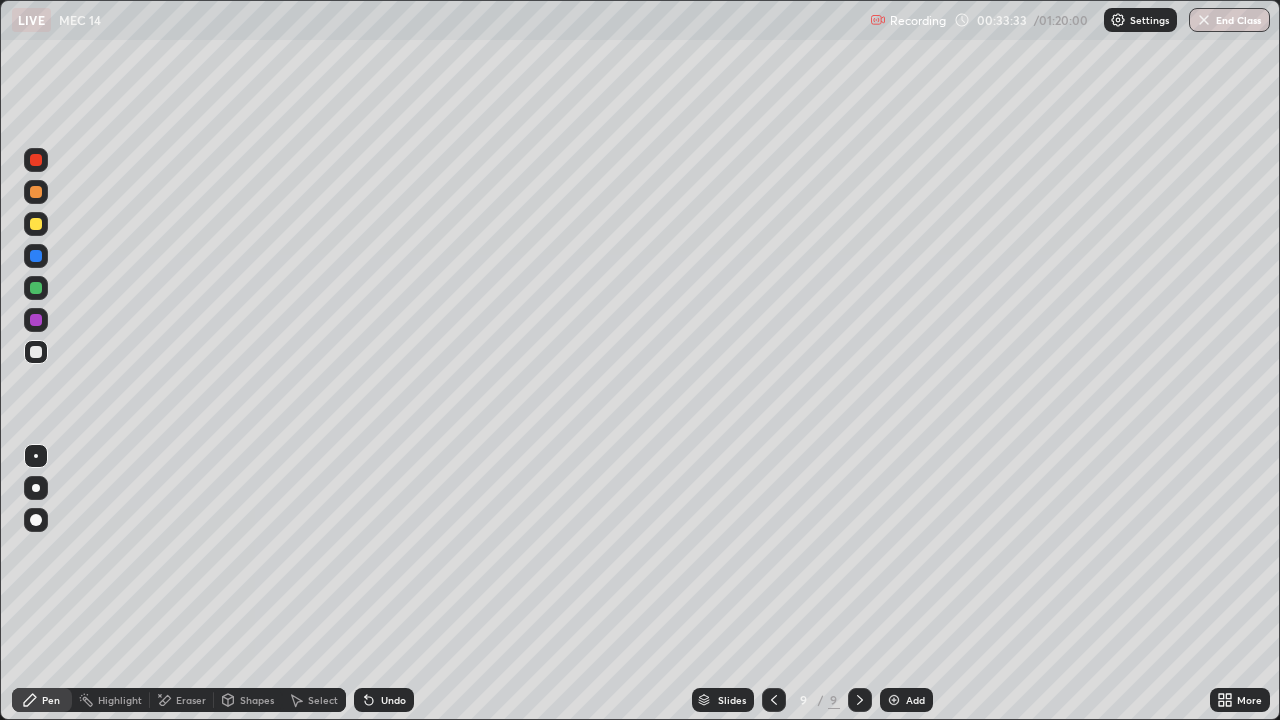 click at bounding box center (36, 224) 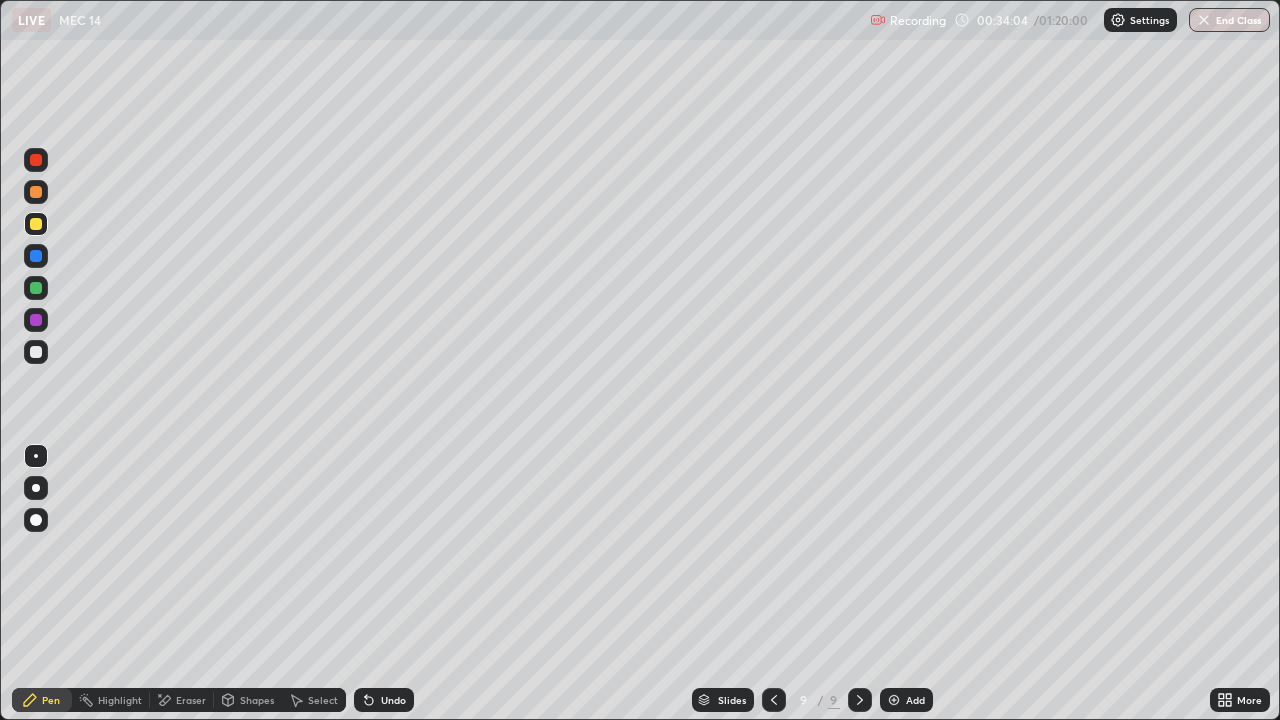 click 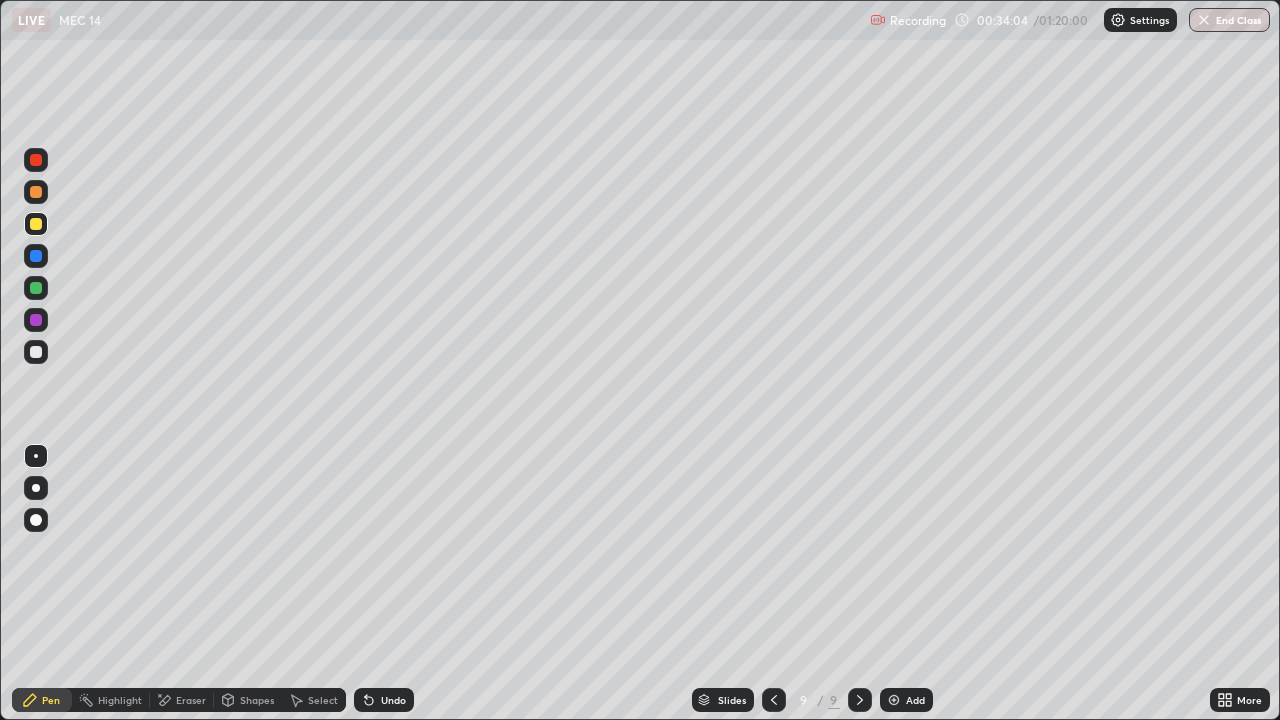click 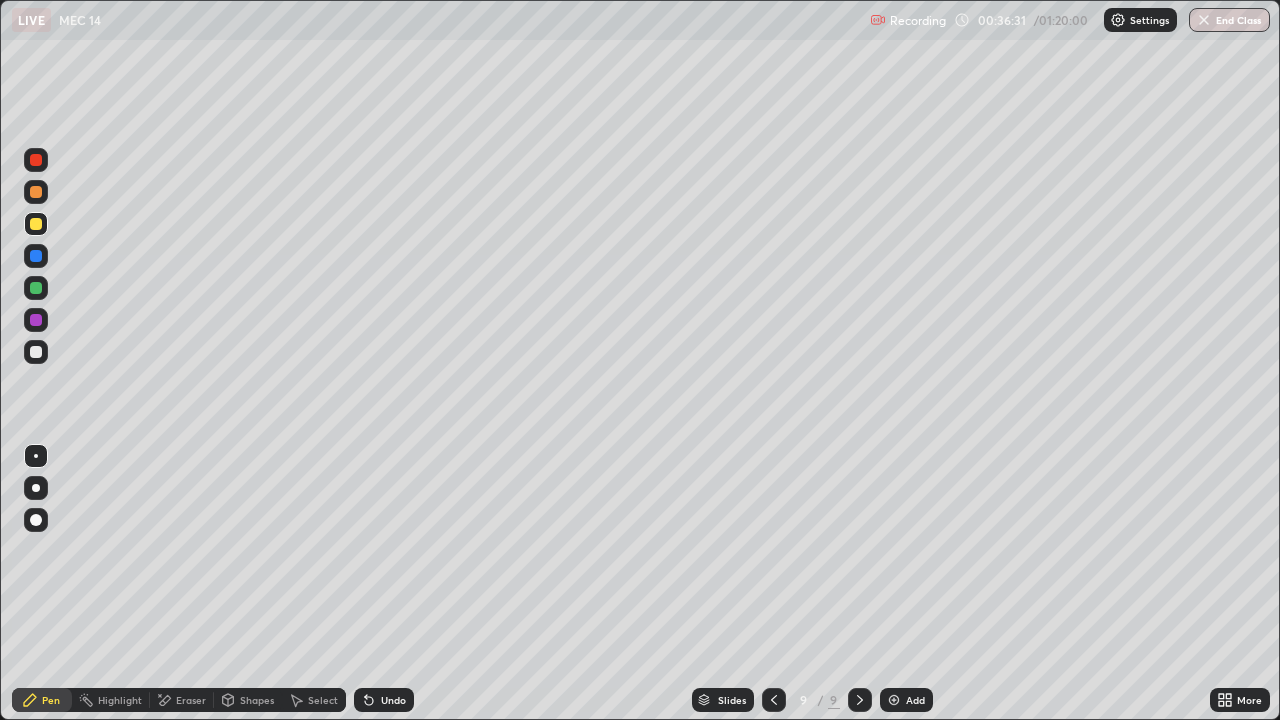 click on "Eraser" at bounding box center [182, 700] 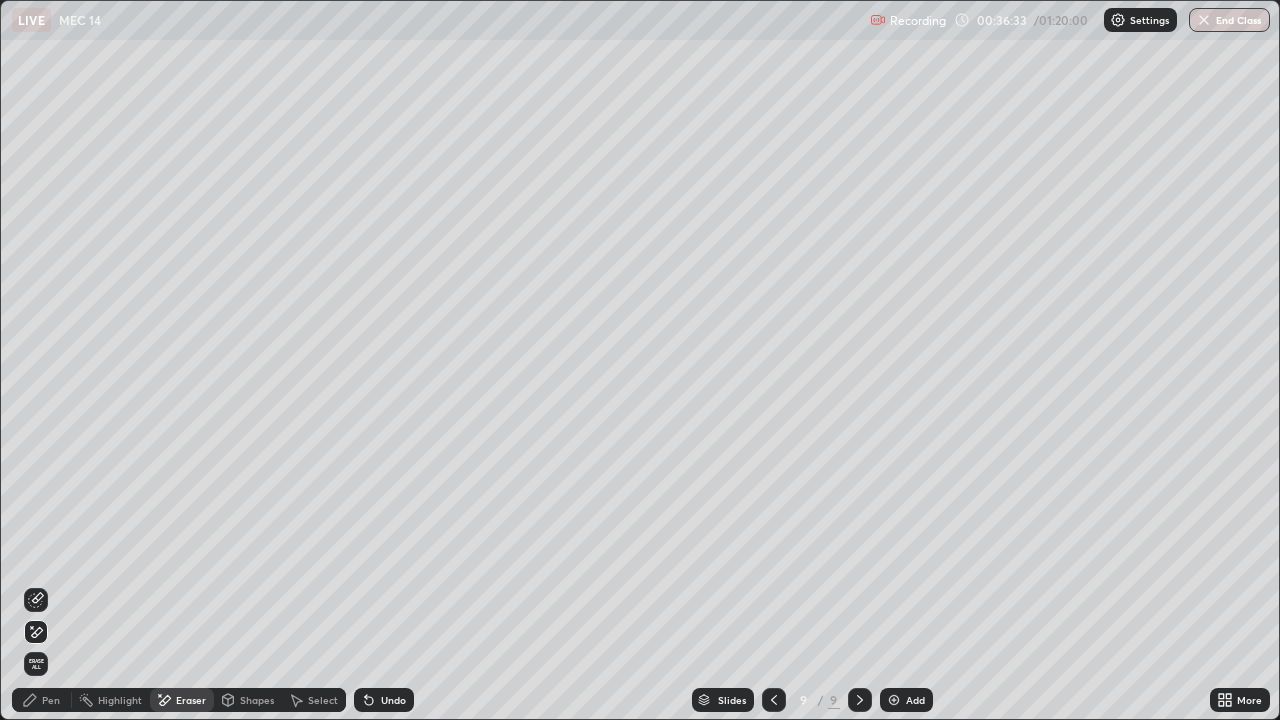 click on "Pen" at bounding box center [51, 700] 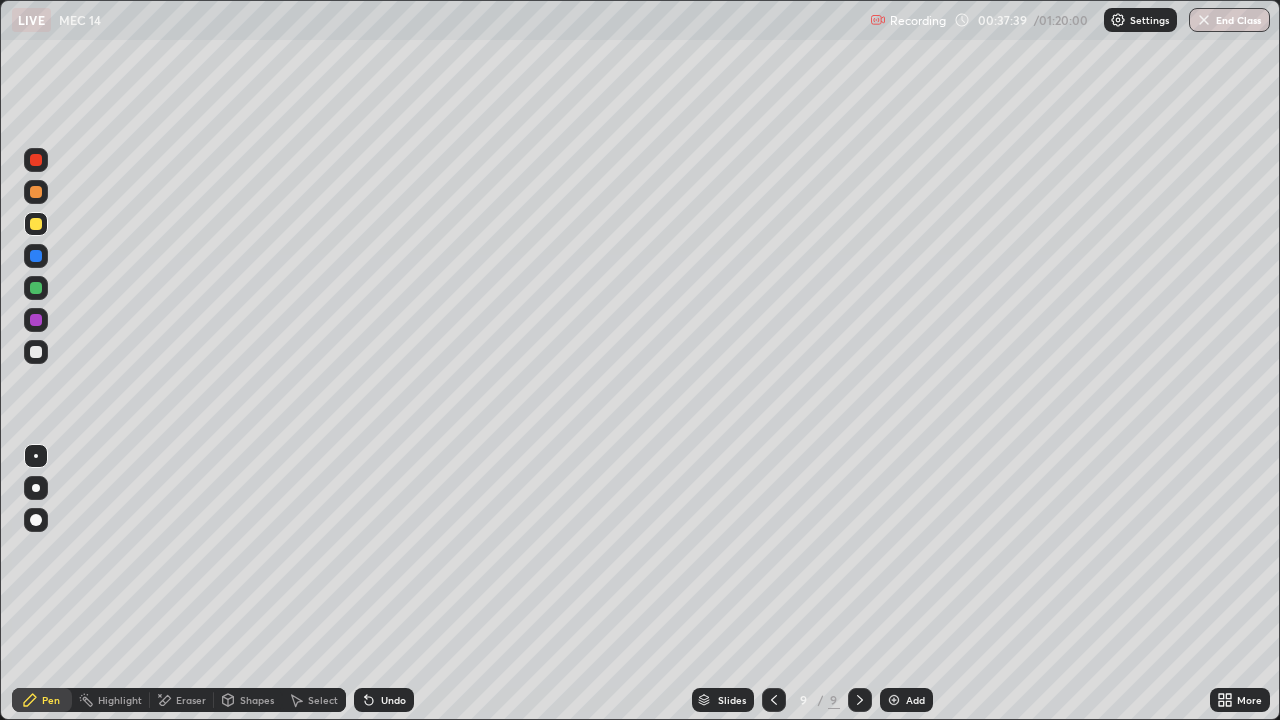 click at bounding box center (36, 352) 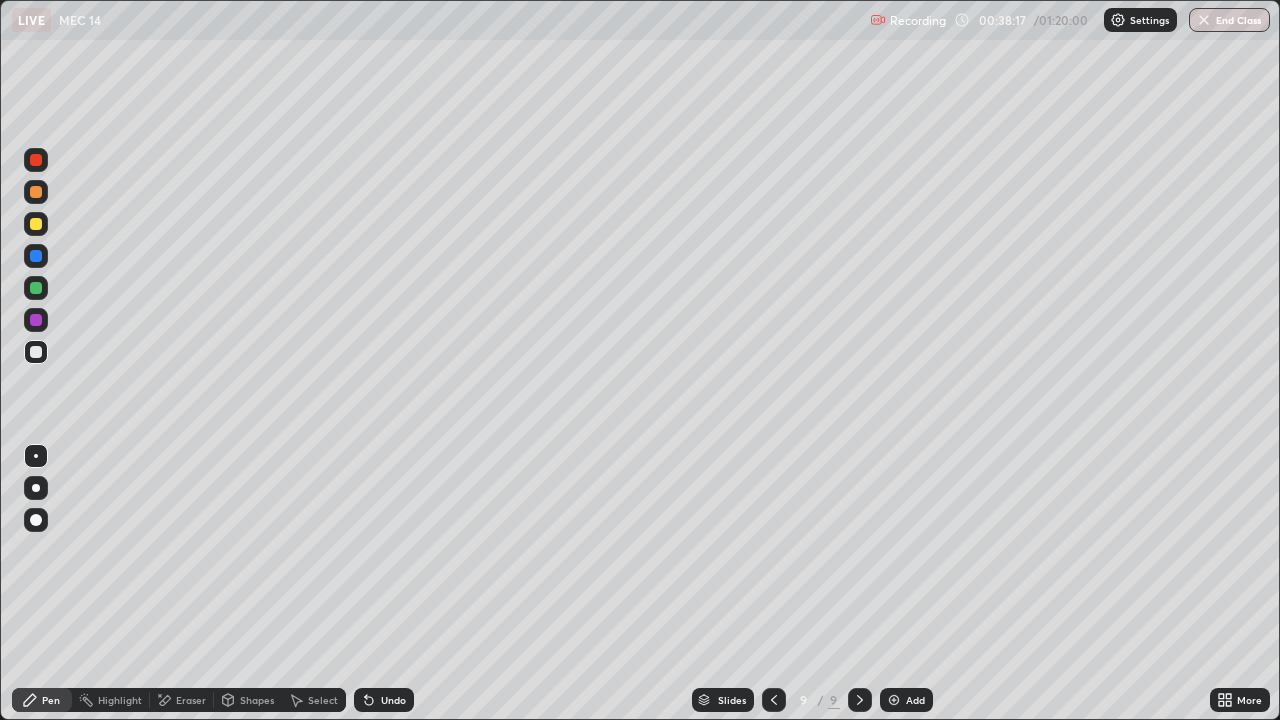 click at bounding box center [860, 700] 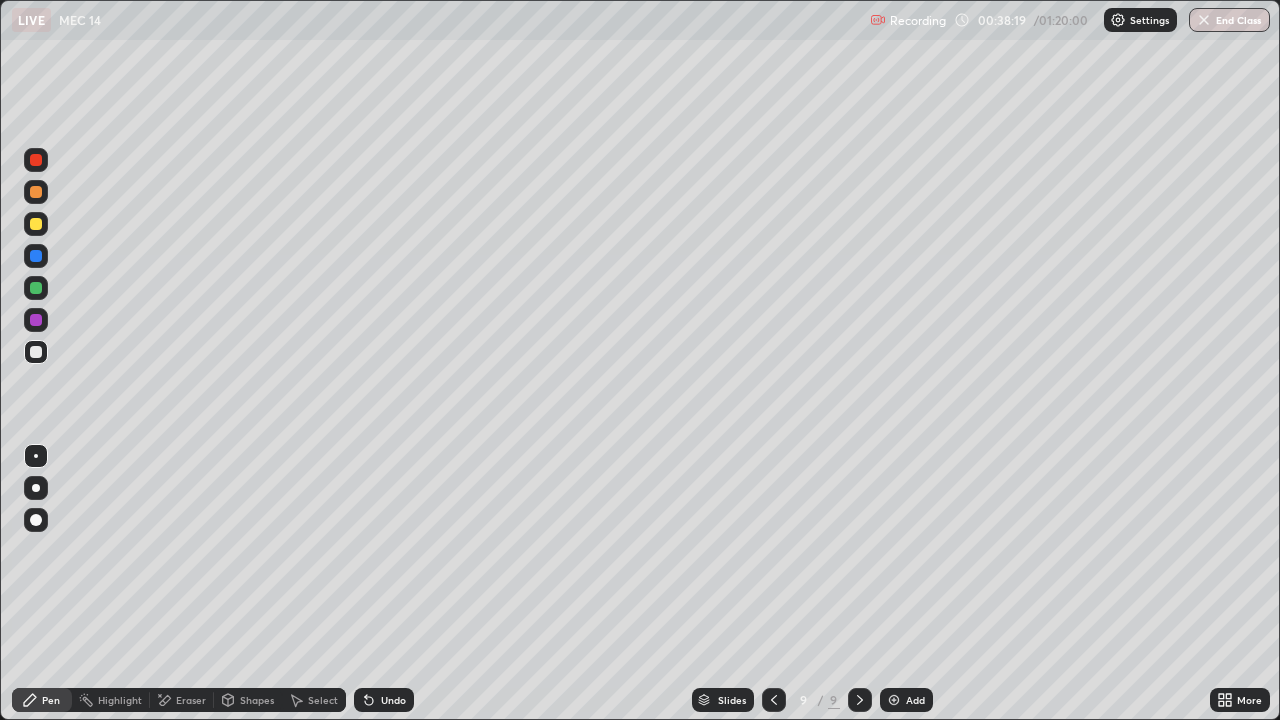 click at bounding box center (894, 700) 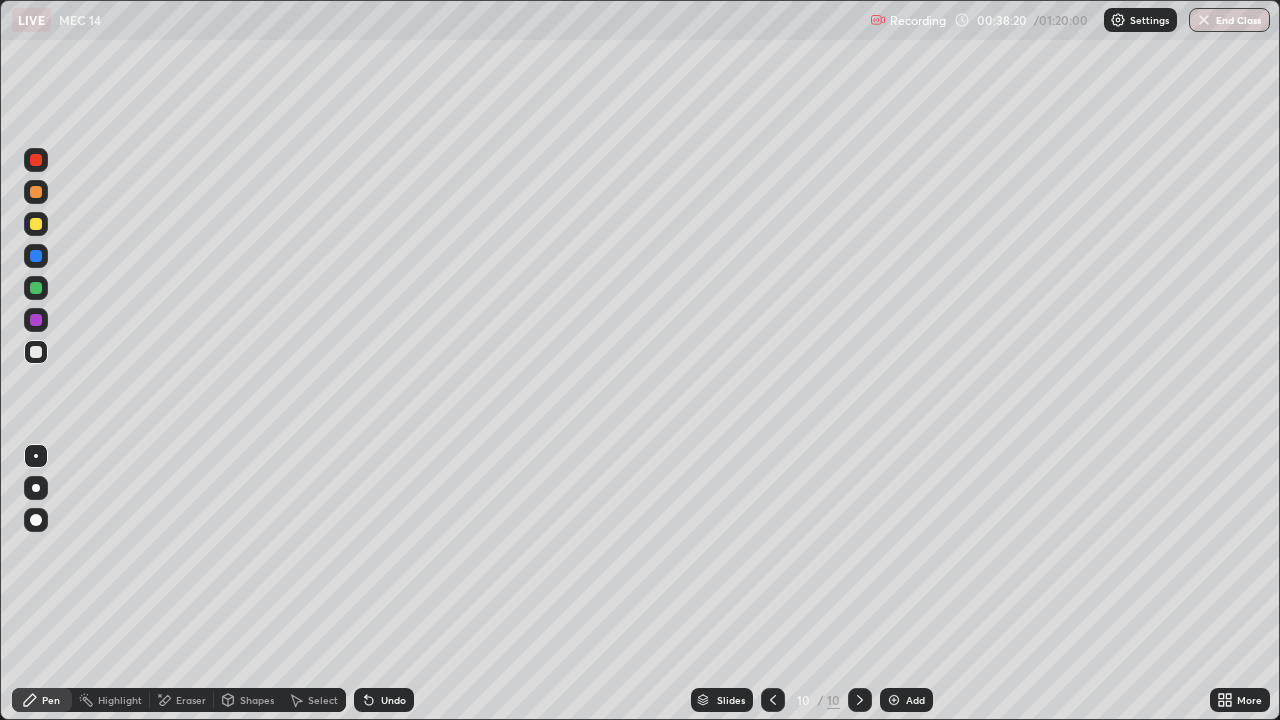 click at bounding box center [36, 224] 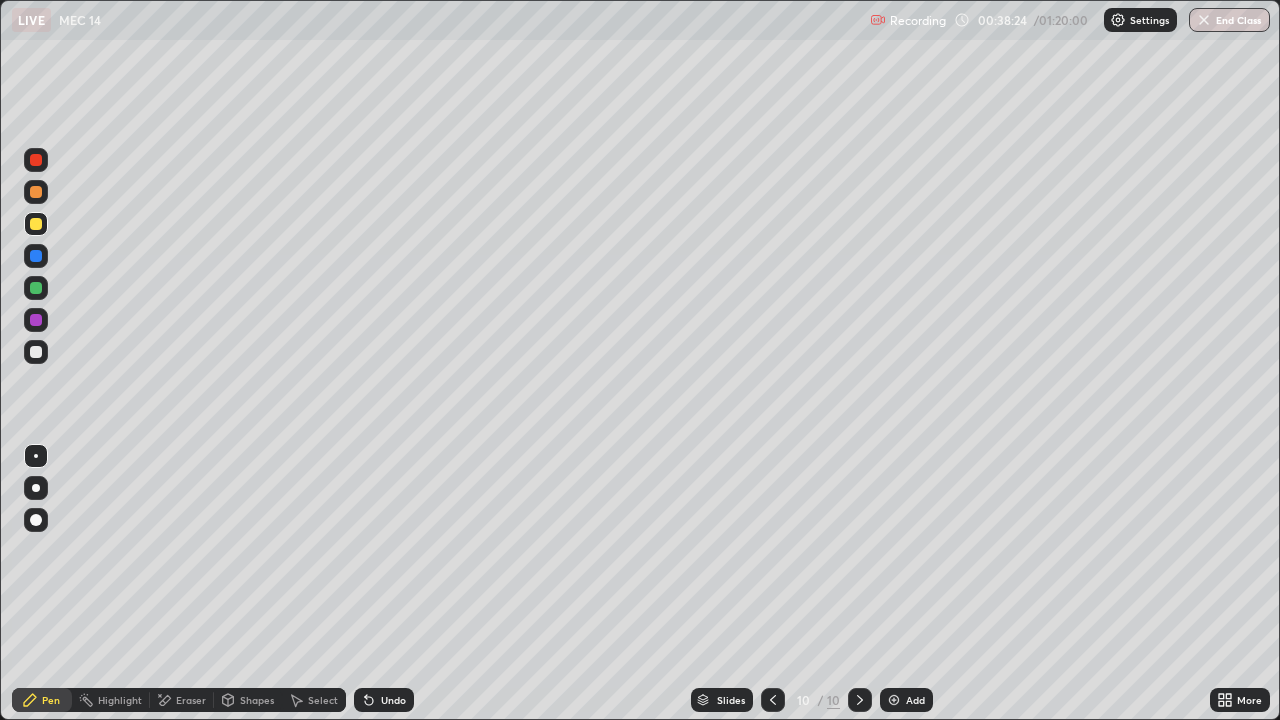 click at bounding box center [36, 352] 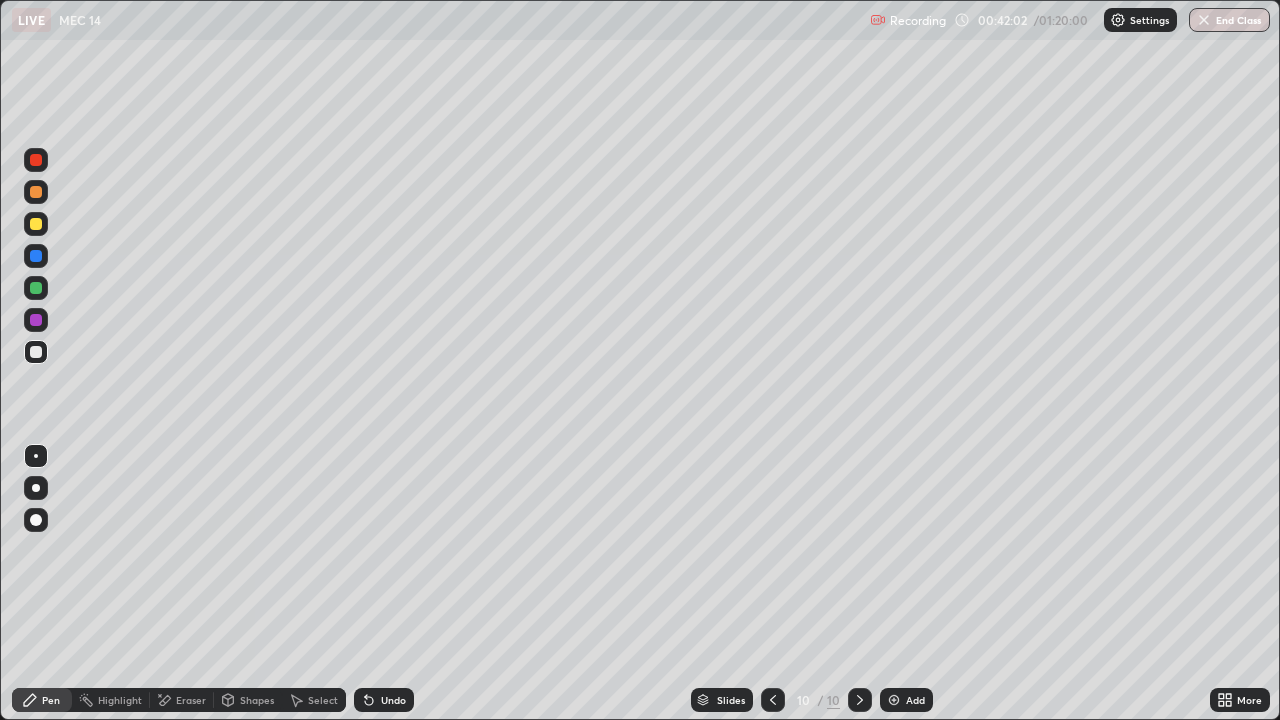 click at bounding box center [36, 288] 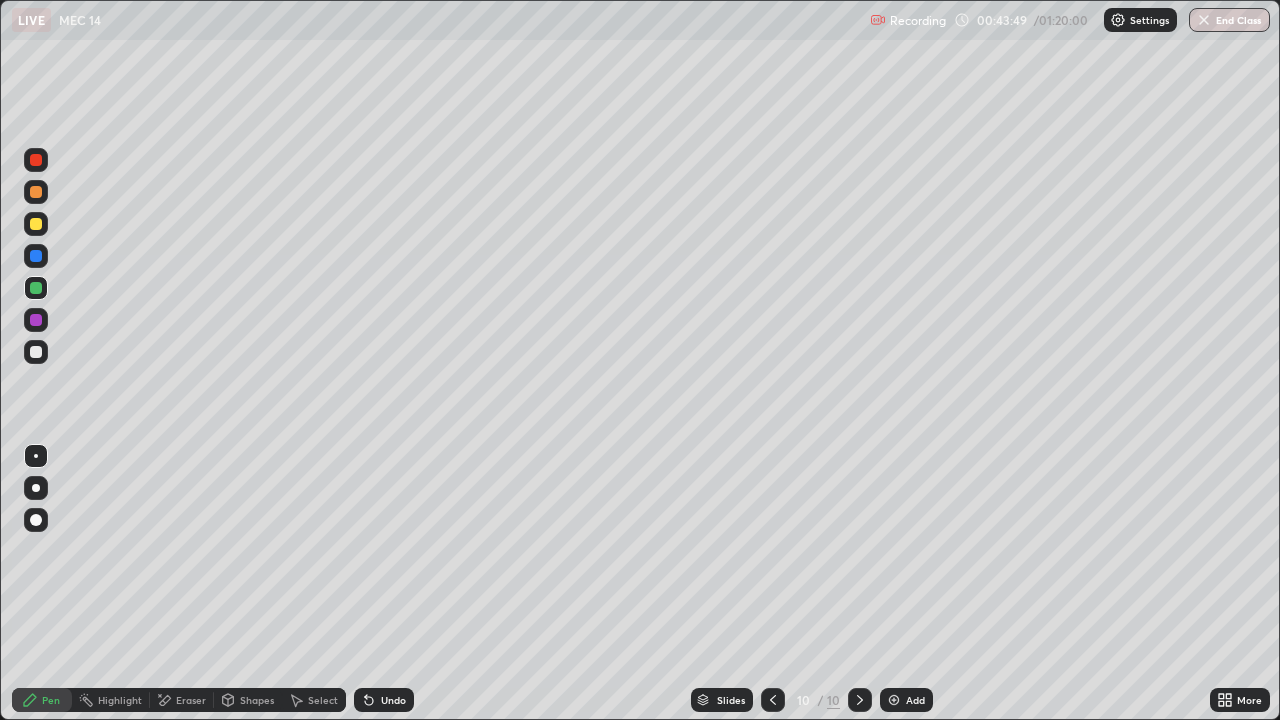 click on "Add" at bounding box center [906, 700] 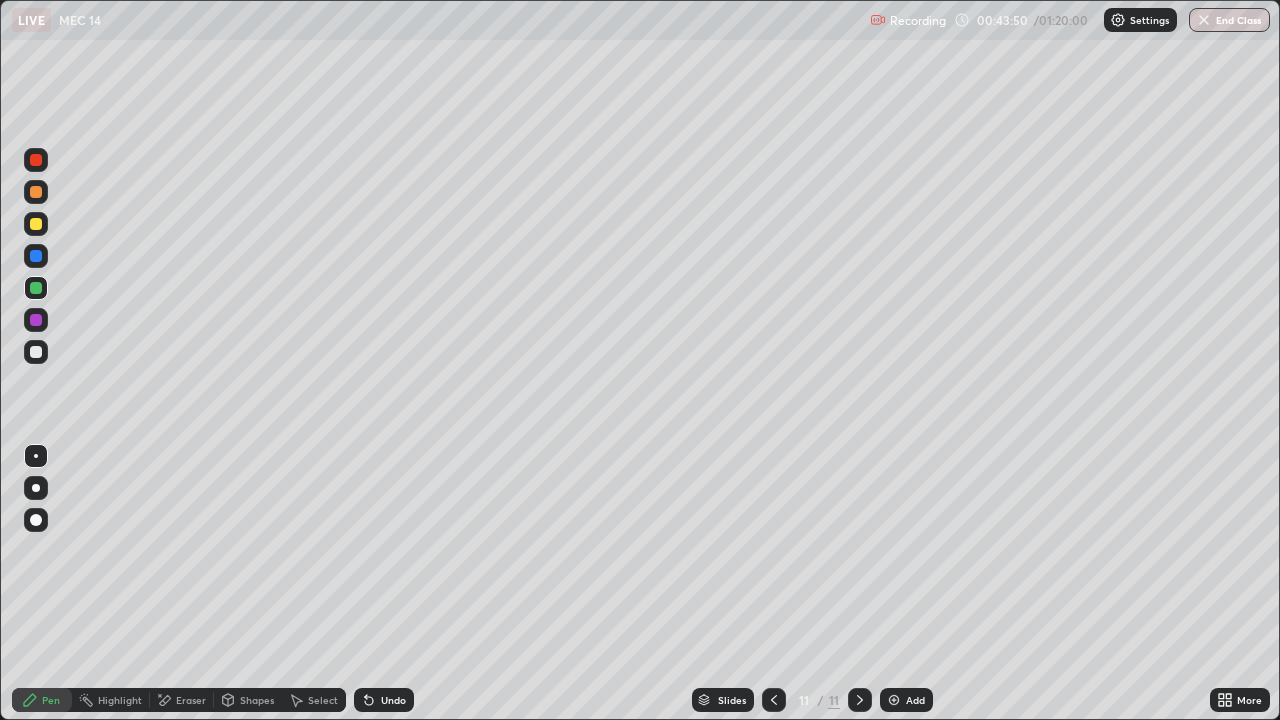 click at bounding box center (36, 224) 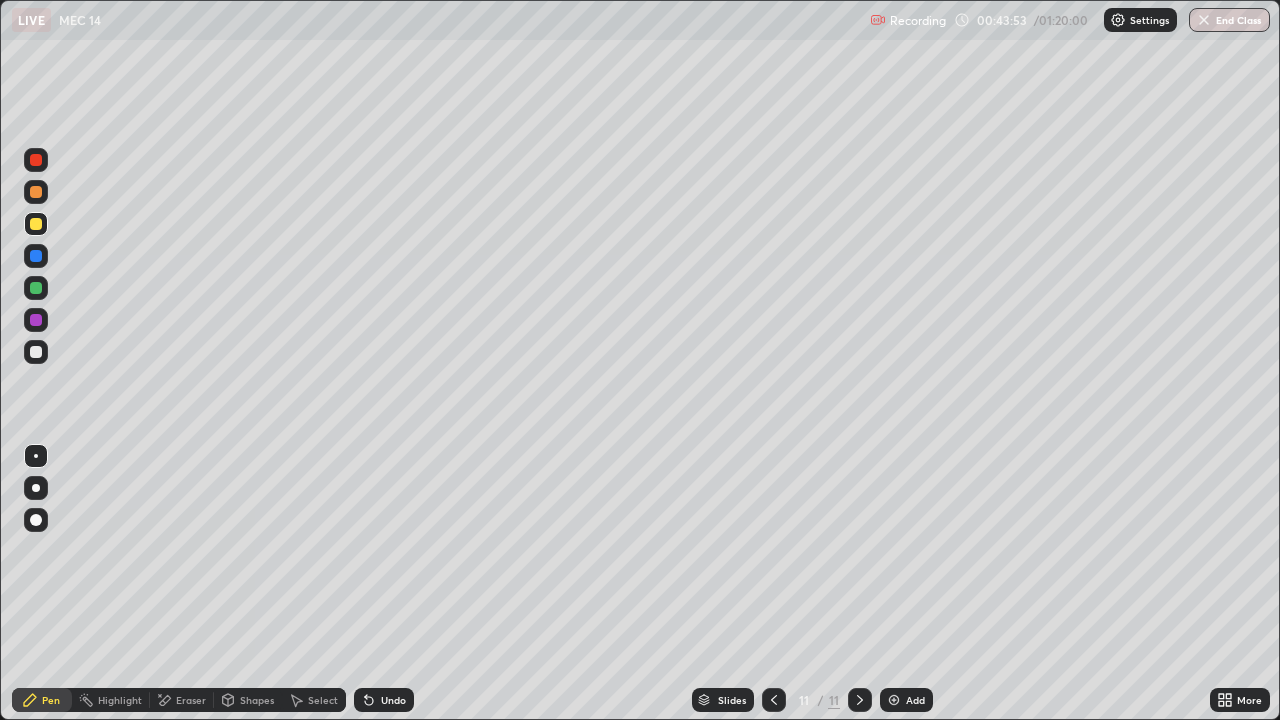 click 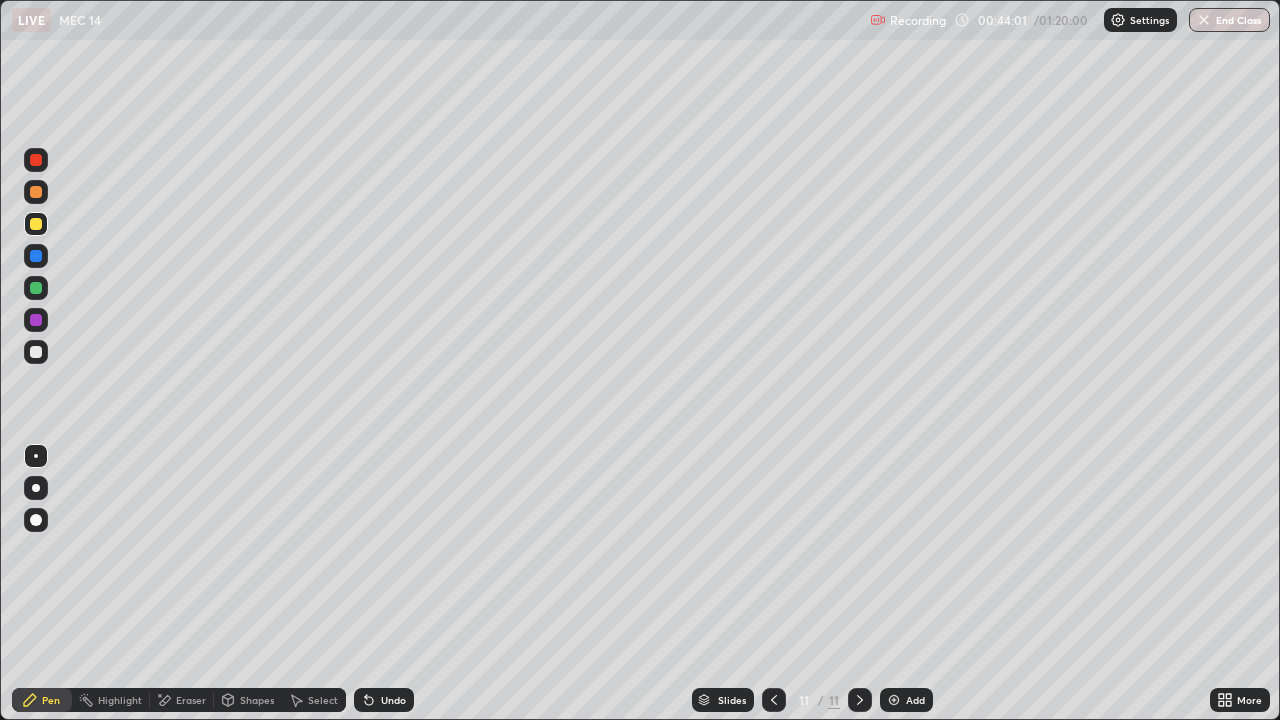 click at bounding box center [36, 352] 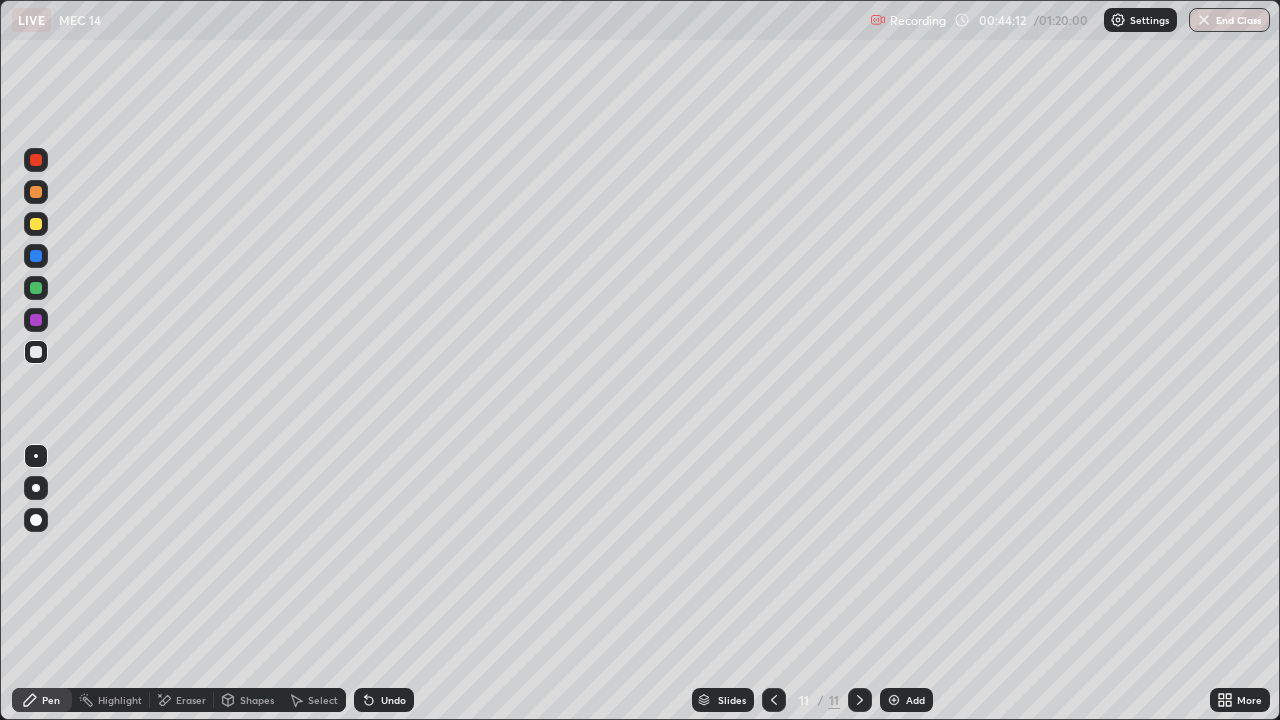 click at bounding box center (36, 288) 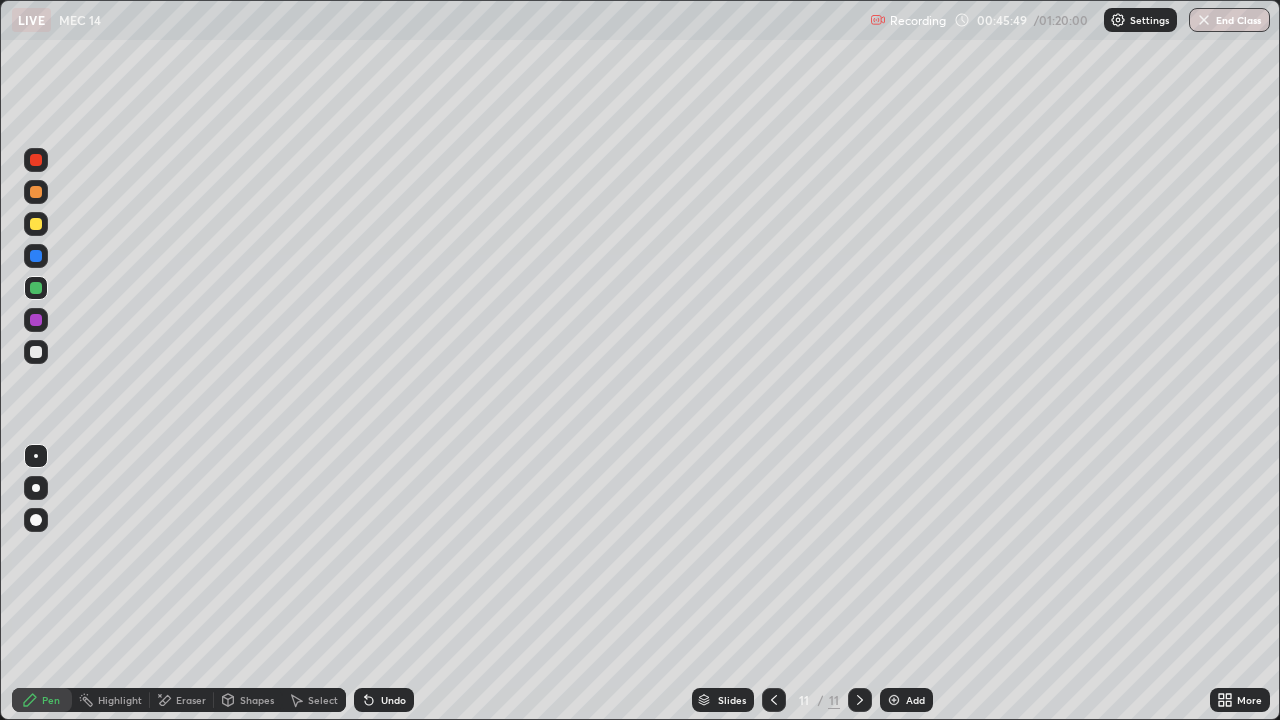 click at bounding box center [774, 700] 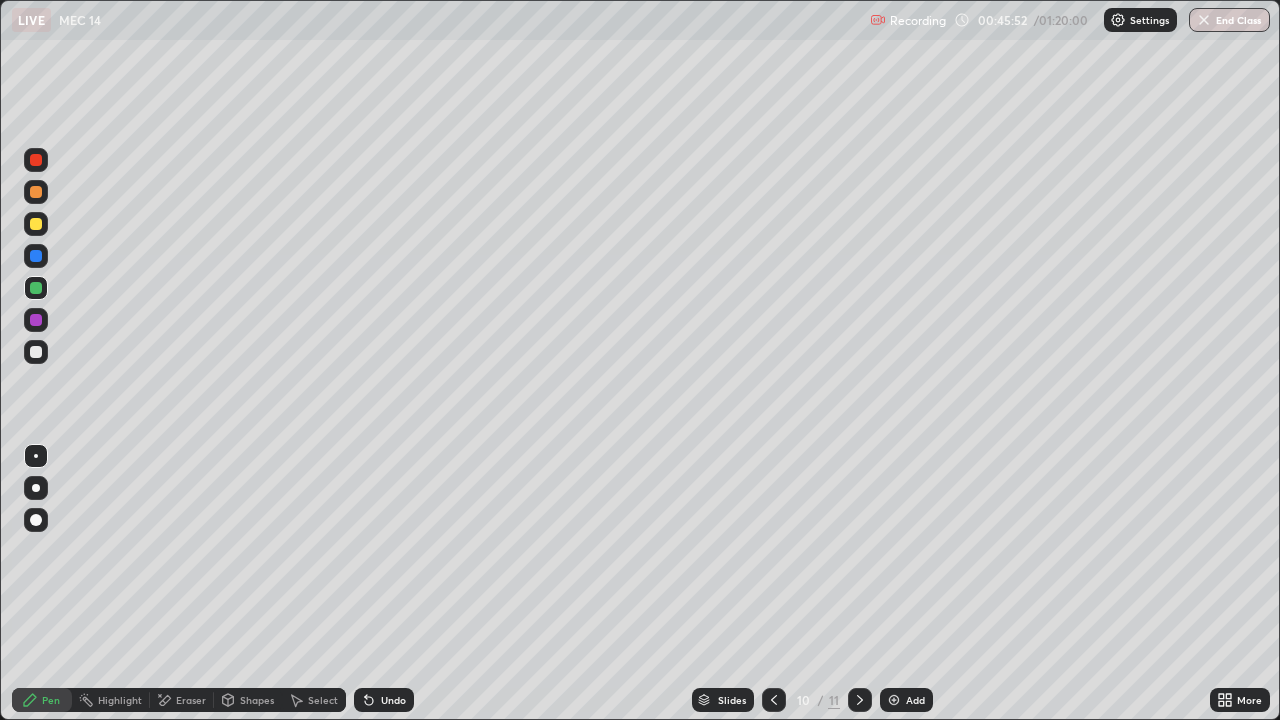 click at bounding box center (860, 700) 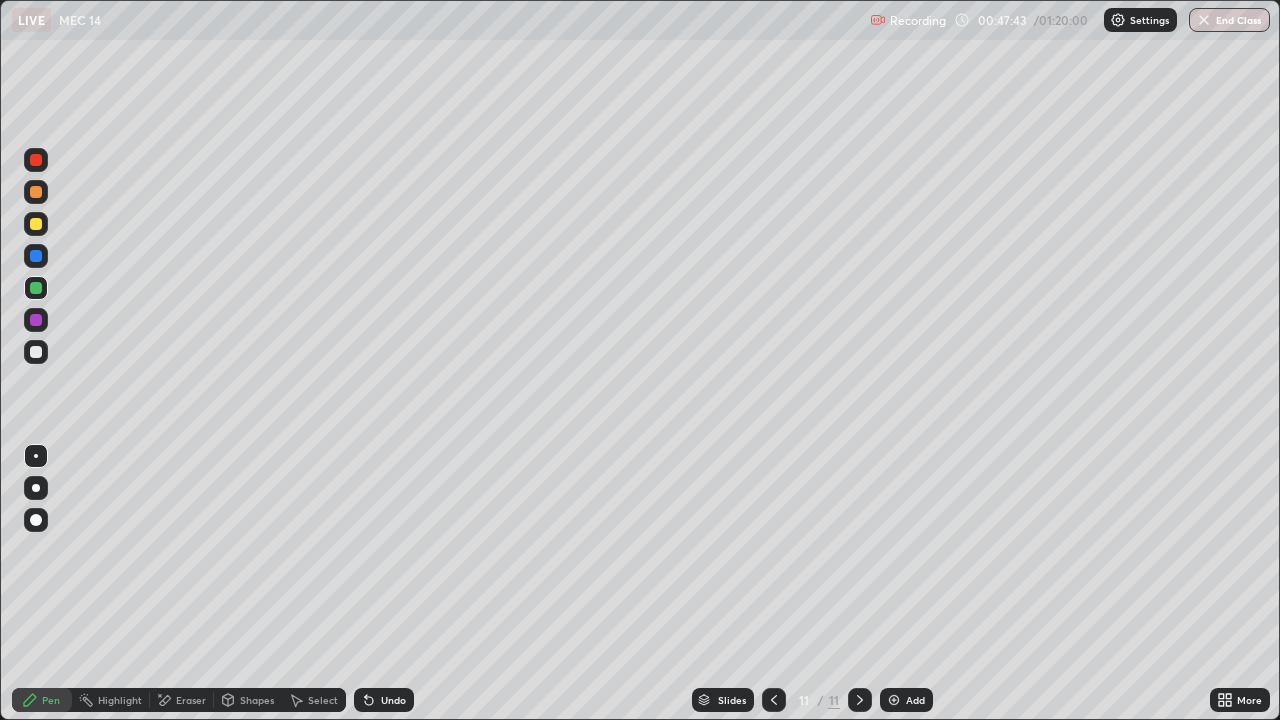 click at bounding box center [36, 224] 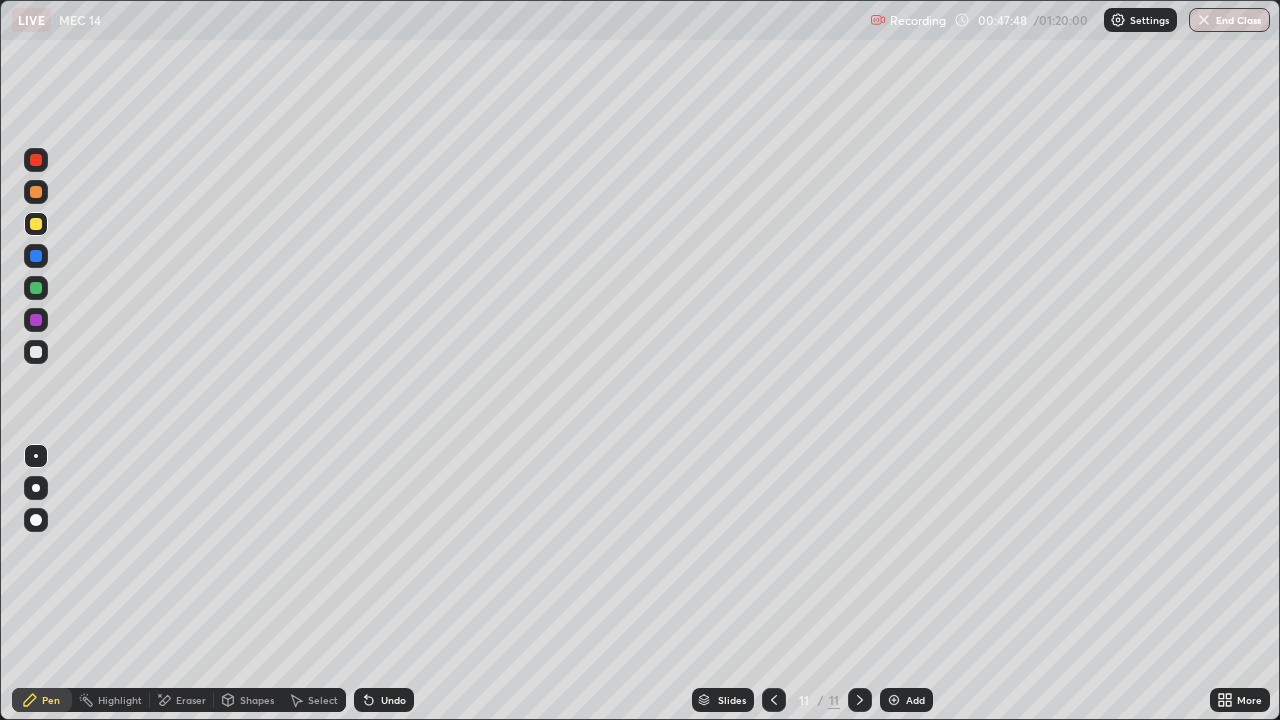 click at bounding box center (36, 352) 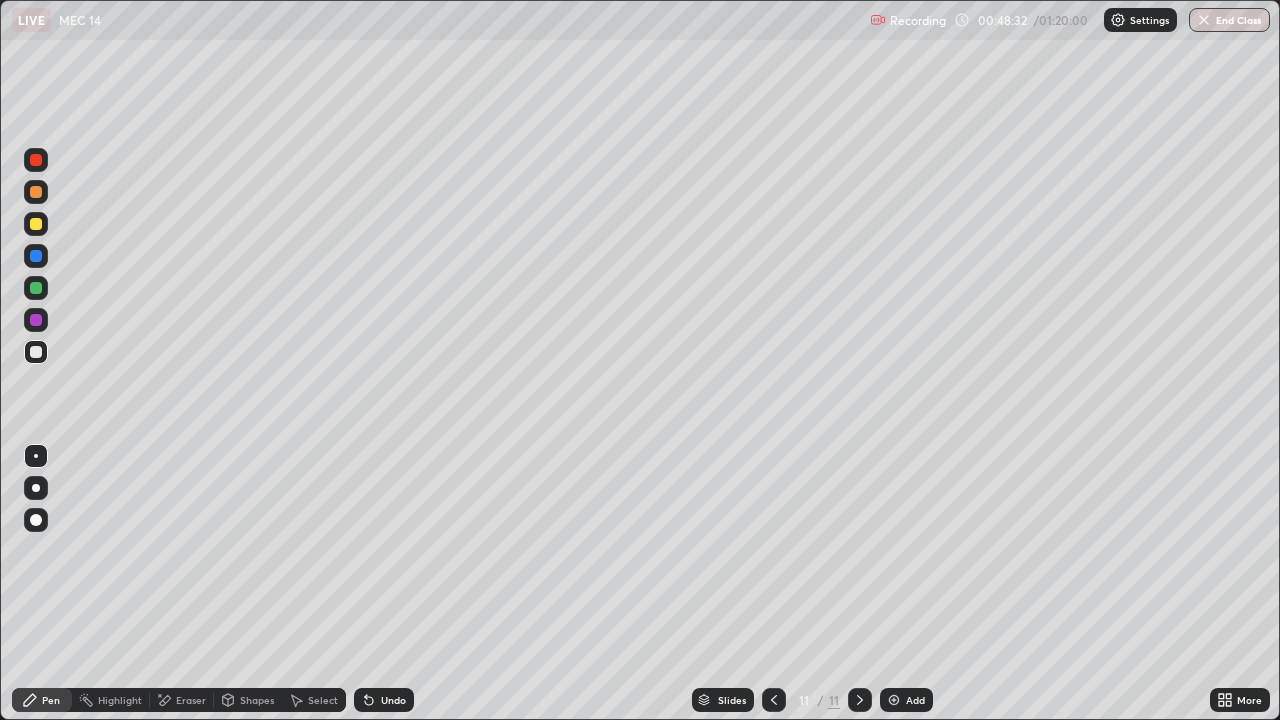 click at bounding box center [36, 224] 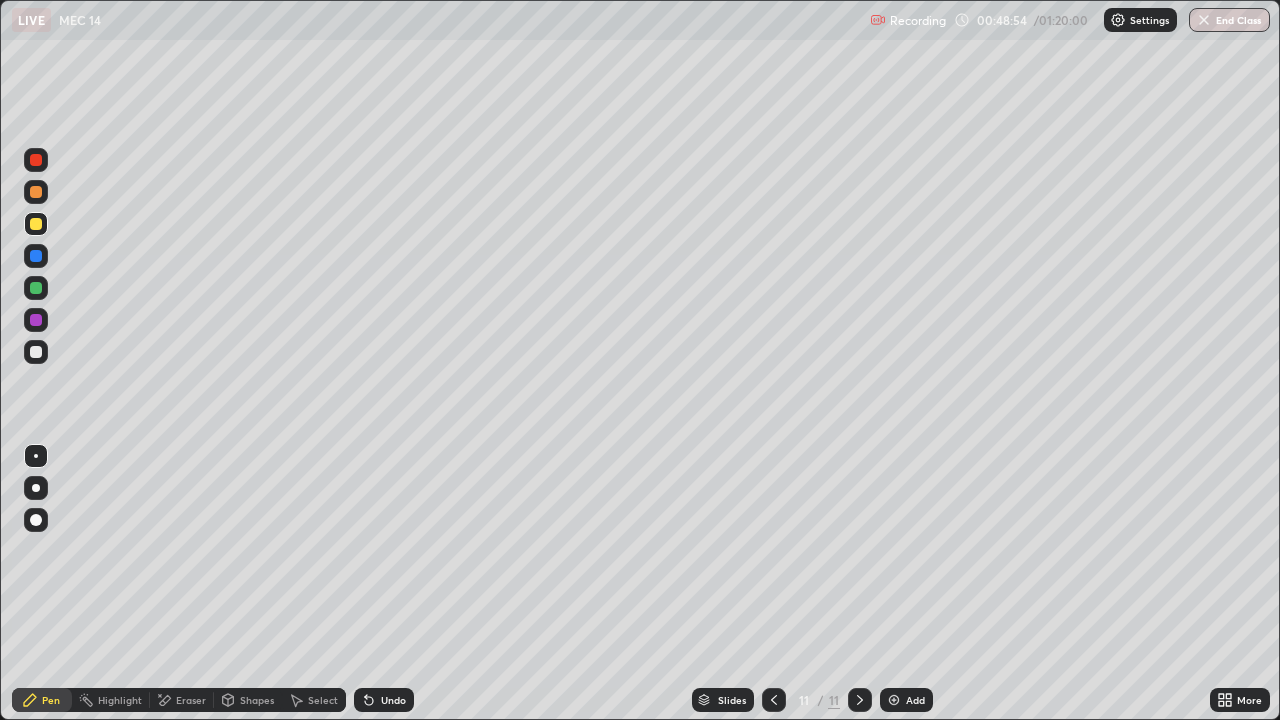 click on "Add" at bounding box center [915, 700] 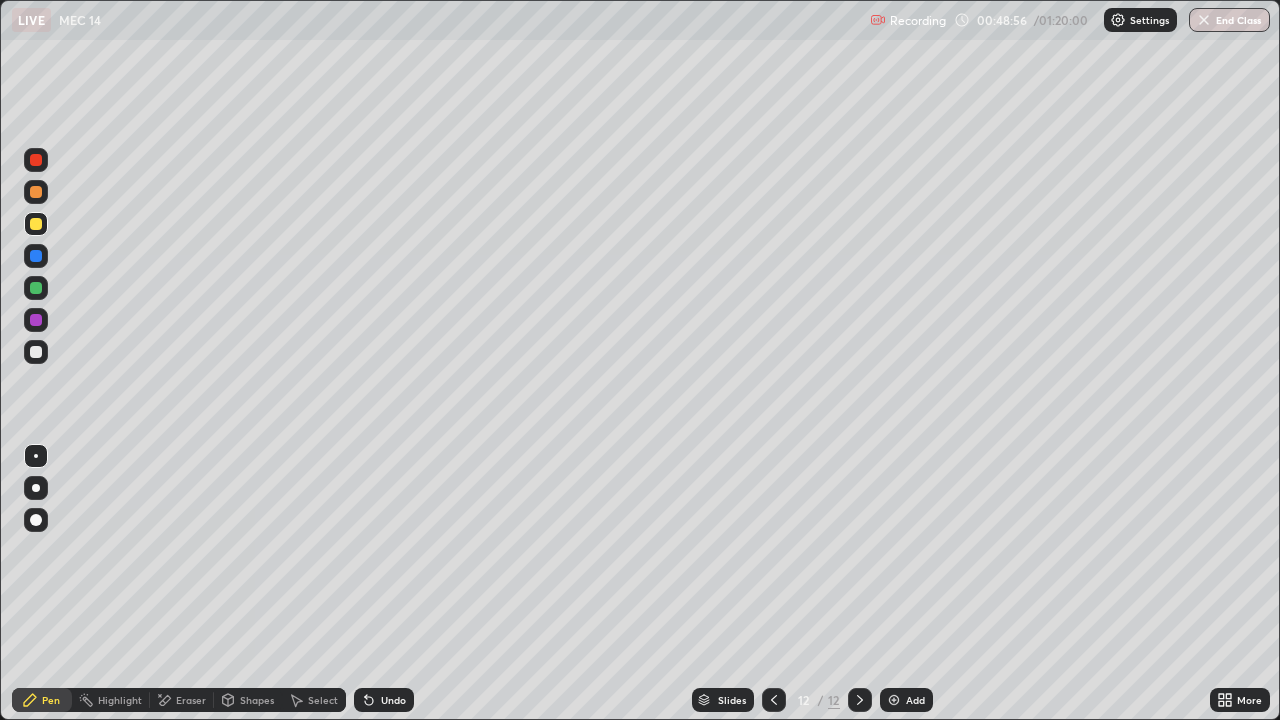 click at bounding box center (36, 352) 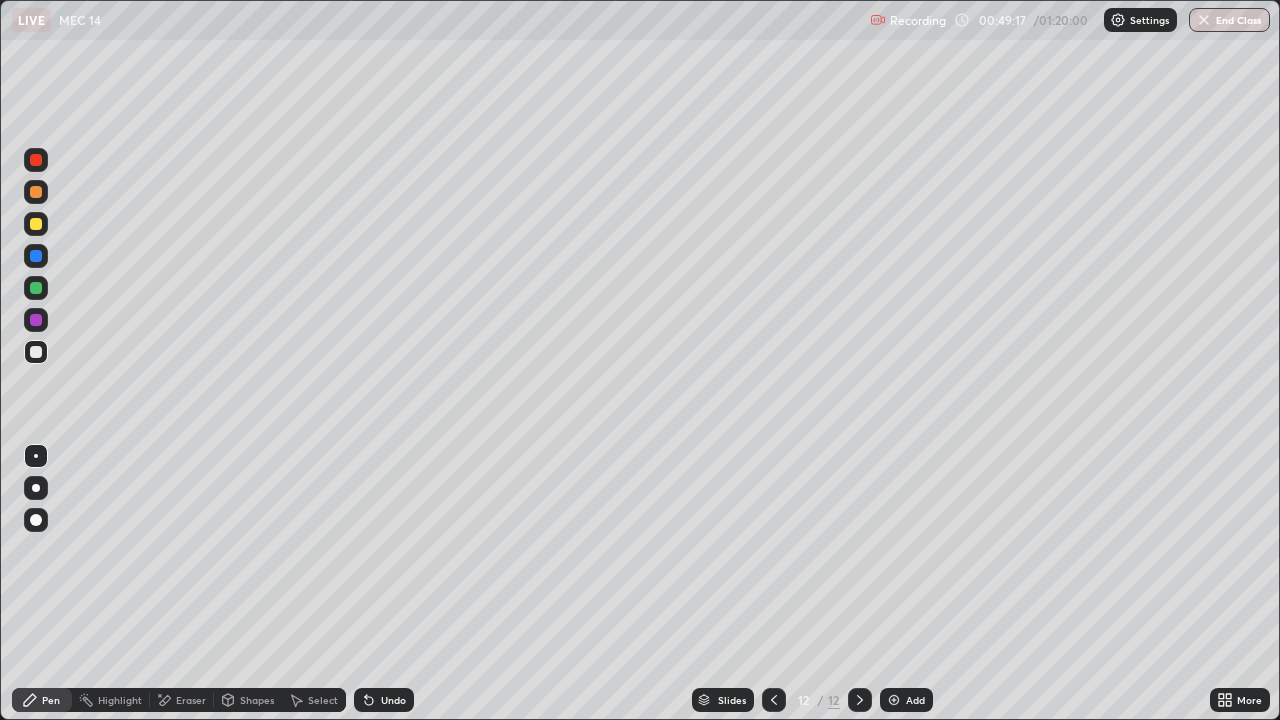 click at bounding box center [36, 224] 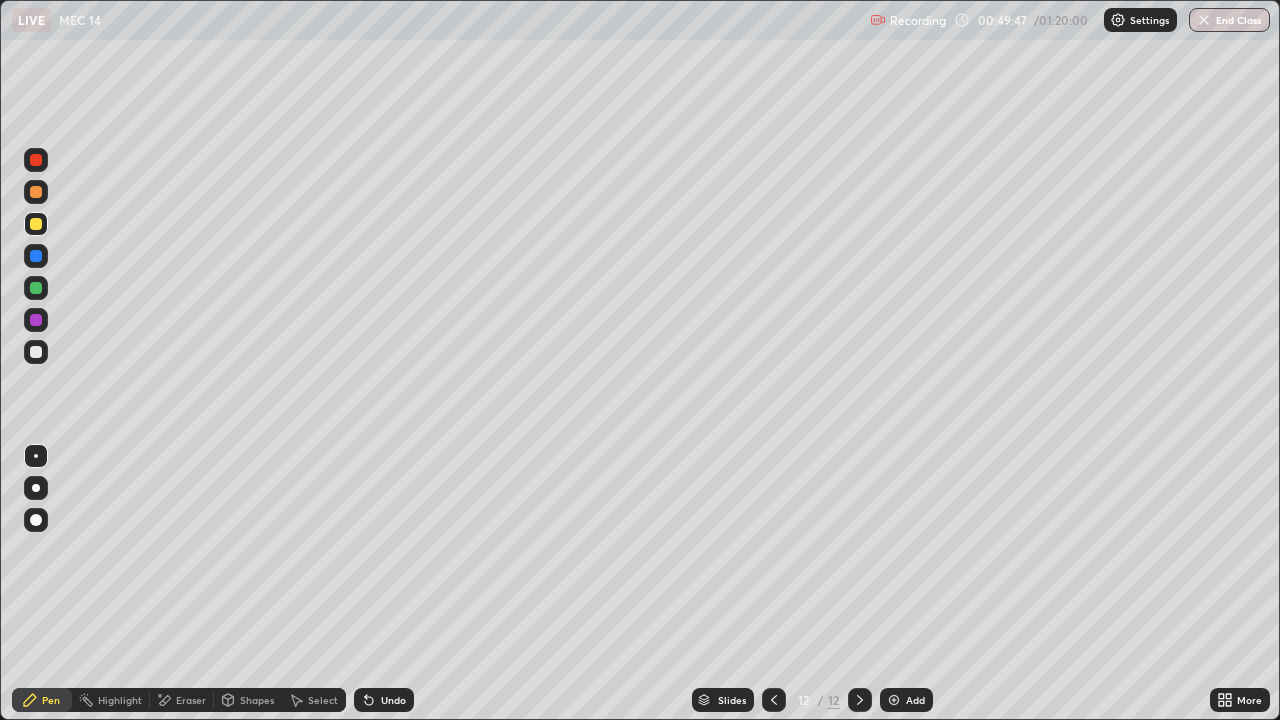 click 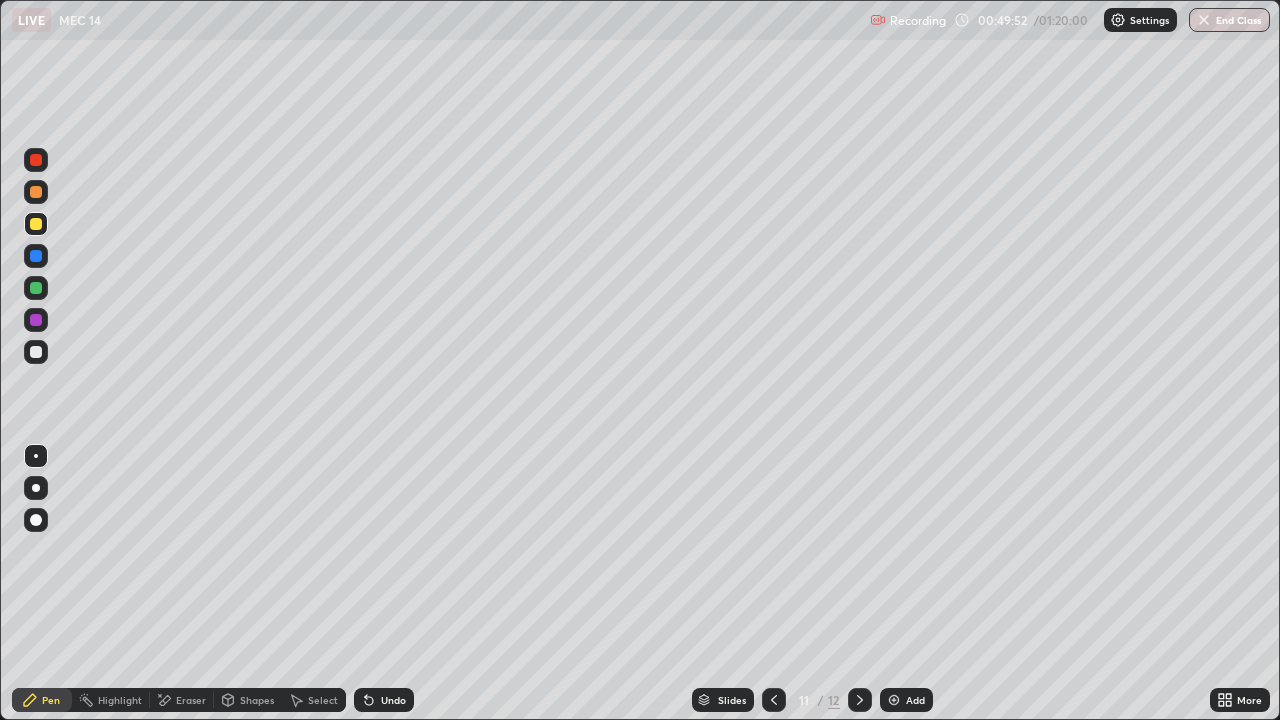 click at bounding box center (860, 700) 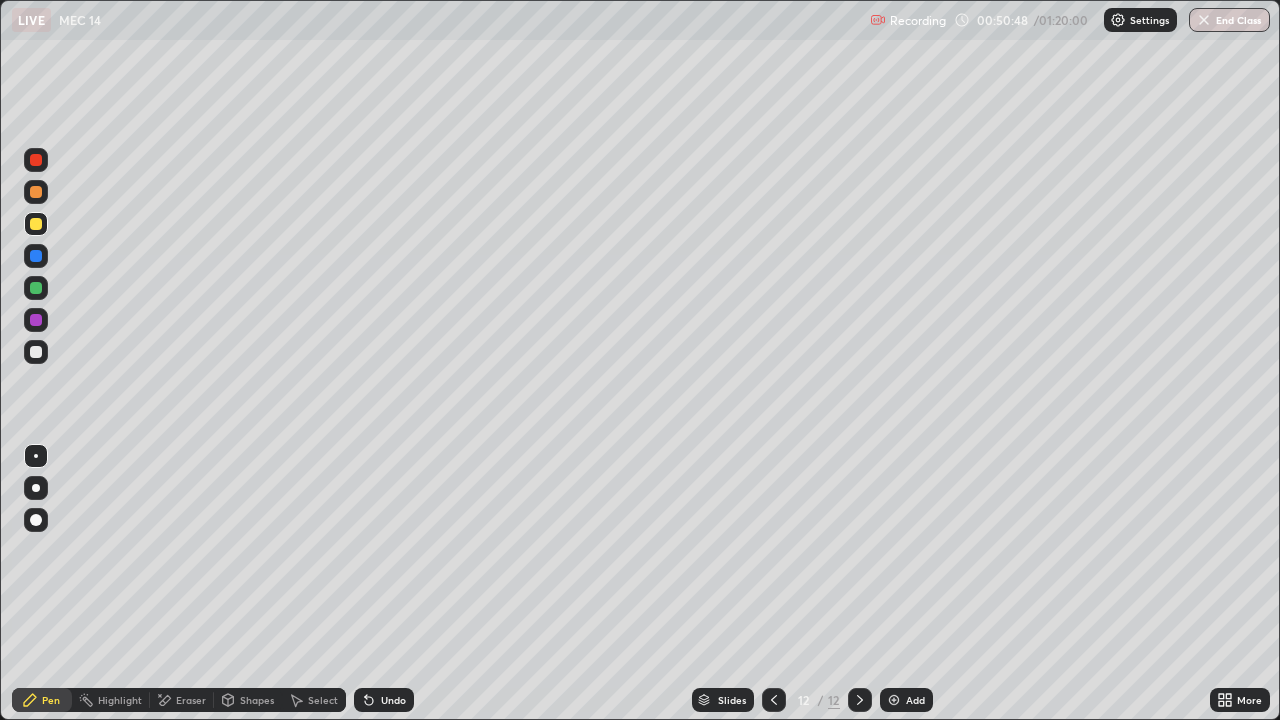 click at bounding box center (36, 288) 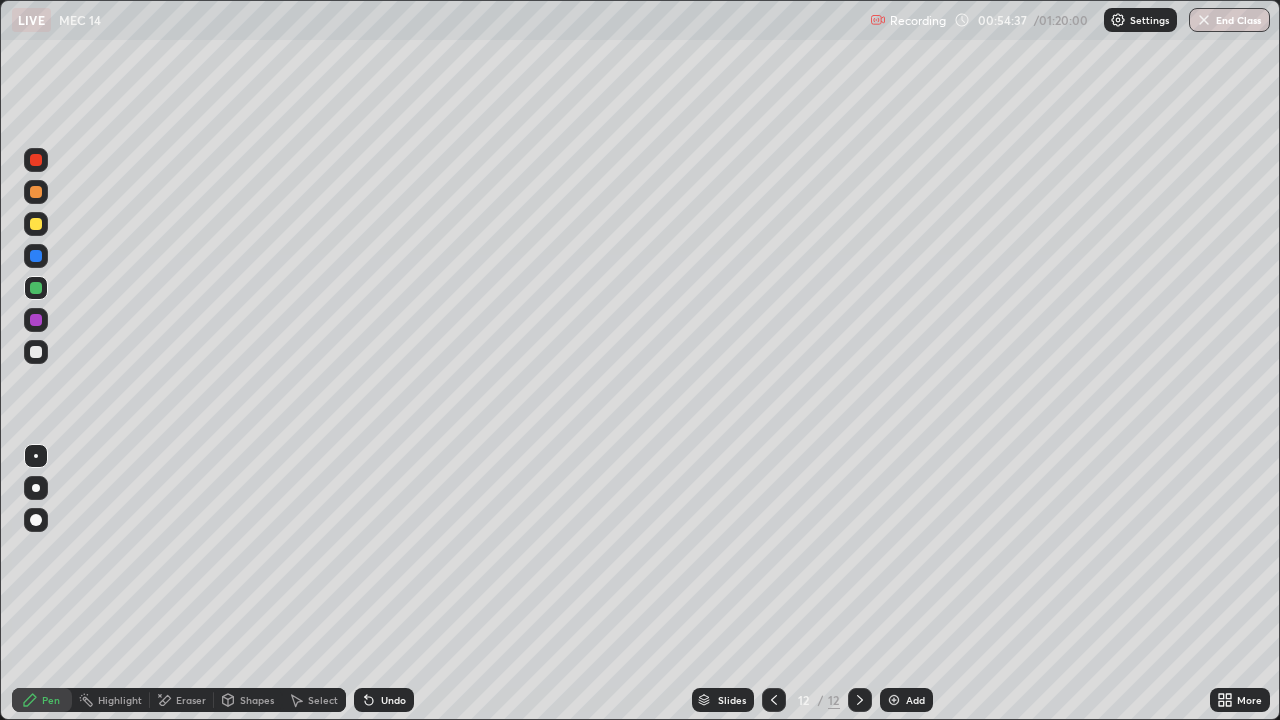 click at bounding box center [36, 352] 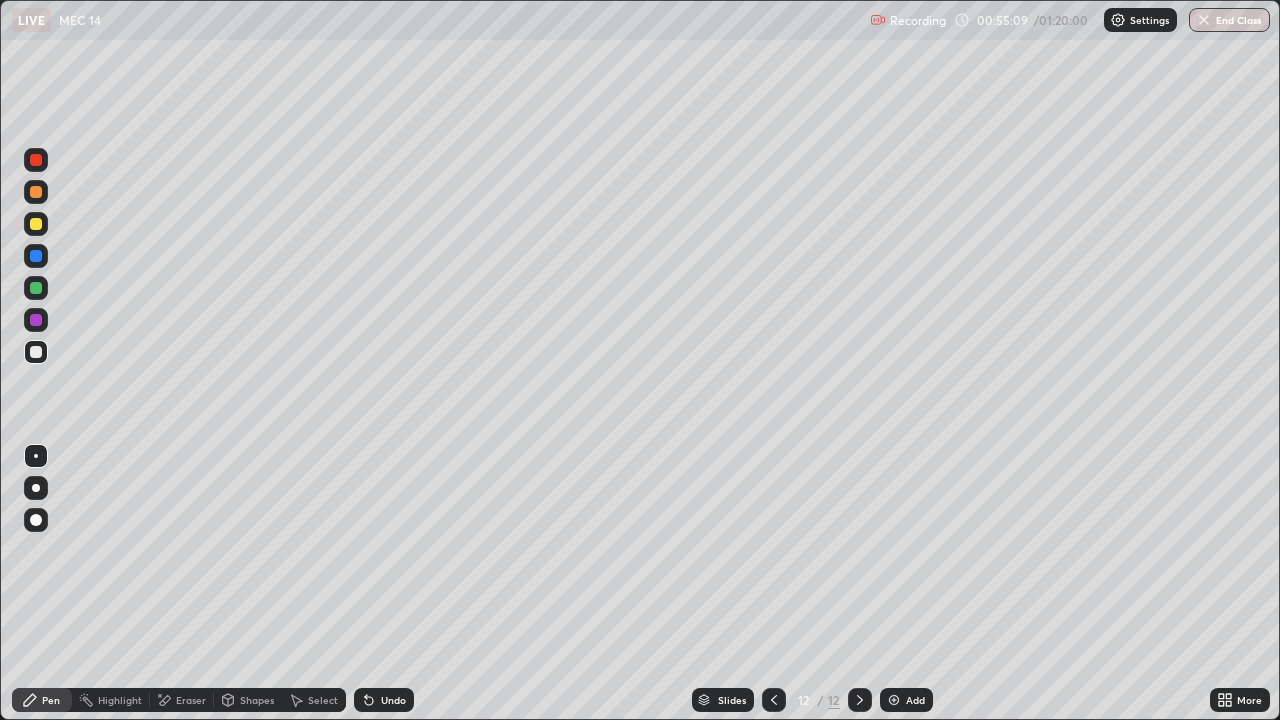 click on "Eraser" at bounding box center [191, 700] 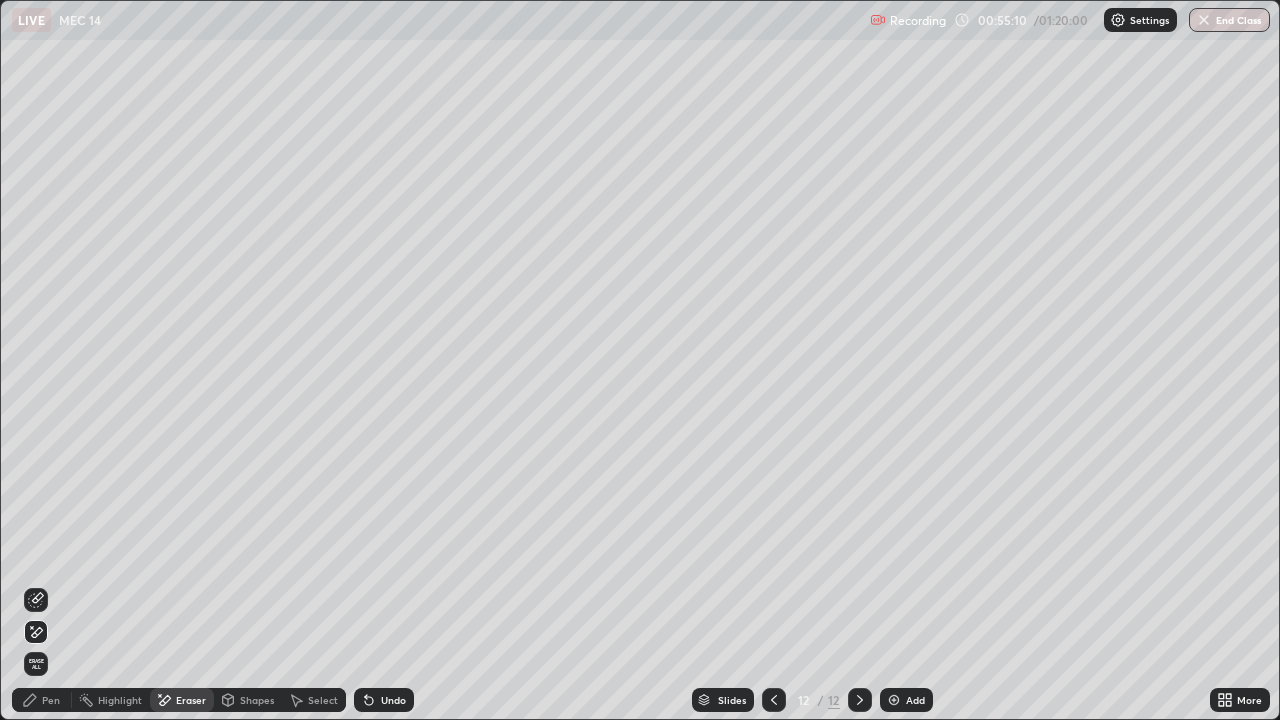 click 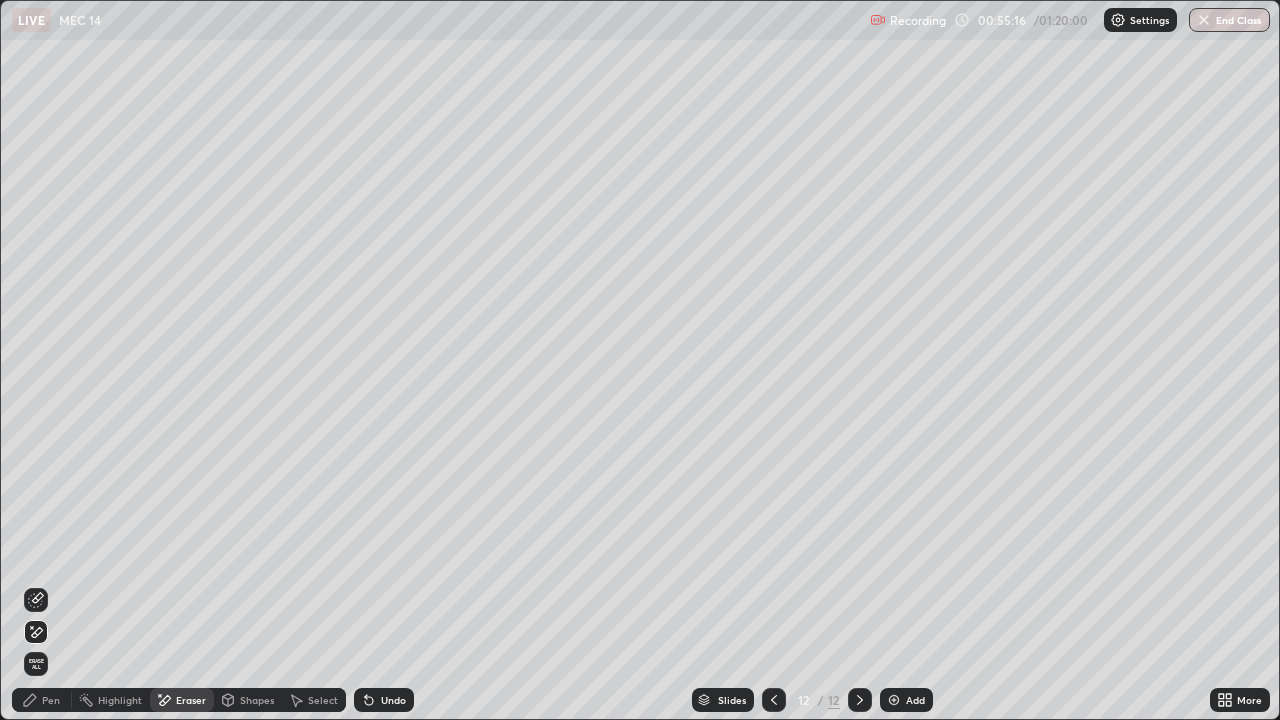 click on "Pen" at bounding box center [42, 700] 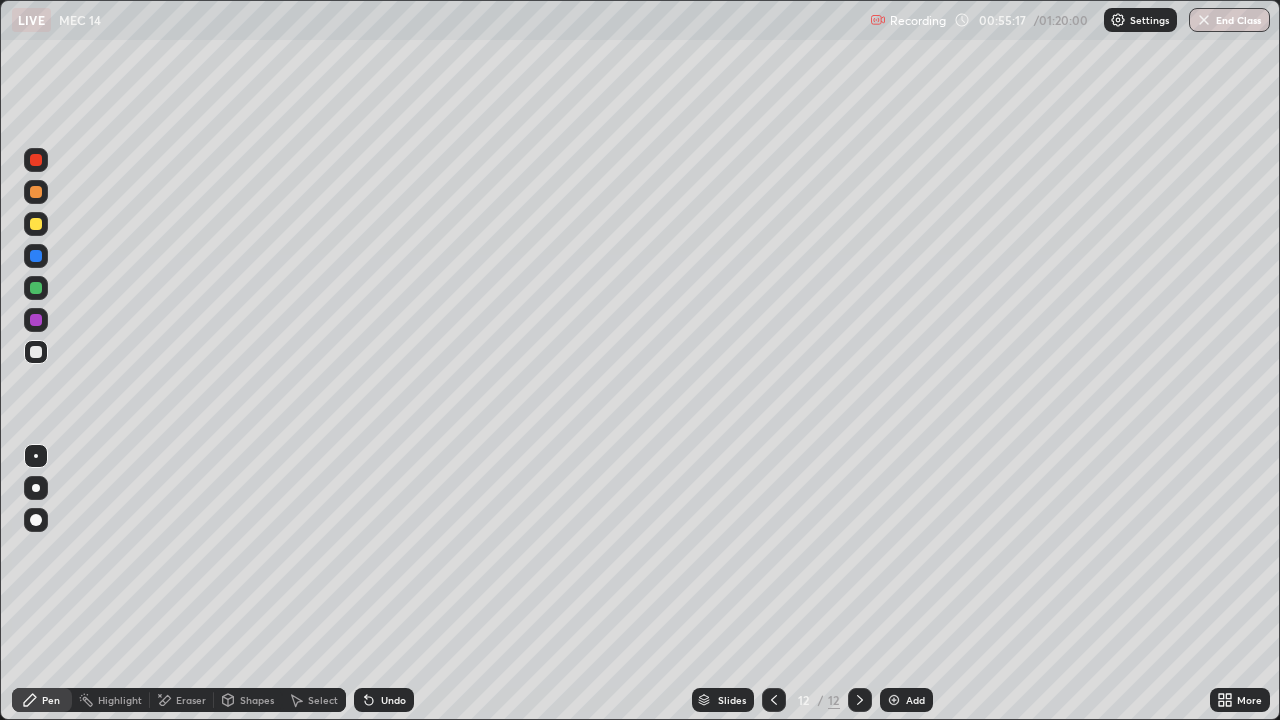 click at bounding box center [36, 224] 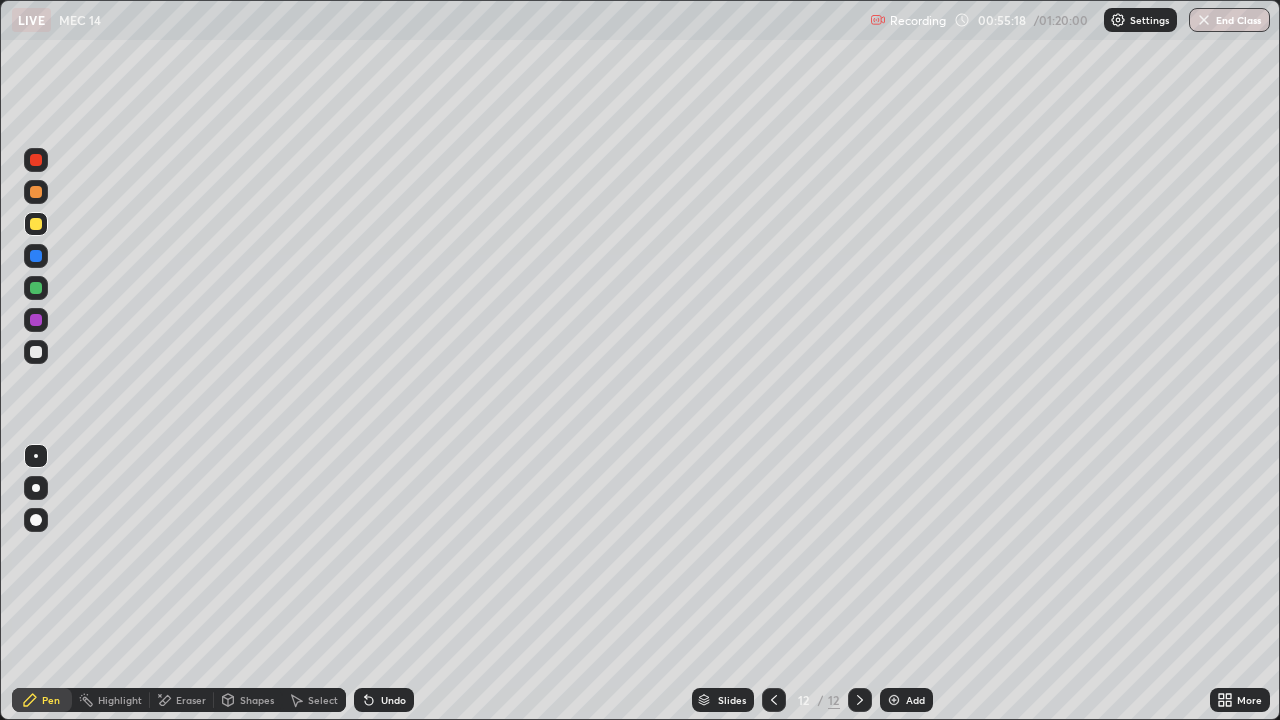 click 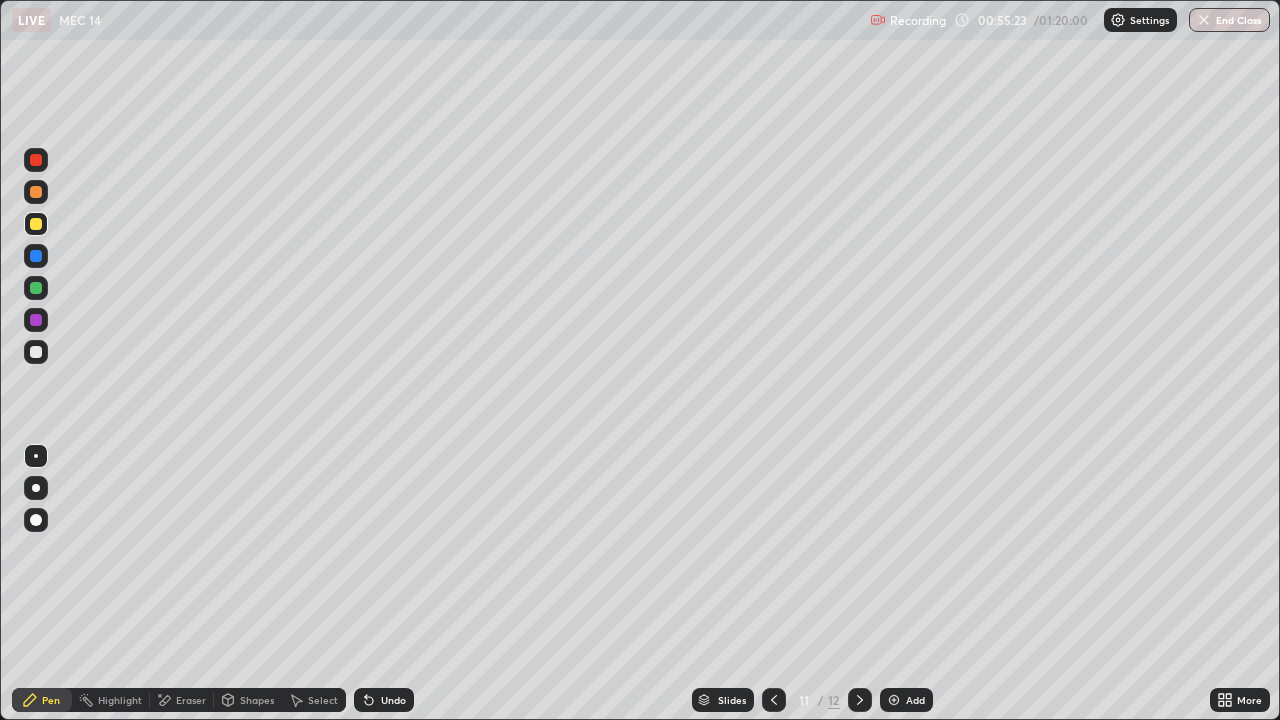 click 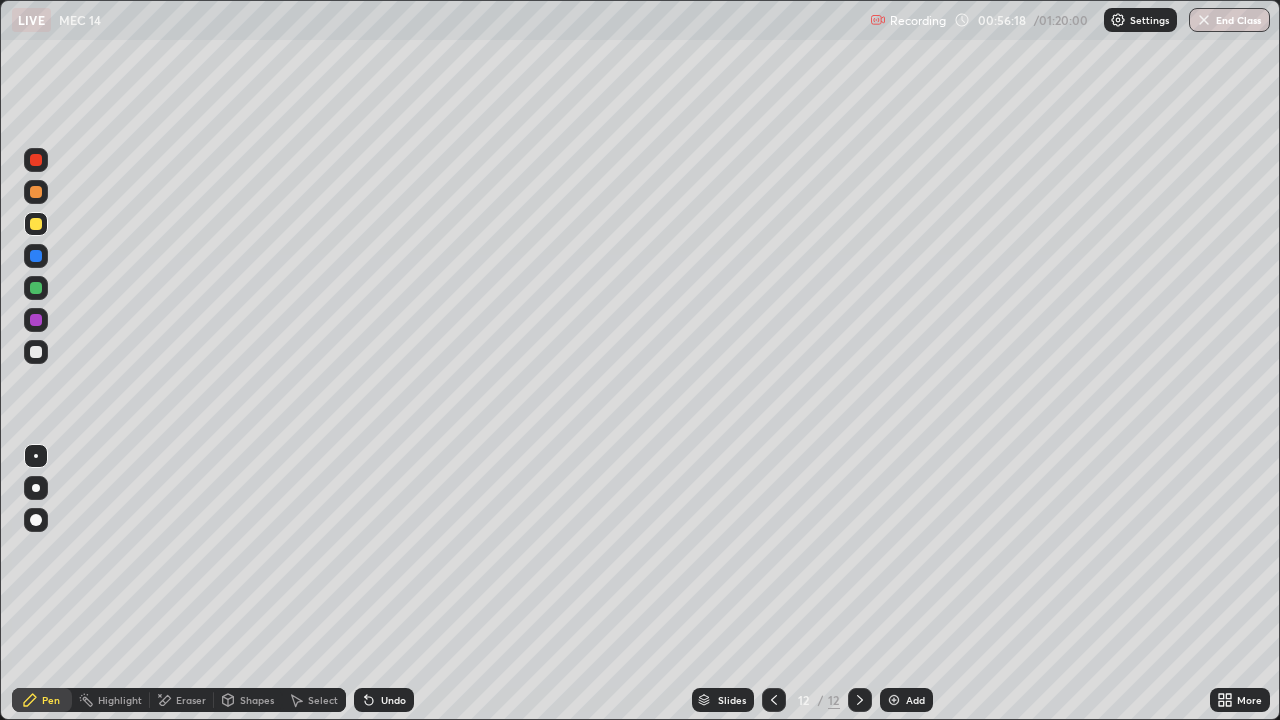 click on "Eraser" at bounding box center (182, 700) 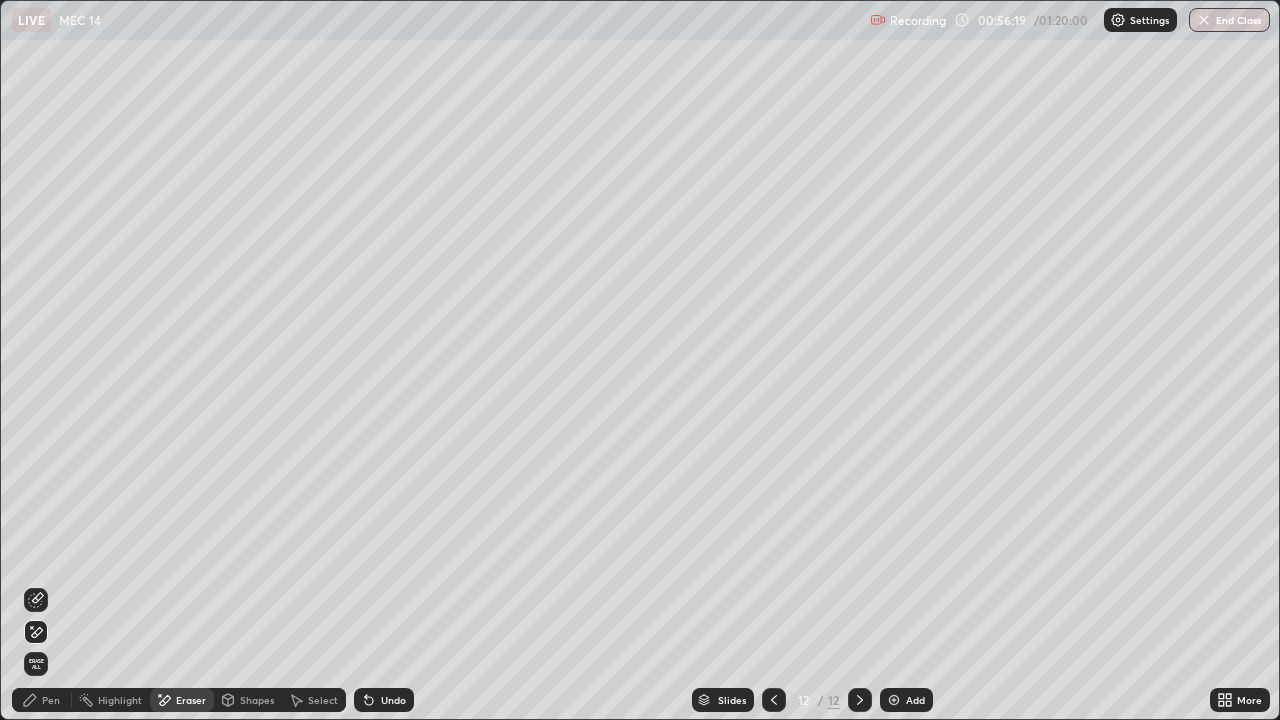 click 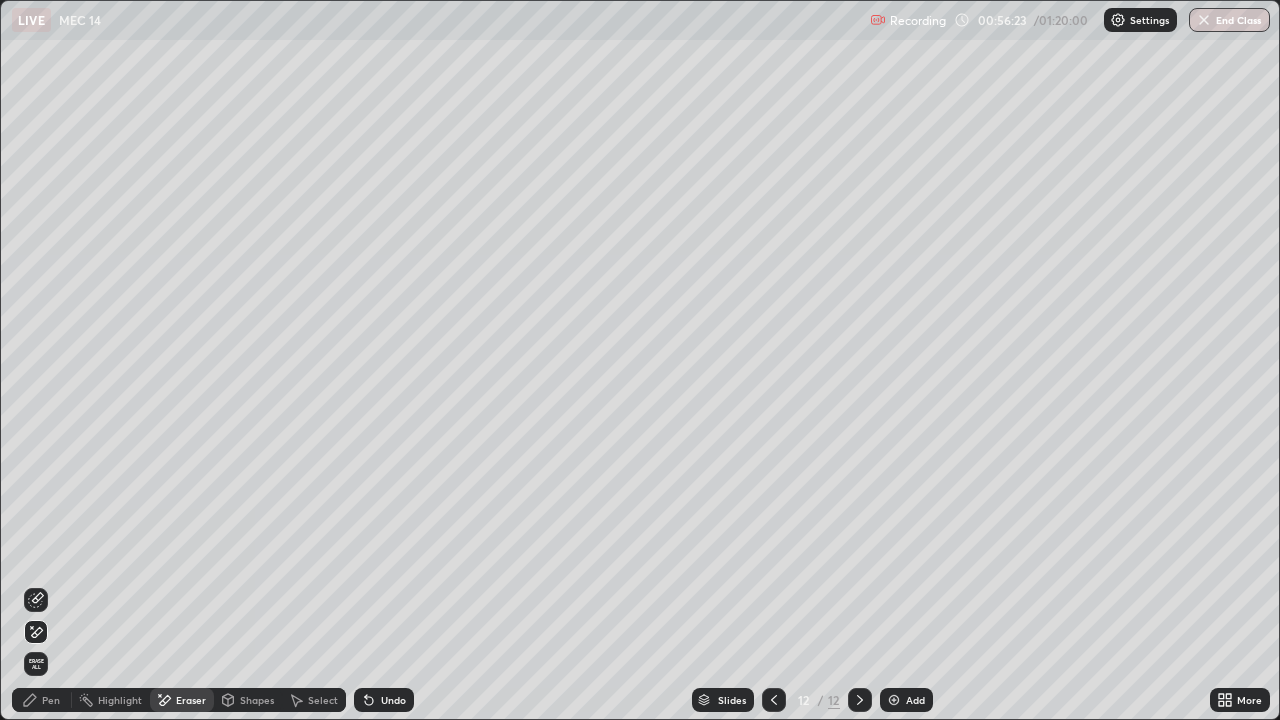 click on "Pen" at bounding box center [42, 700] 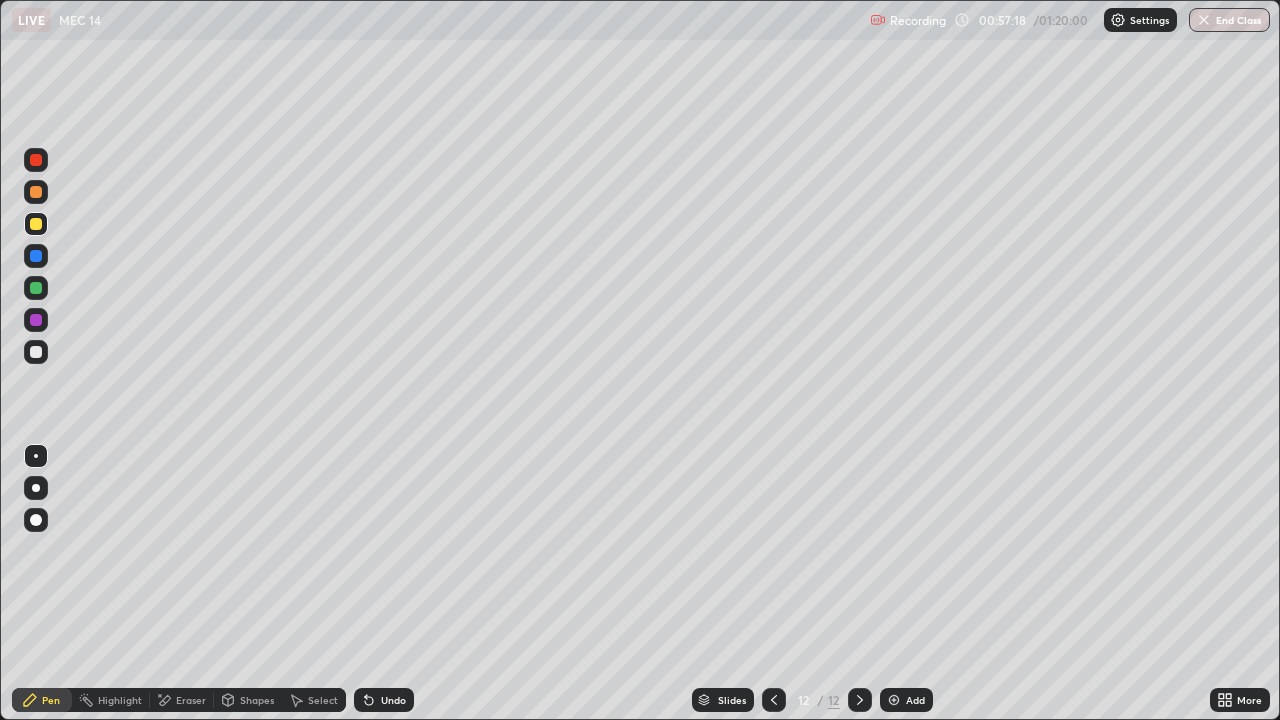 click on "Add" at bounding box center [915, 700] 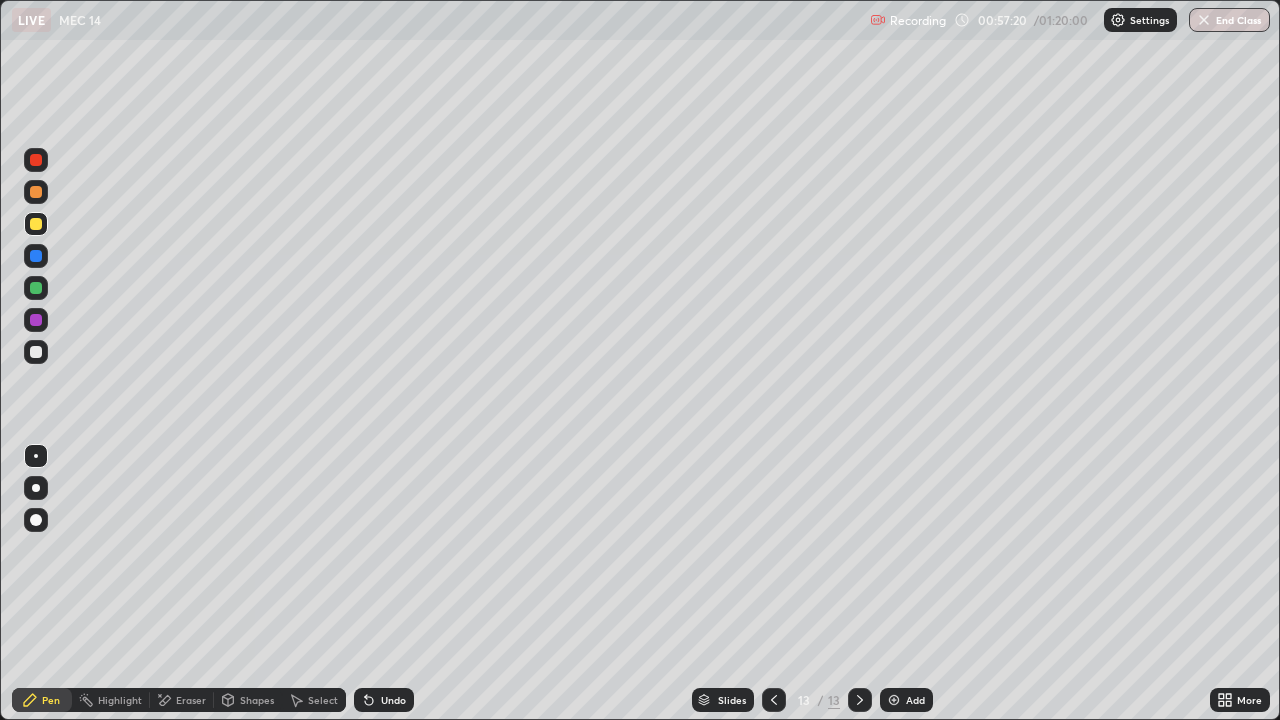 click at bounding box center (36, 352) 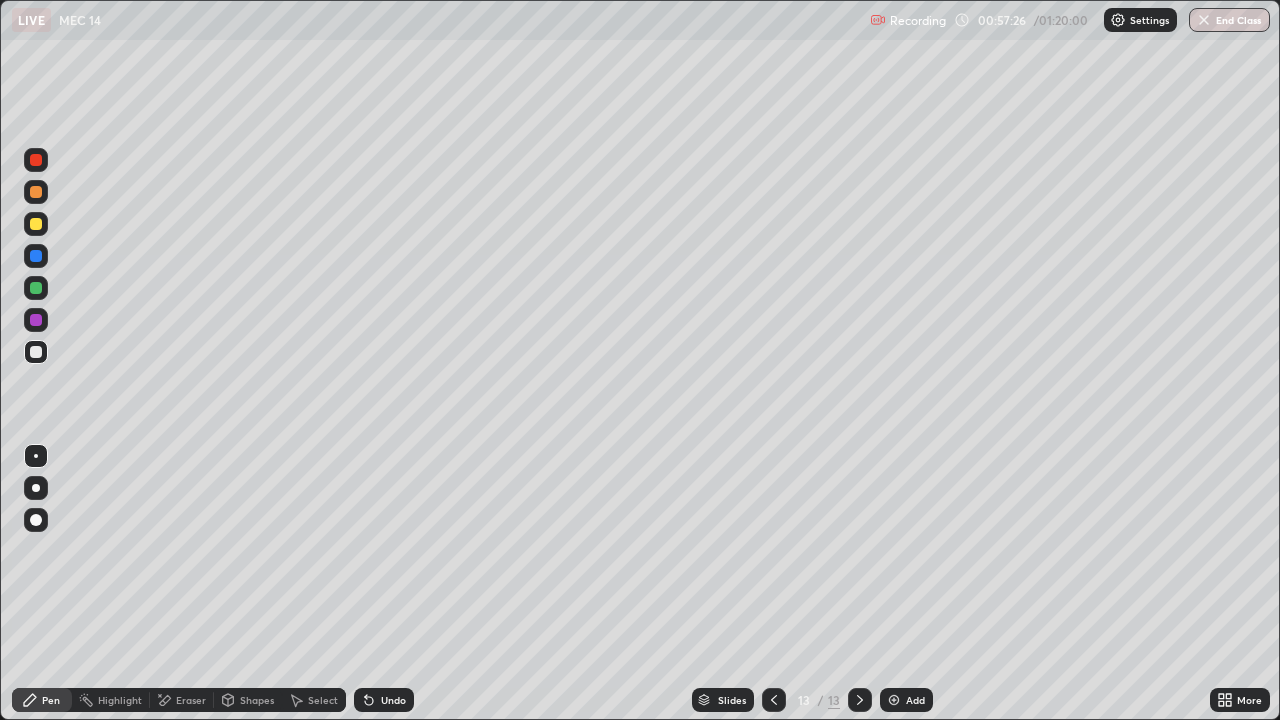 click at bounding box center [36, 224] 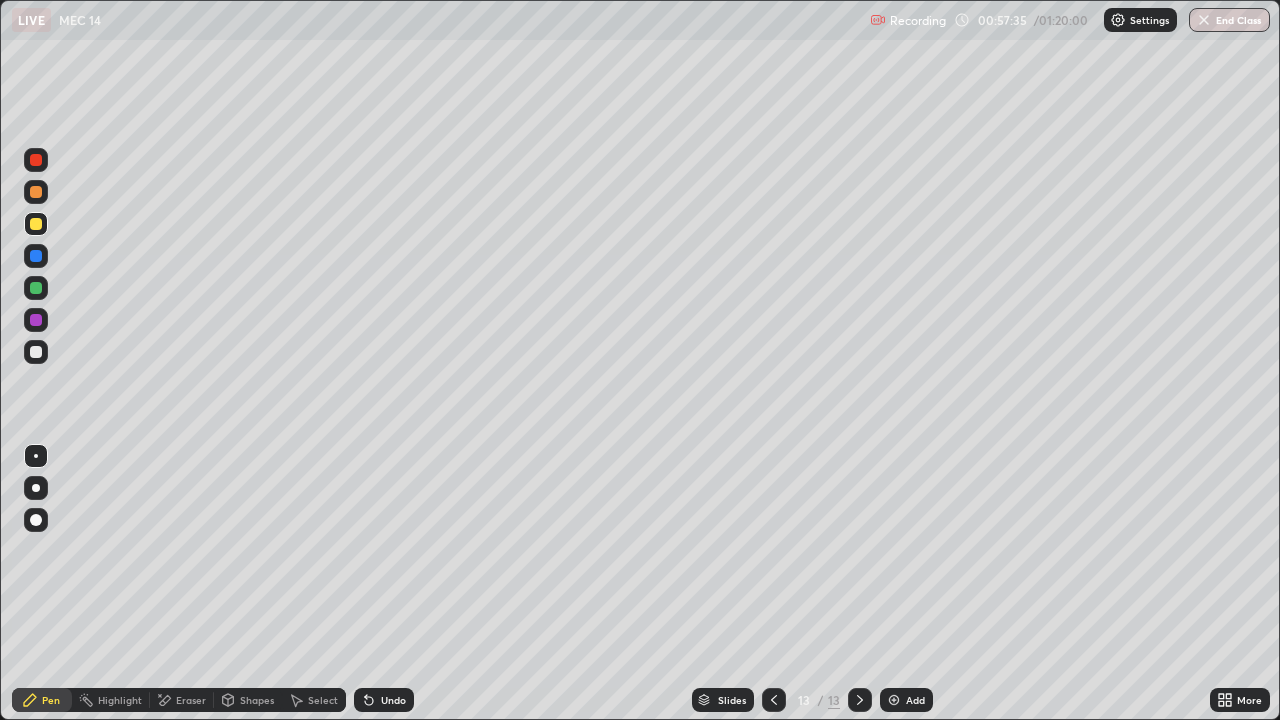 click at bounding box center [36, 352] 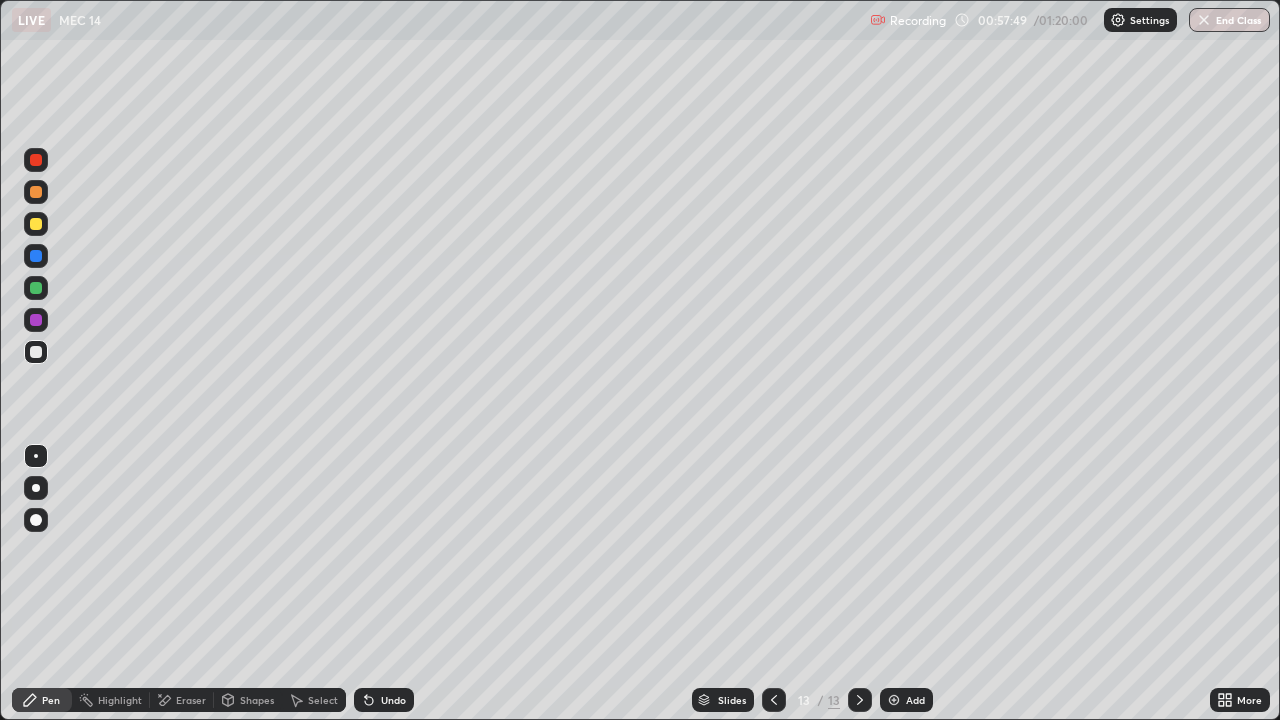click at bounding box center (36, 224) 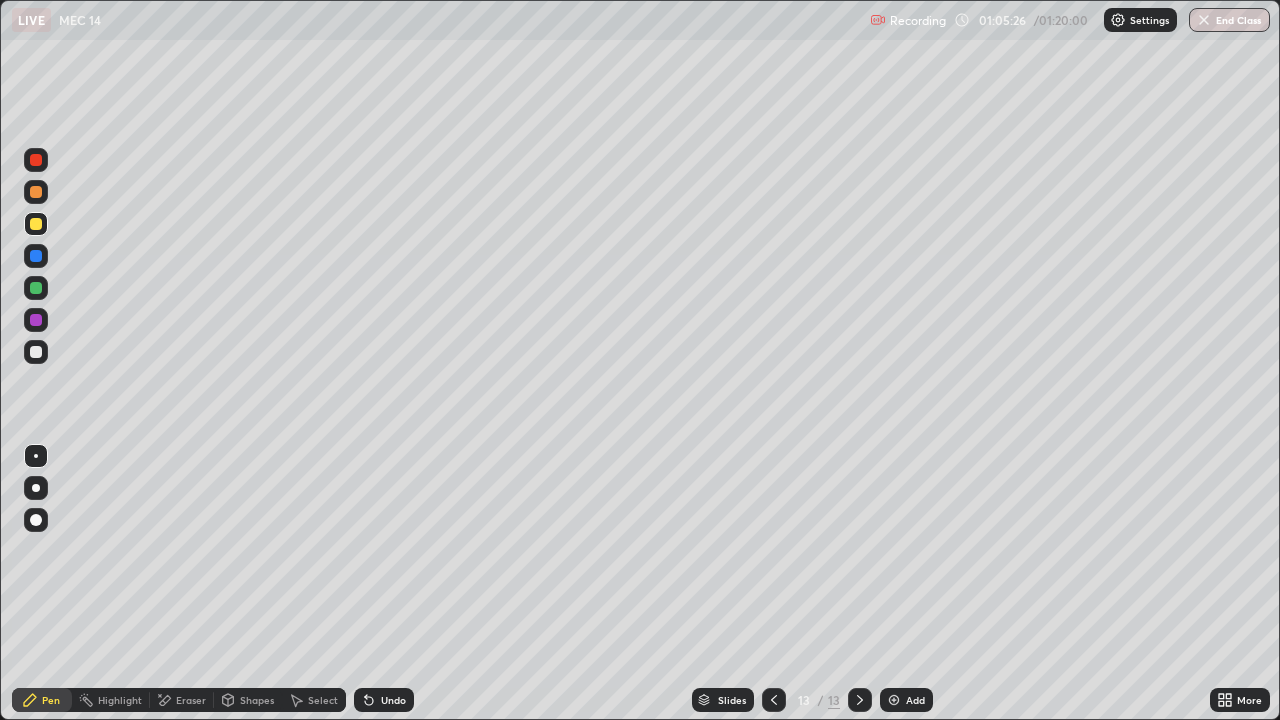 click on "Undo" at bounding box center (393, 700) 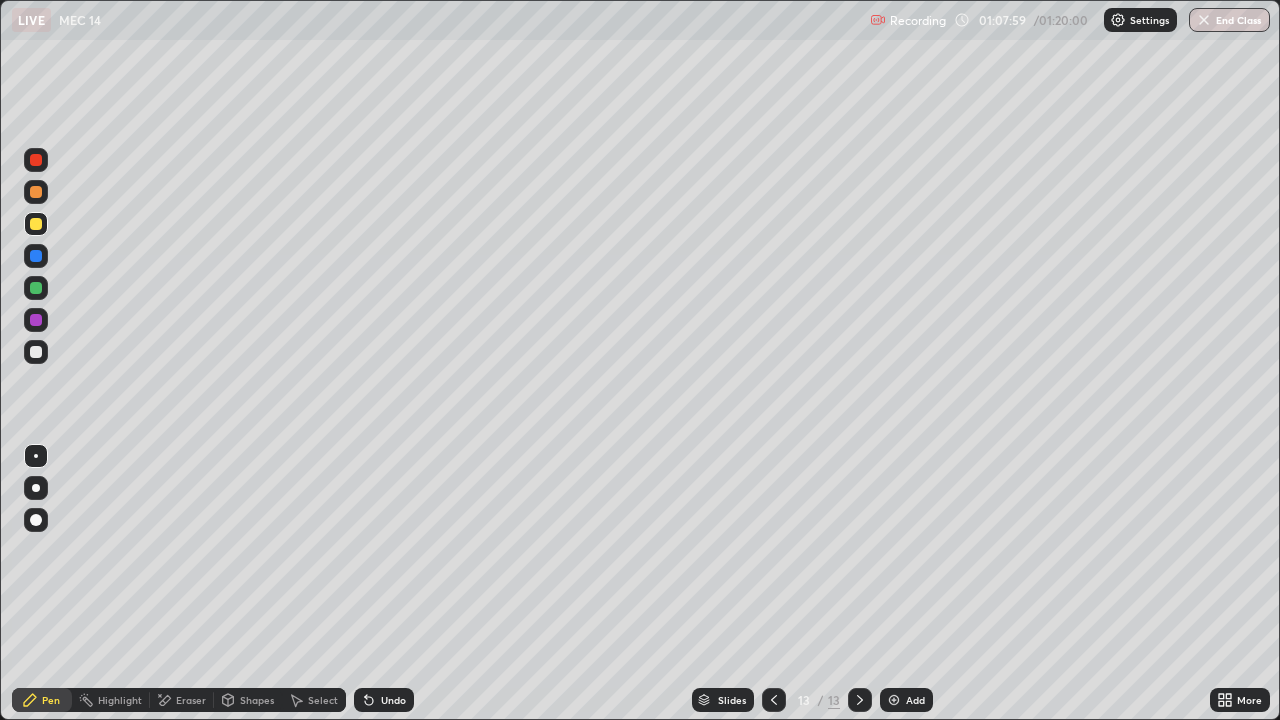 click on "Add" at bounding box center [915, 700] 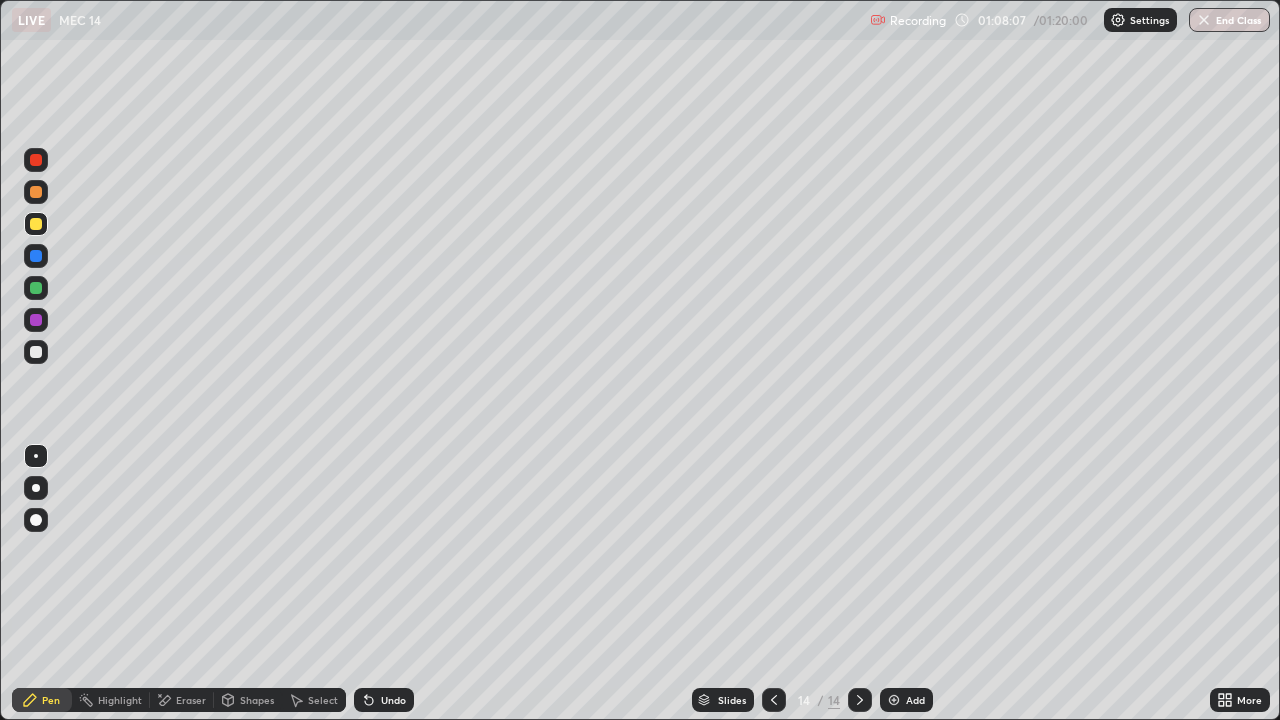 click at bounding box center (36, 352) 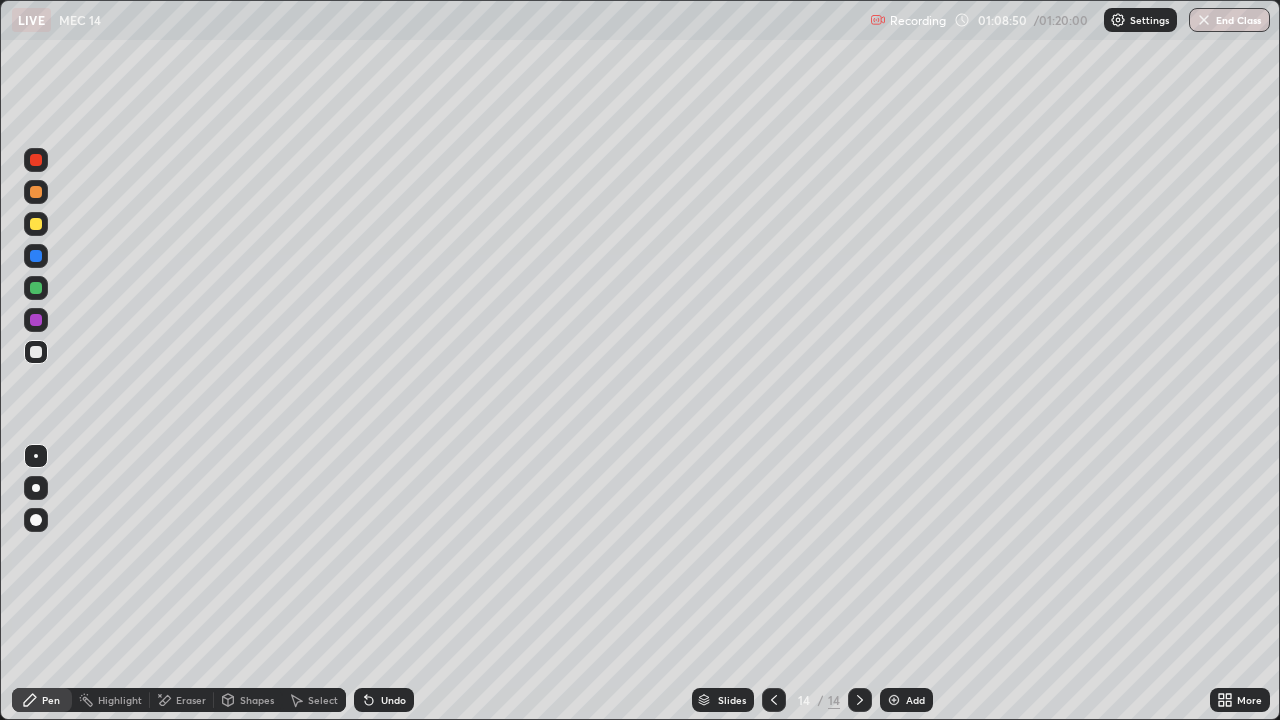 click at bounding box center [36, 288] 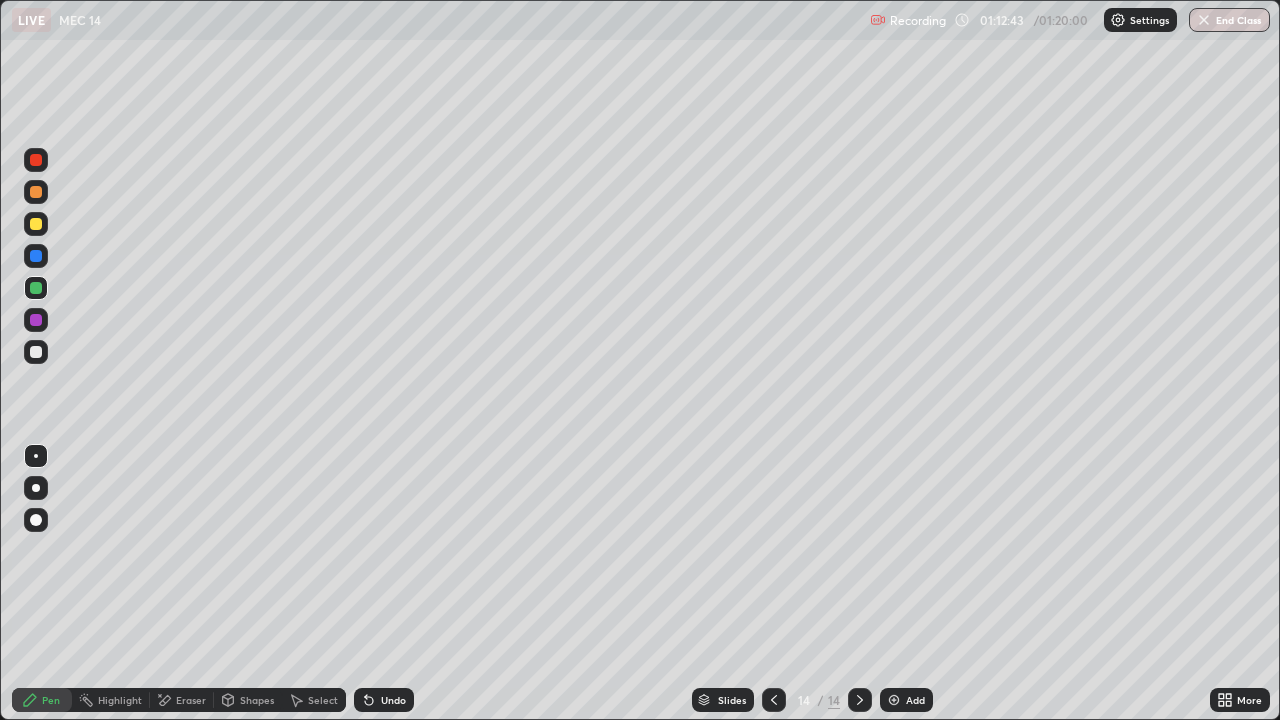 click on "Add" at bounding box center [906, 700] 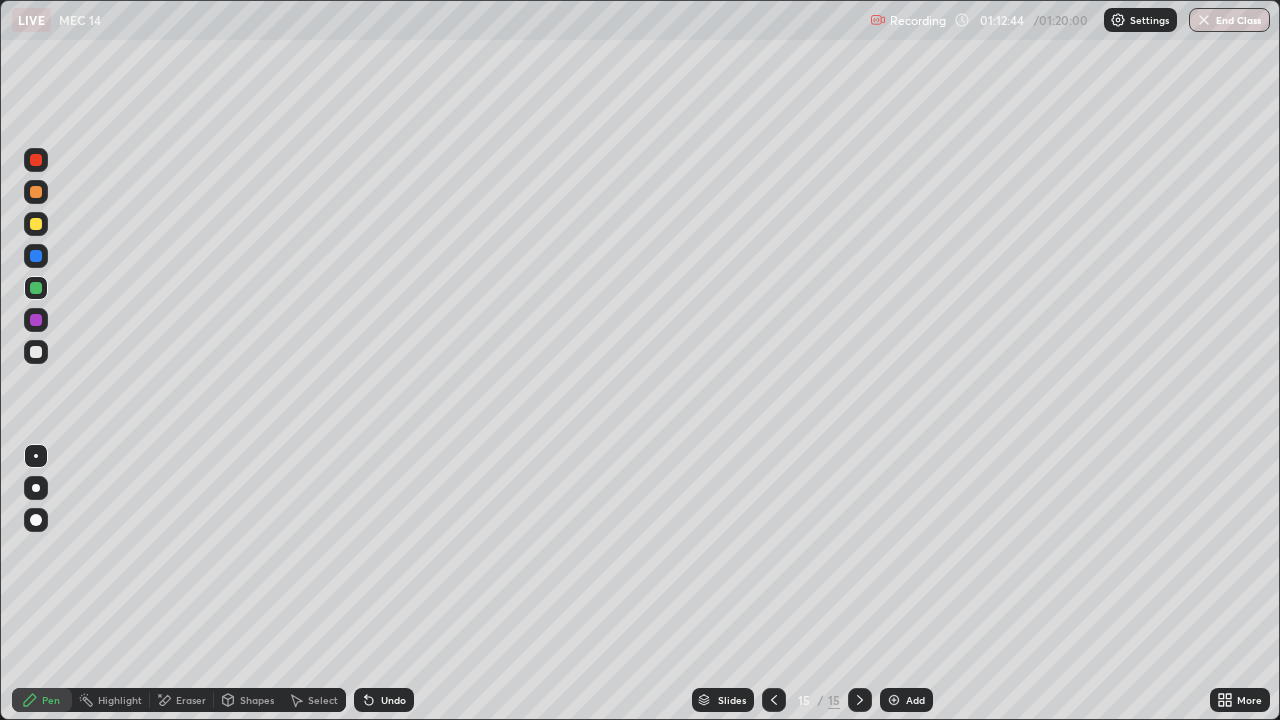 click at bounding box center [36, 224] 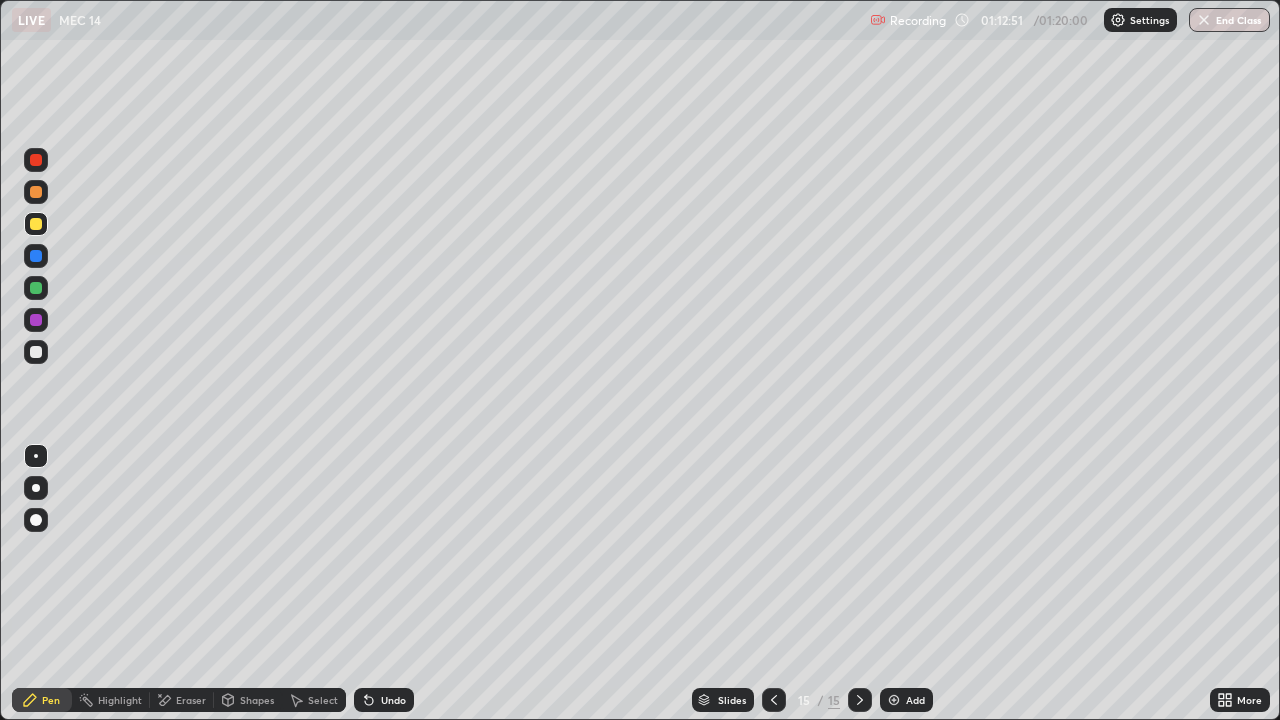 click at bounding box center [36, 352] 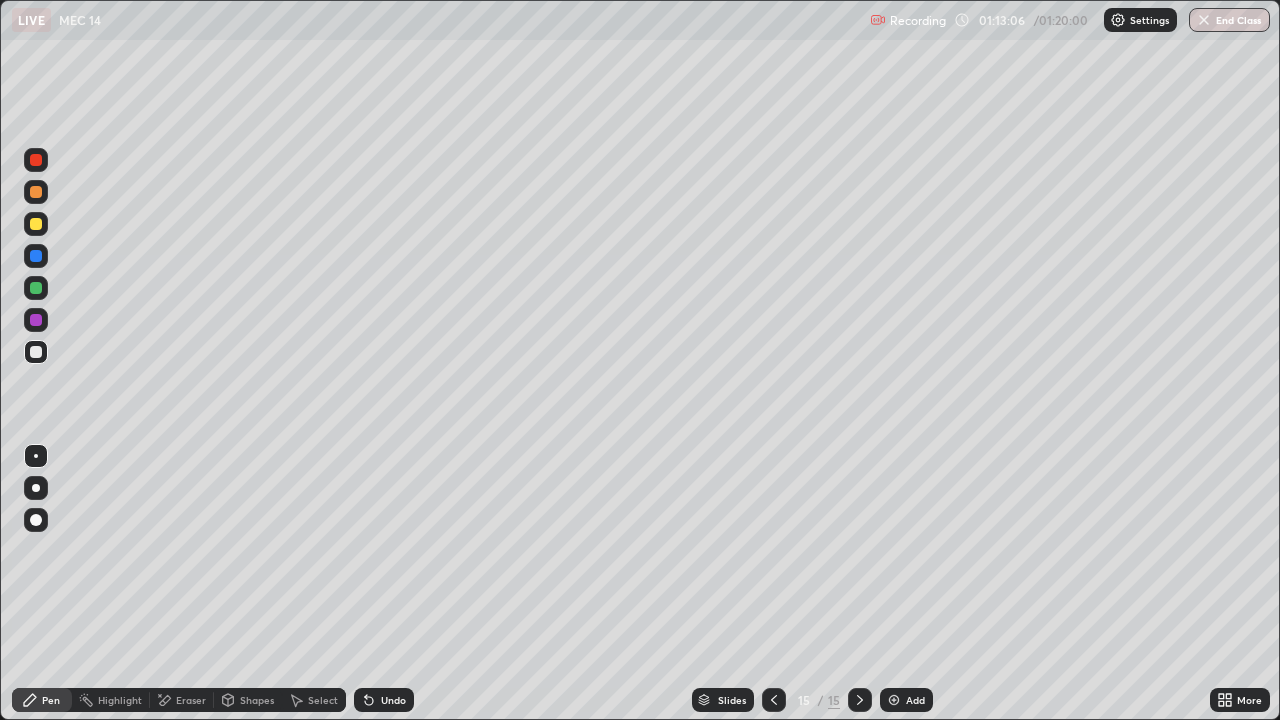 click 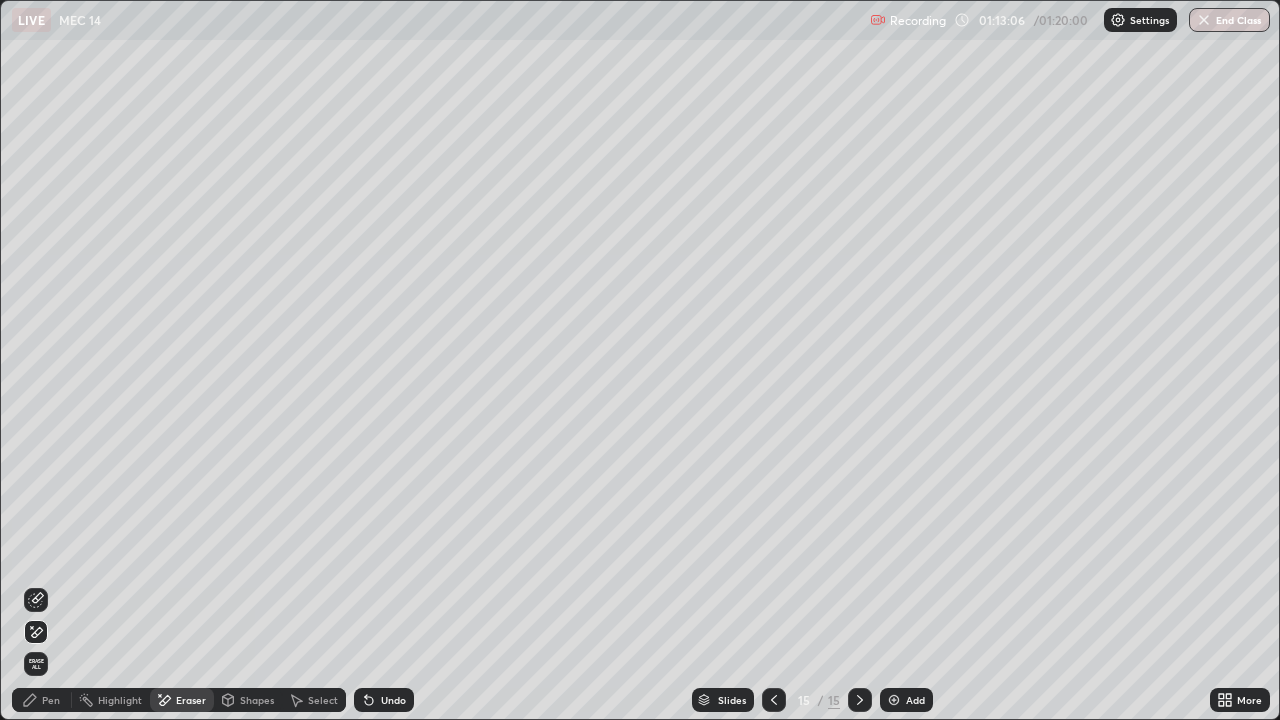 click 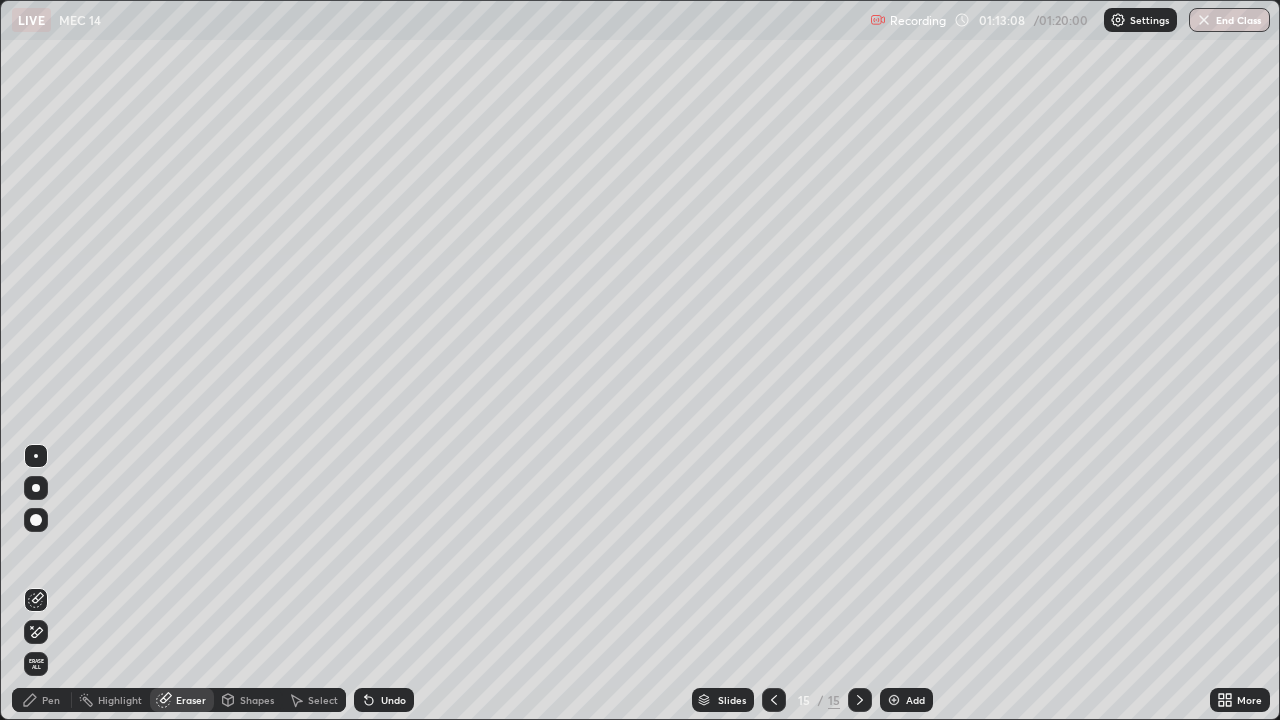 click on "Pen" at bounding box center (51, 700) 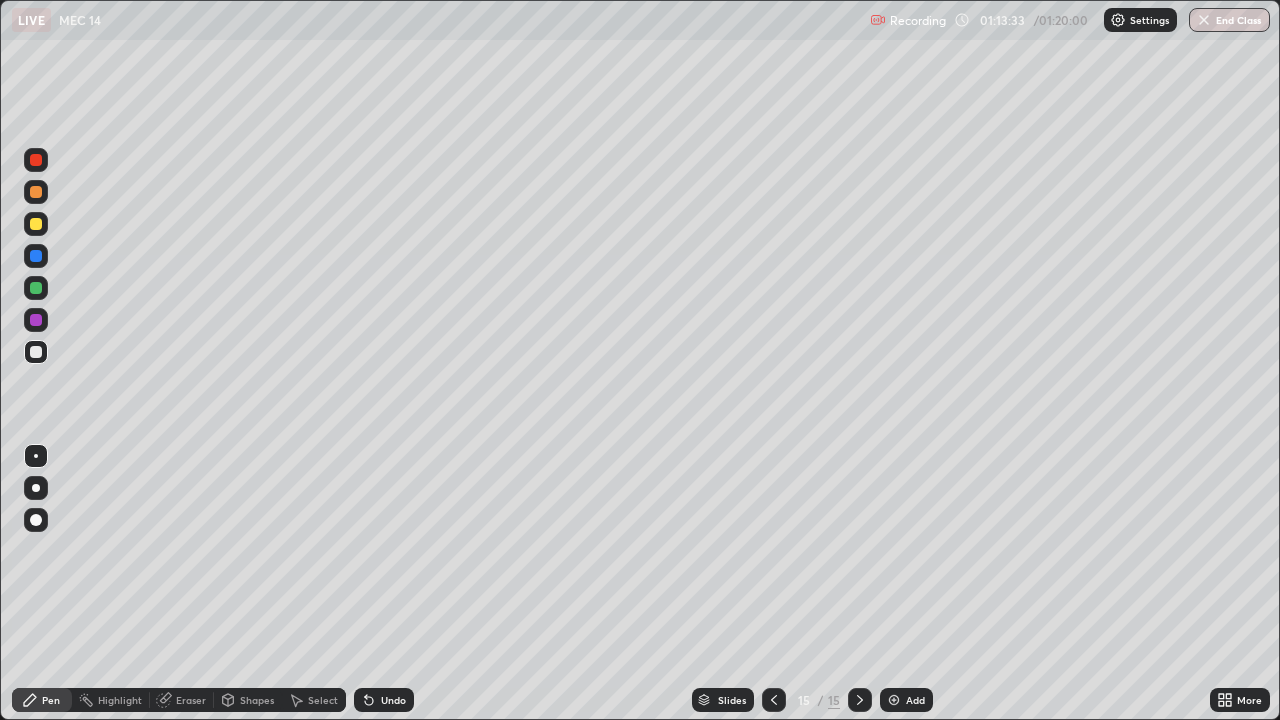 click at bounding box center (36, 288) 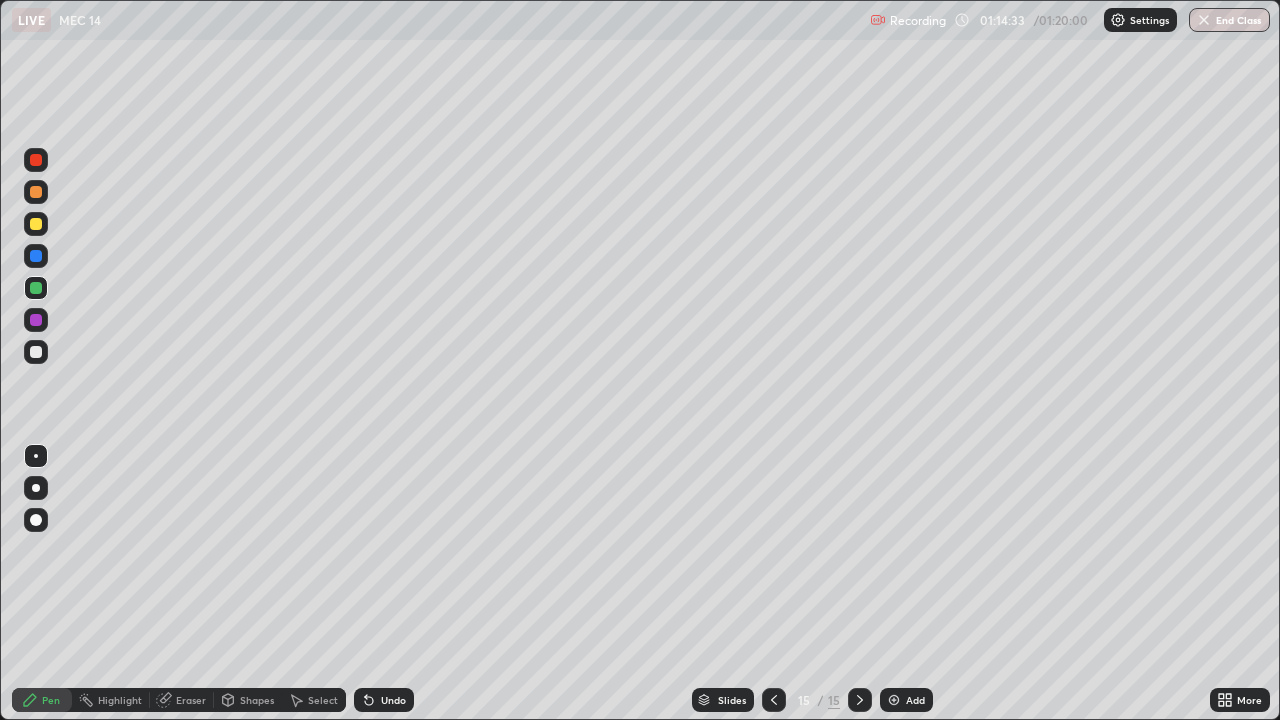click at bounding box center [36, 352] 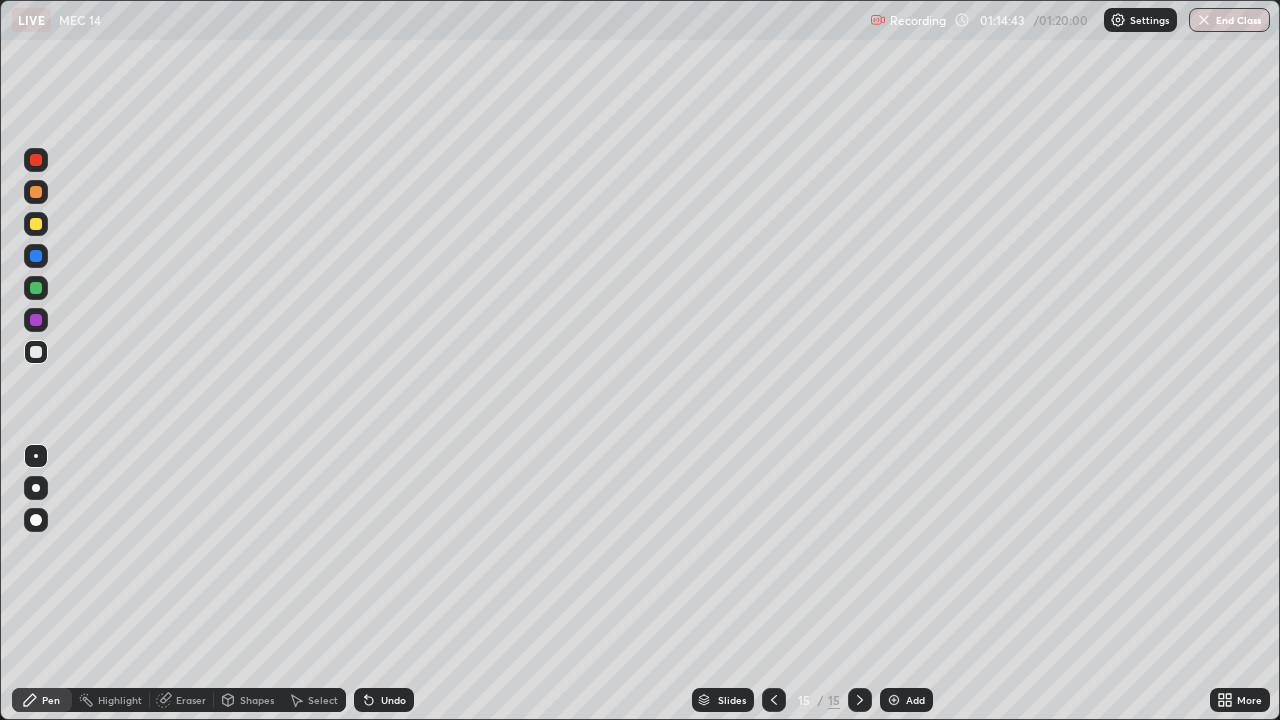 click 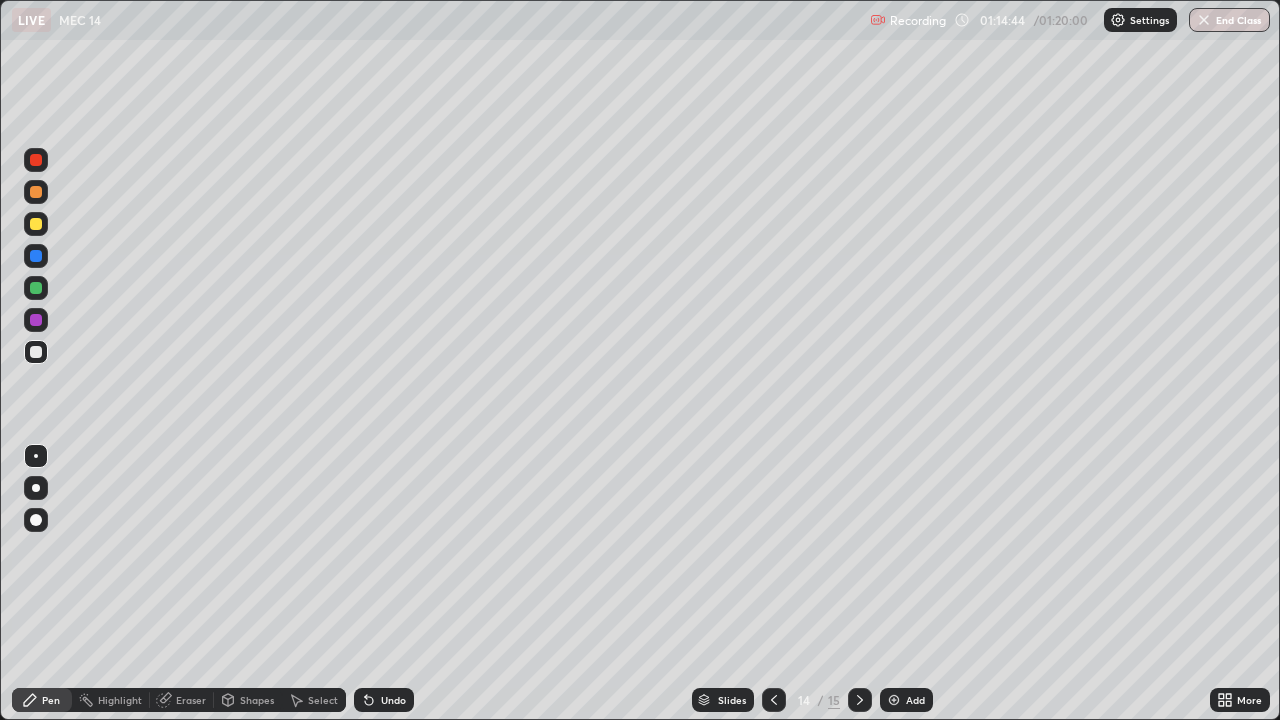 click 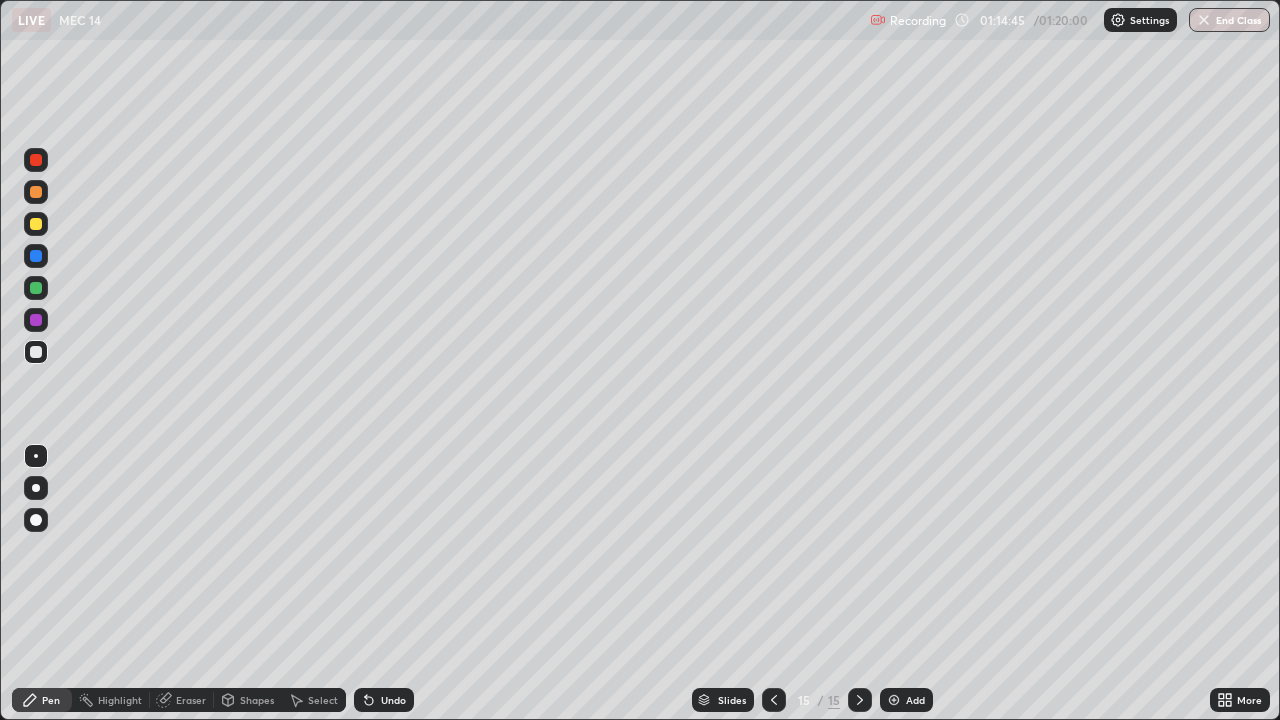click on "Add" at bounding box center (906, 700) 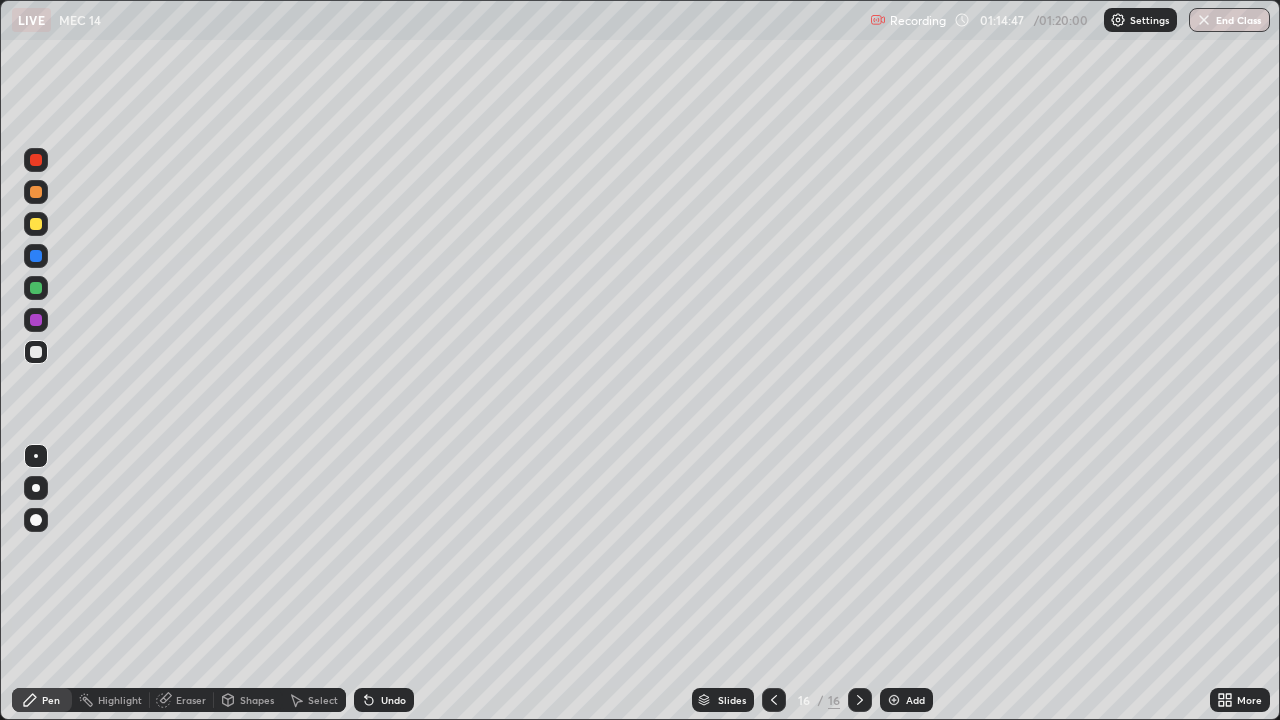 click at bounding box center [36, 224] 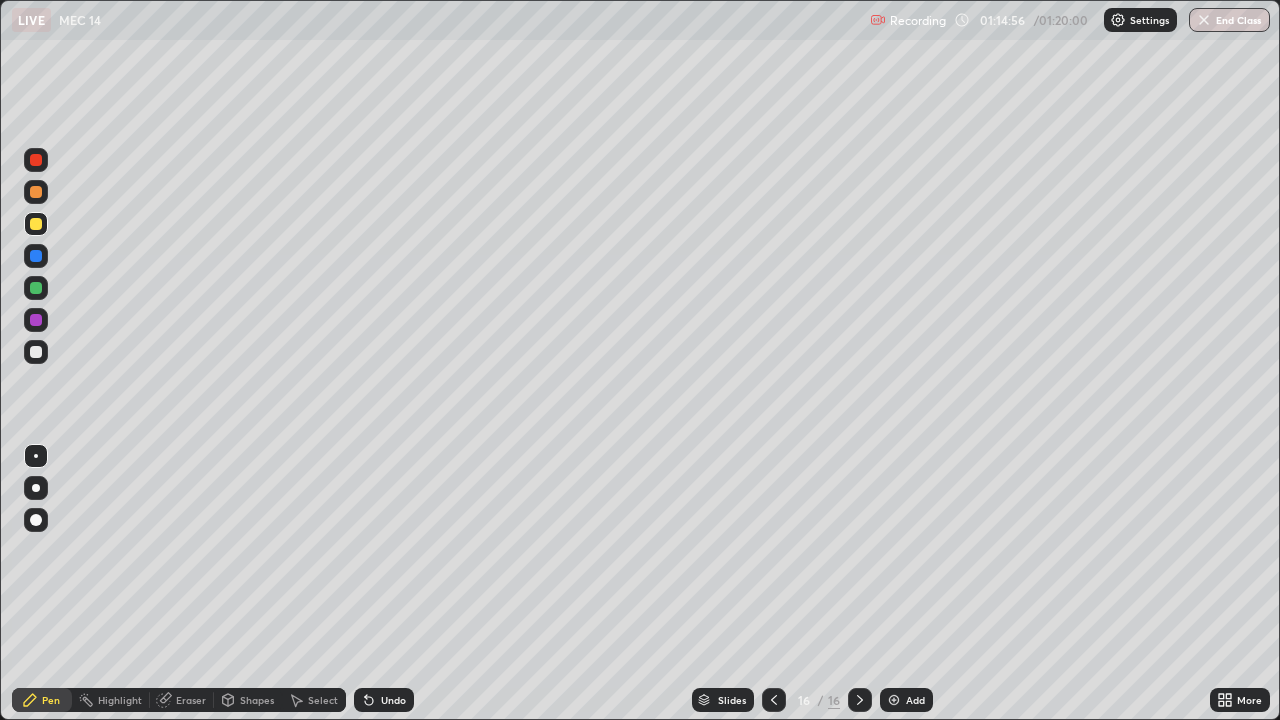 click at bounding box center (36, 352) 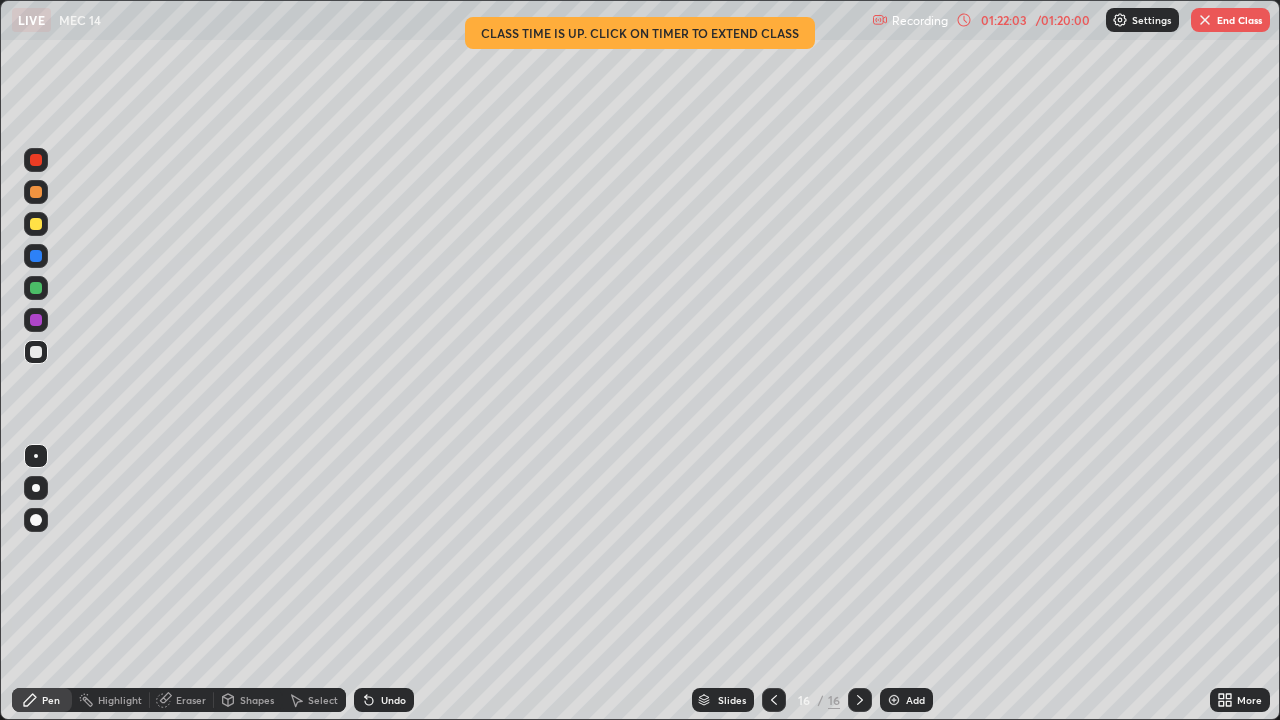 click at bounding box center [1205, 20] 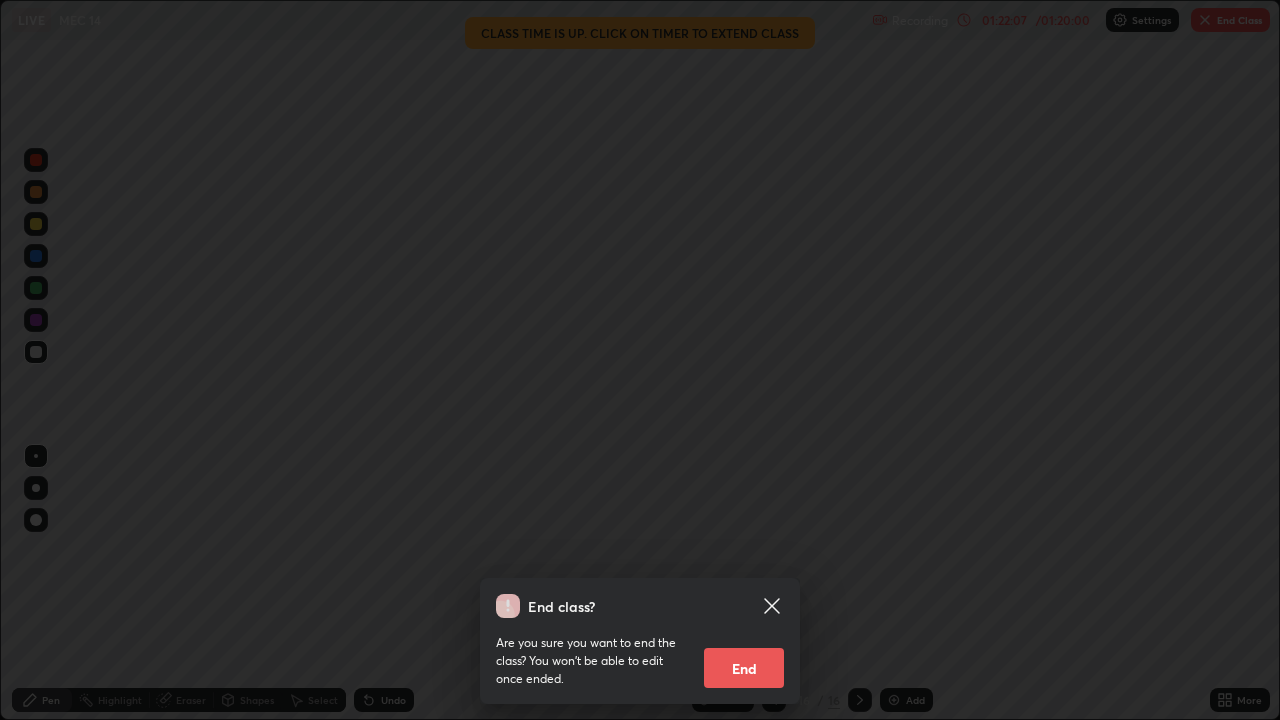 click on "End" at bounding box center [744, 668] 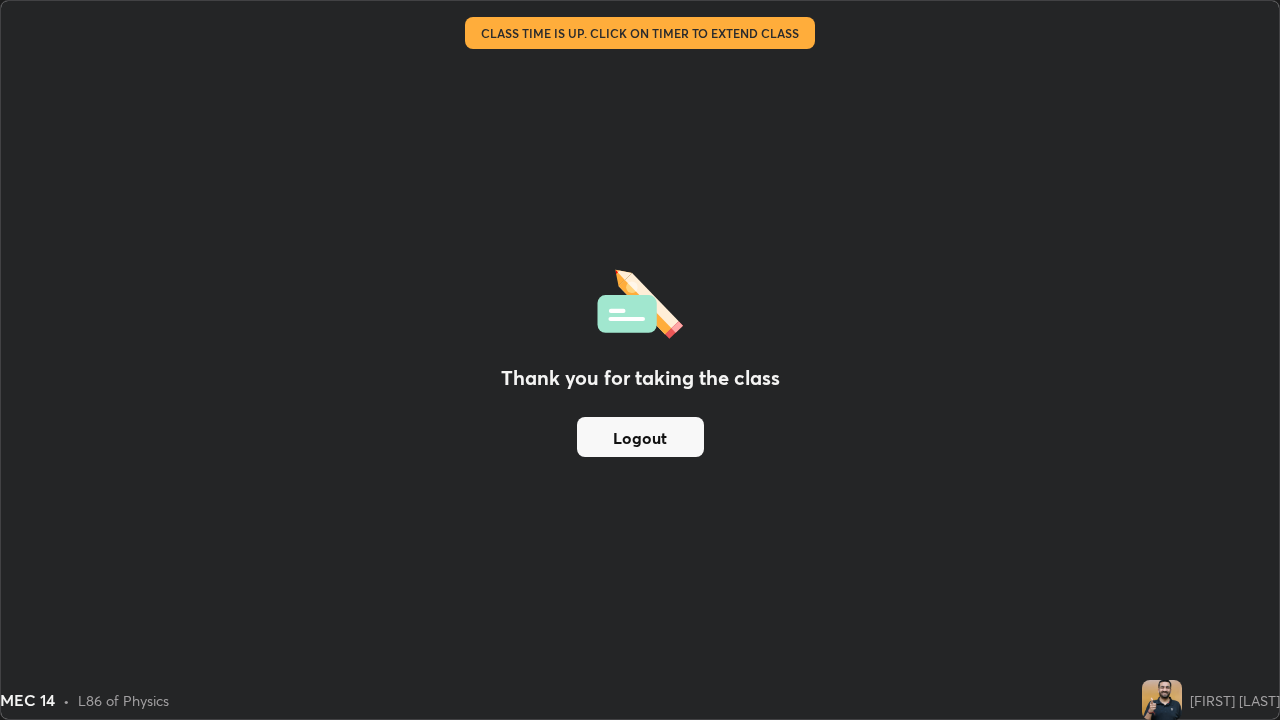 click on "Logout" at bounding box center [640, 437] 